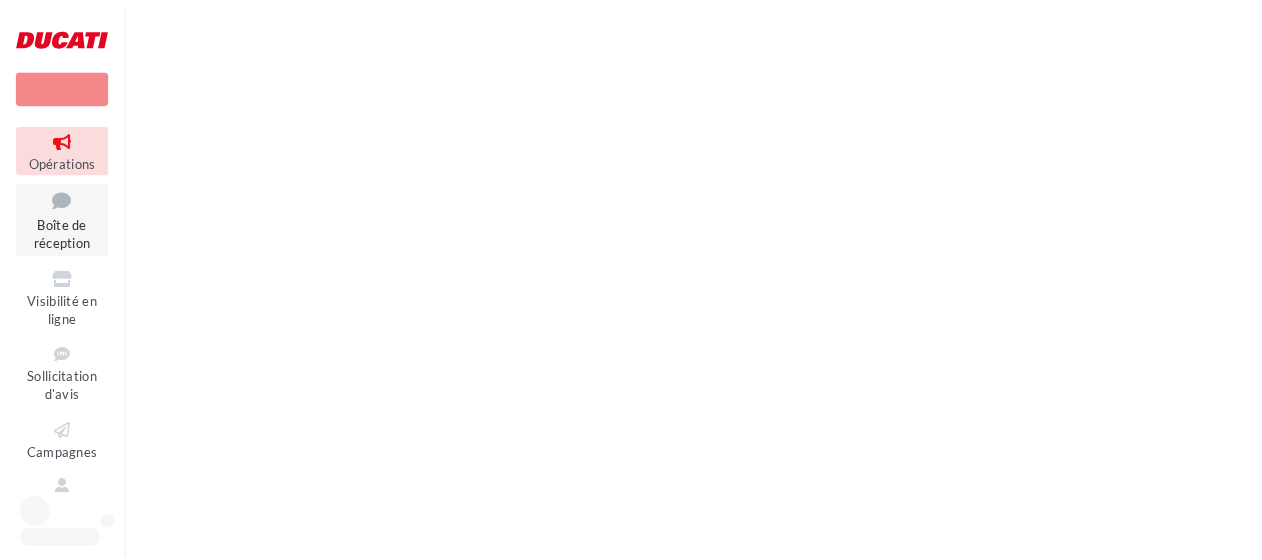 scroll, scrollTop: 0, scrollLeft: 0, axis: both 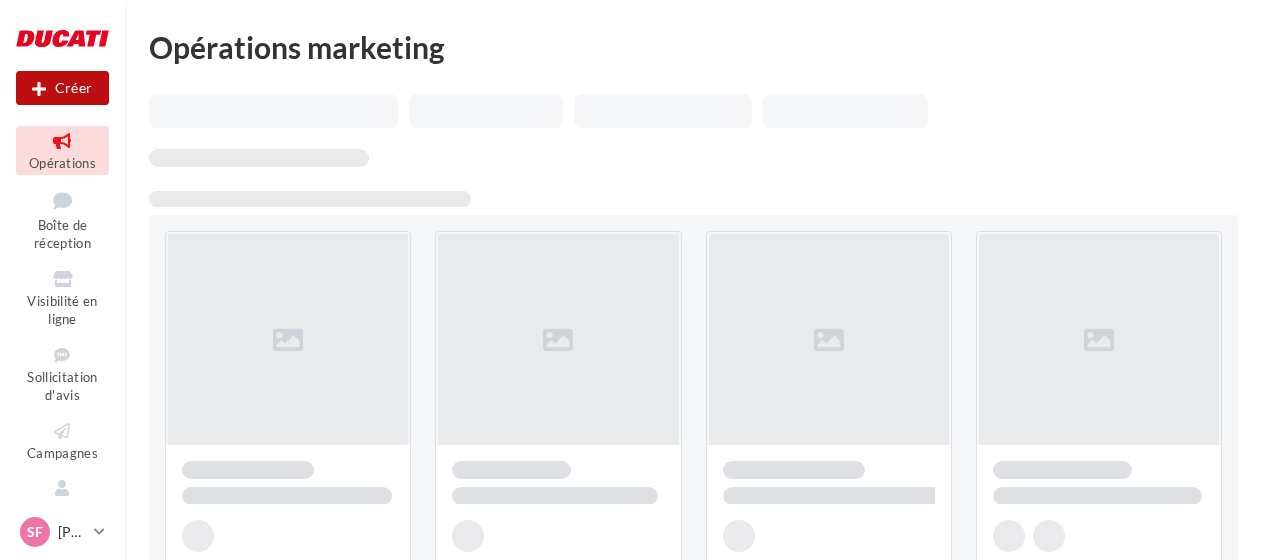 click on "Créer" at bounding box center [62, 88] 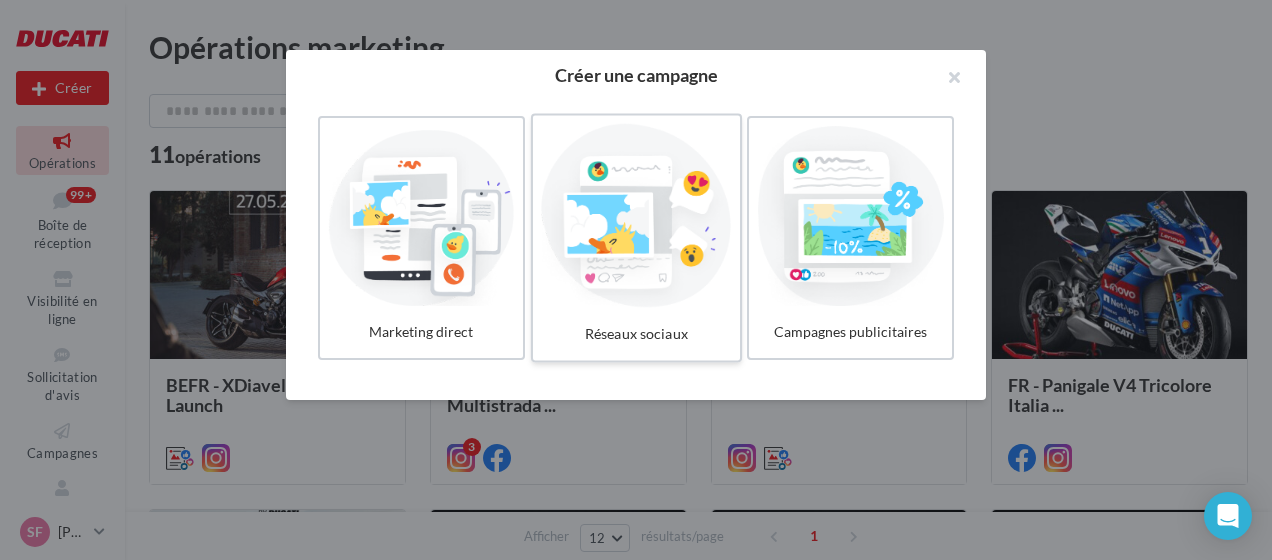 click at bounding box center [636, 216] 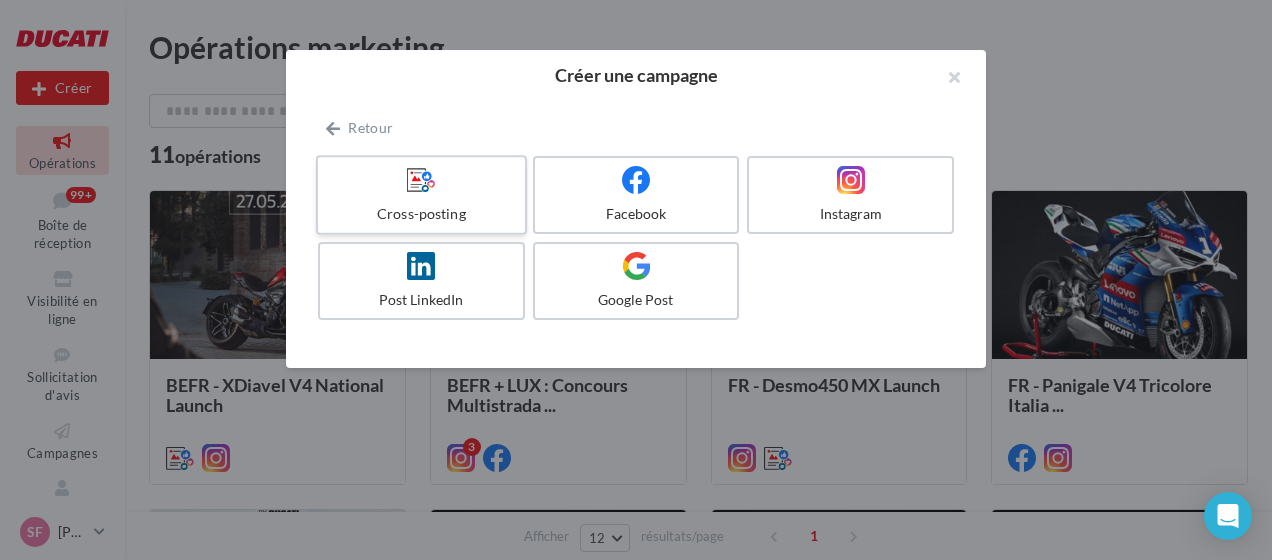 click on "Cross-posting" at bounding box center (421, 195) 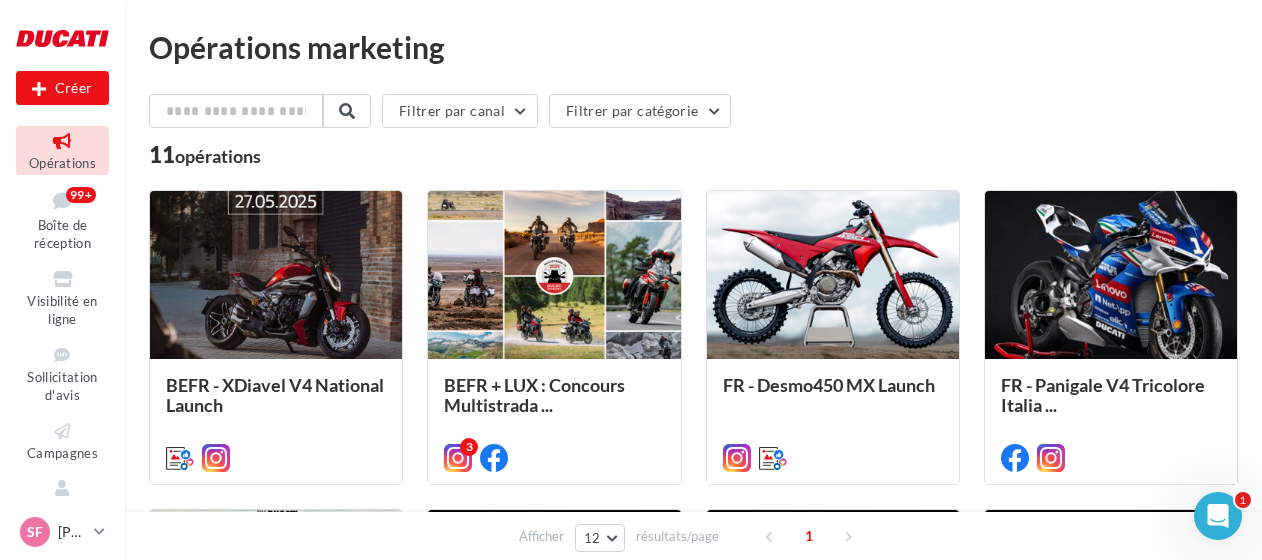 scroll, scrollTop: 0, scrollLeft: 0, axis: both 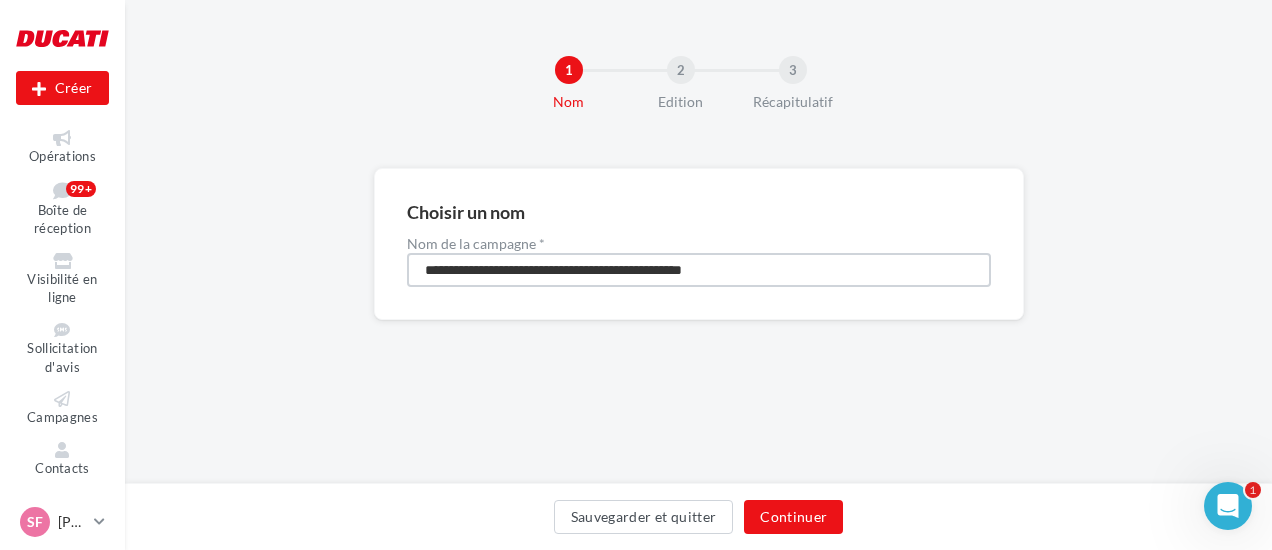 drag, startPoint x: 791, startPoint y: 270, endPoint x: 403, endPoint y: 267, distance: 388.0116 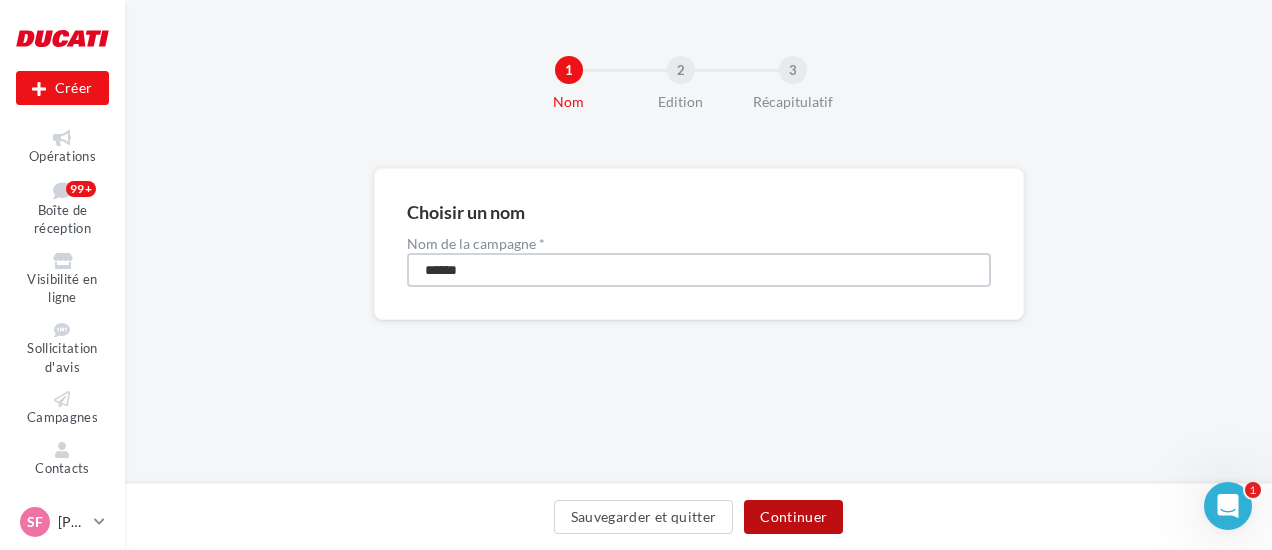 type on "******" 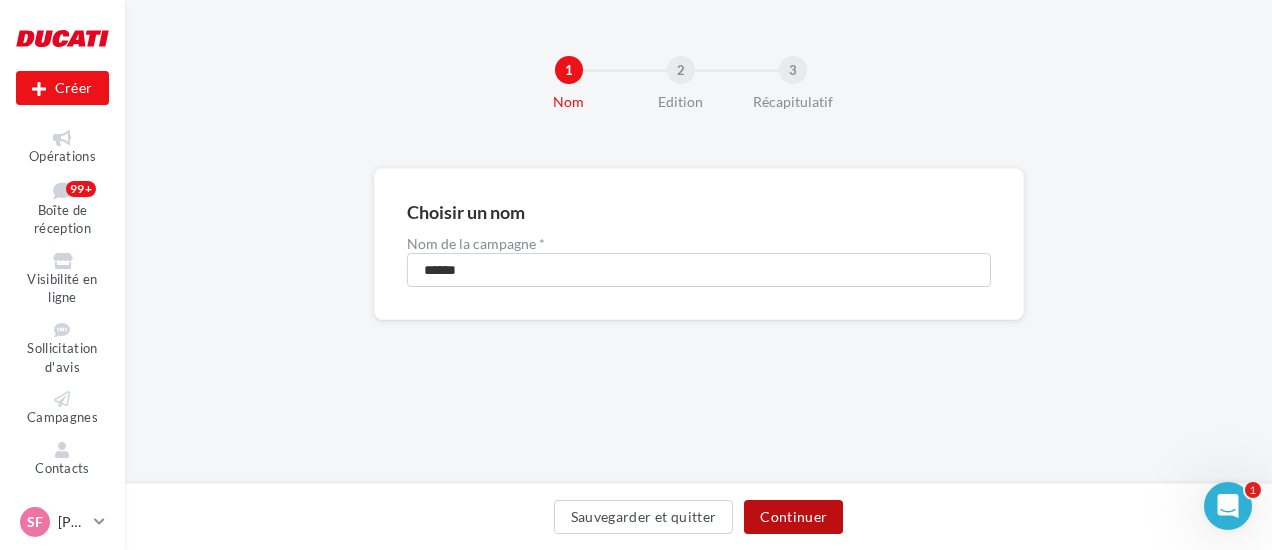 click on "Continuer" at bounding box center (793, 517) 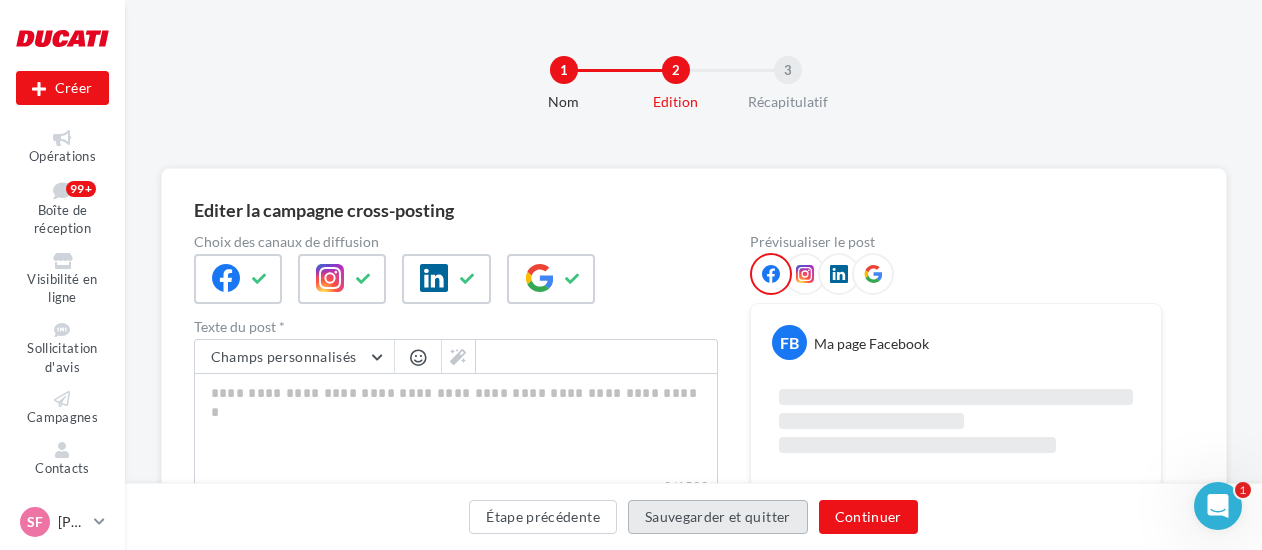 click on "Sauvegarder et quitter" at bounding box center (718, 517) 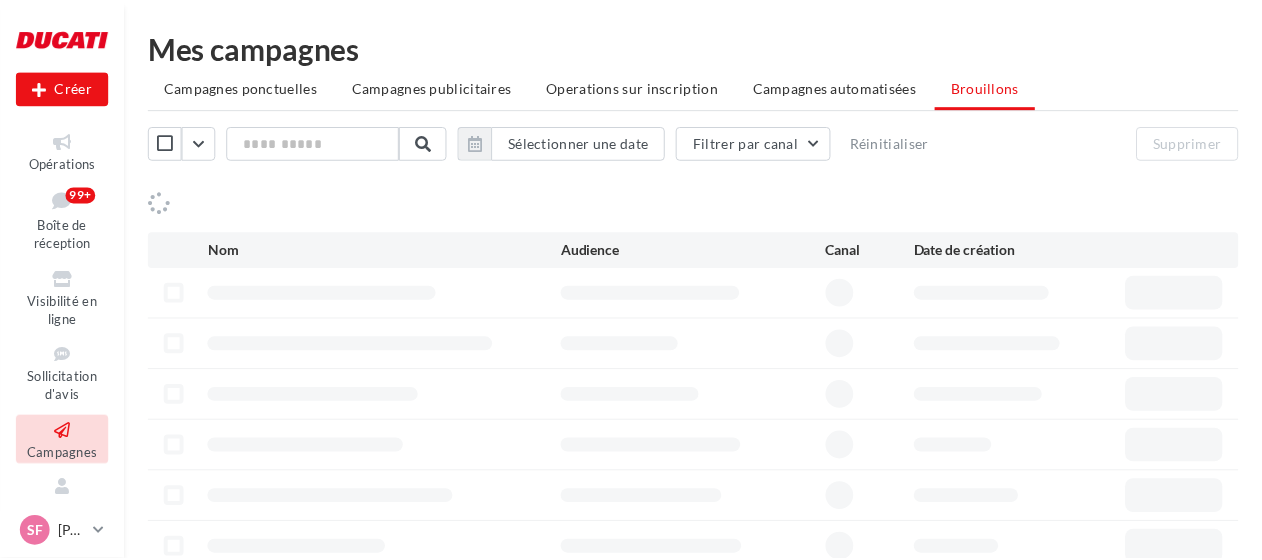 scroll, scrollTop: 0, scrollLeft: 0, axis: both 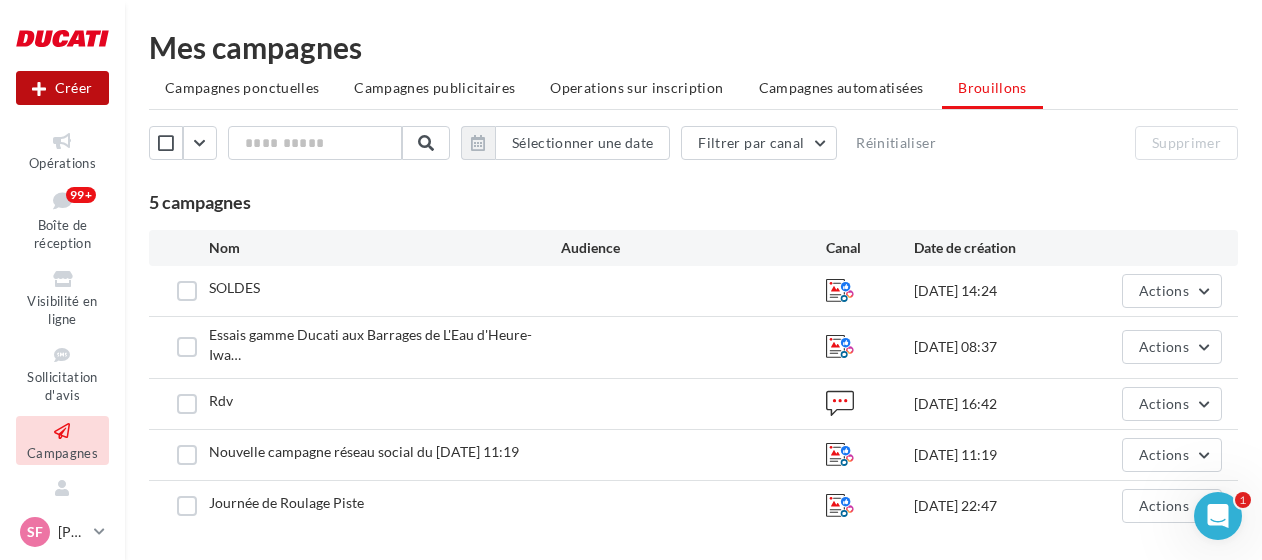 click on "Créer" at bounding box center [62, 88] 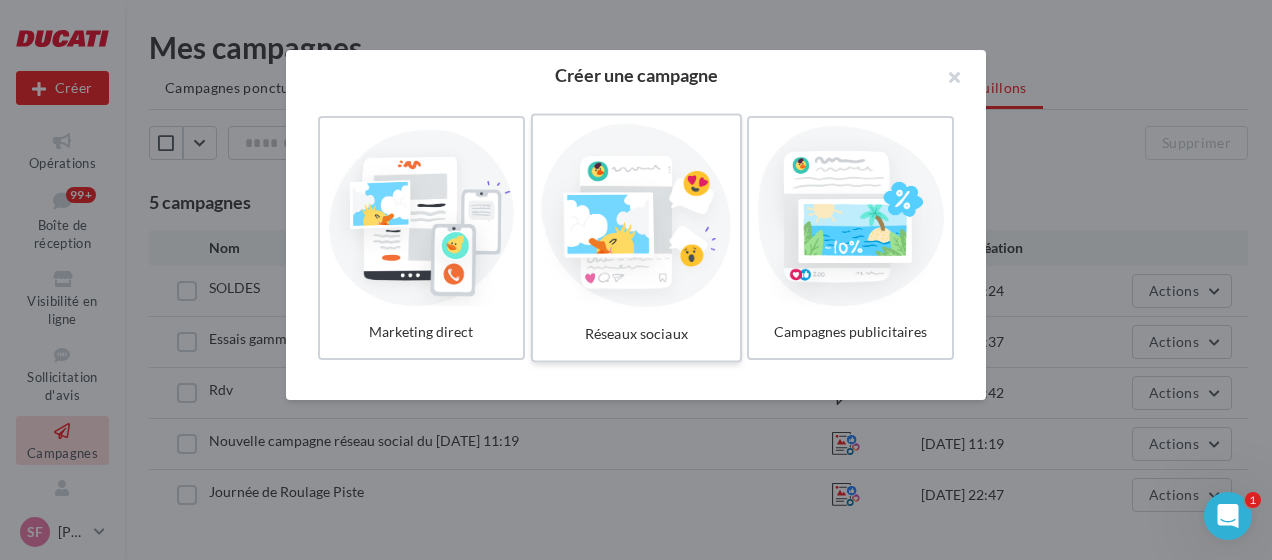 click at bounding box center [636, 216] 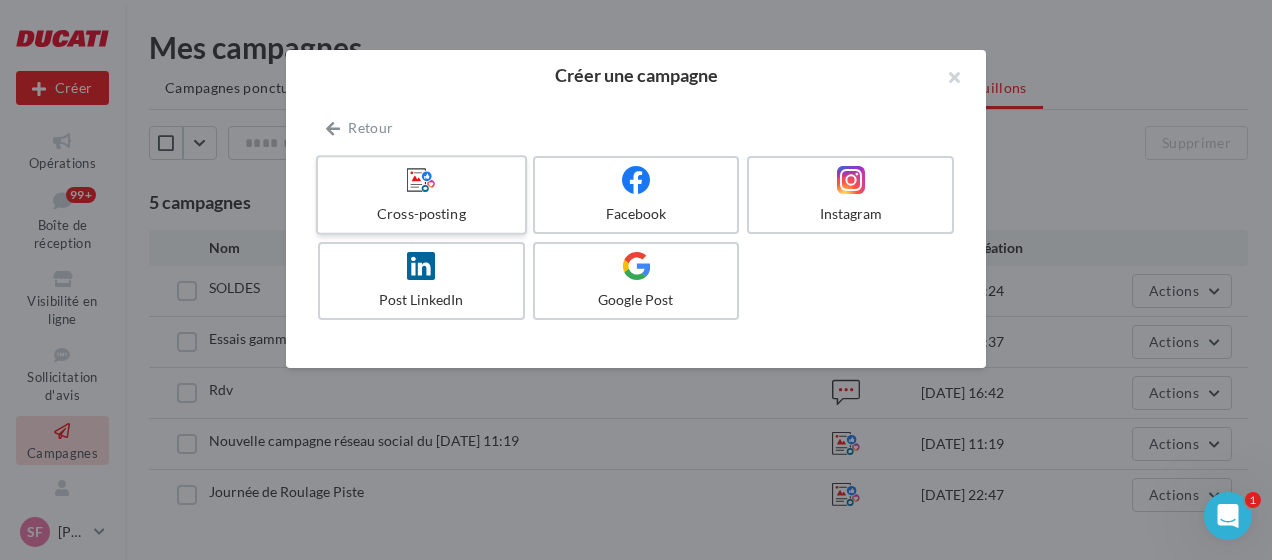 click on "Cross-posting" at bounding box center [421, 195] 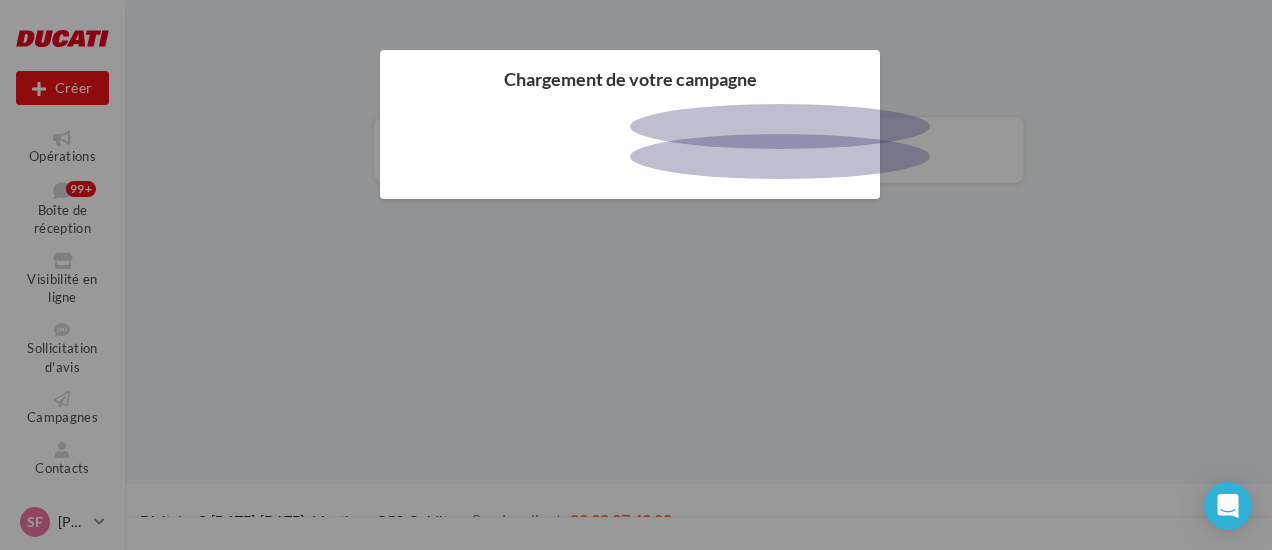 scroll, scrollTop: 0, scrollLeft: 0, axis: both 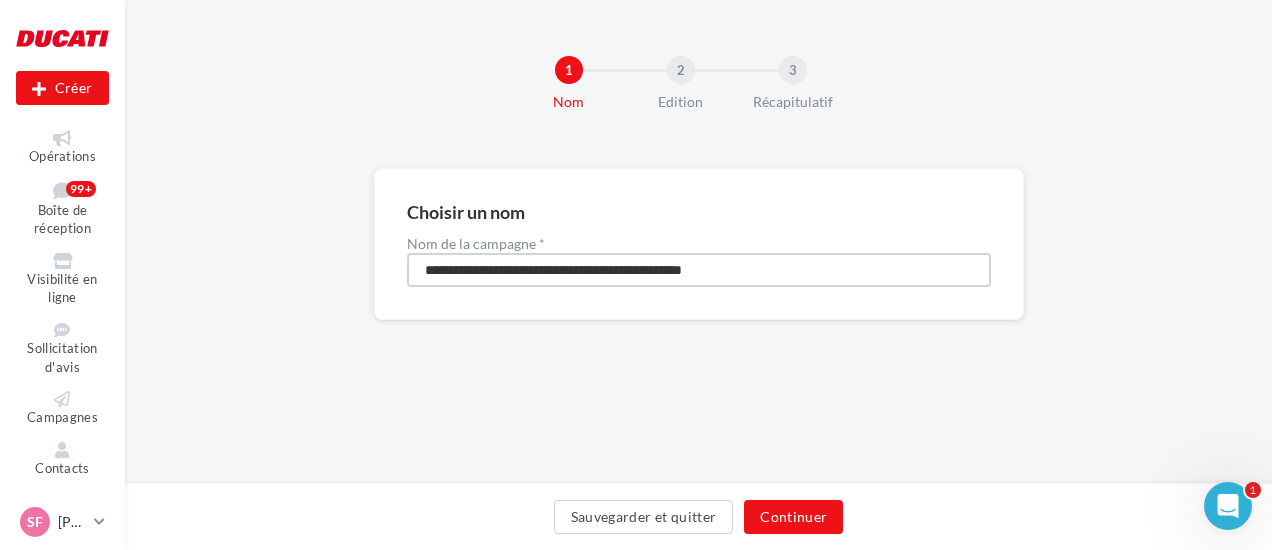 drag, startPoint x: 784, startPoint y: 266, endPoint x: 355, endPoint y: 253, distance: 429.19693 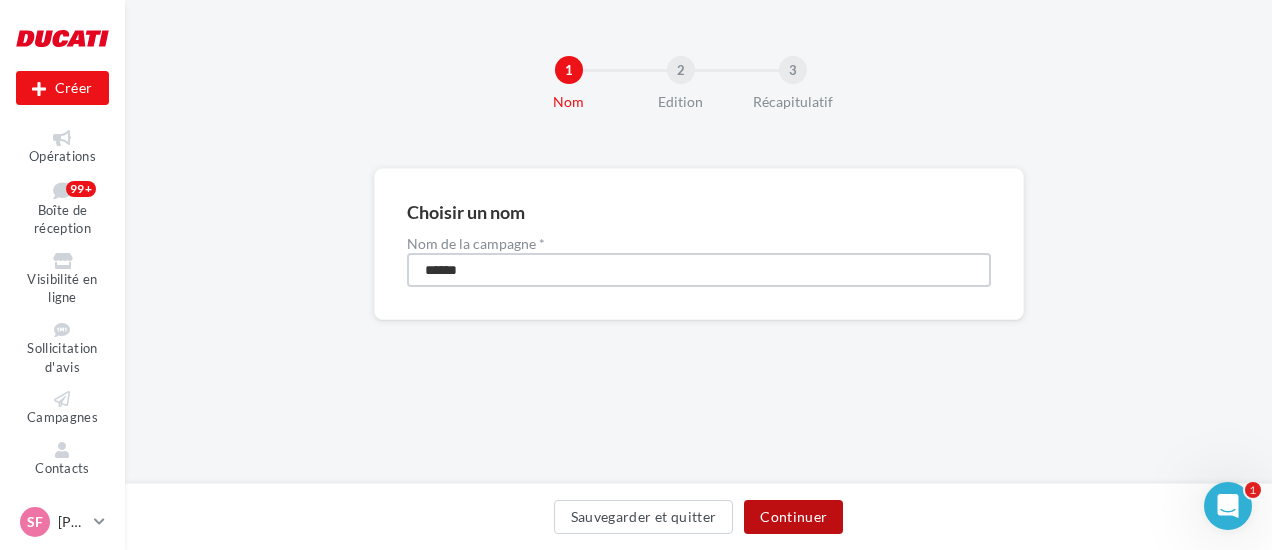 type on "******" 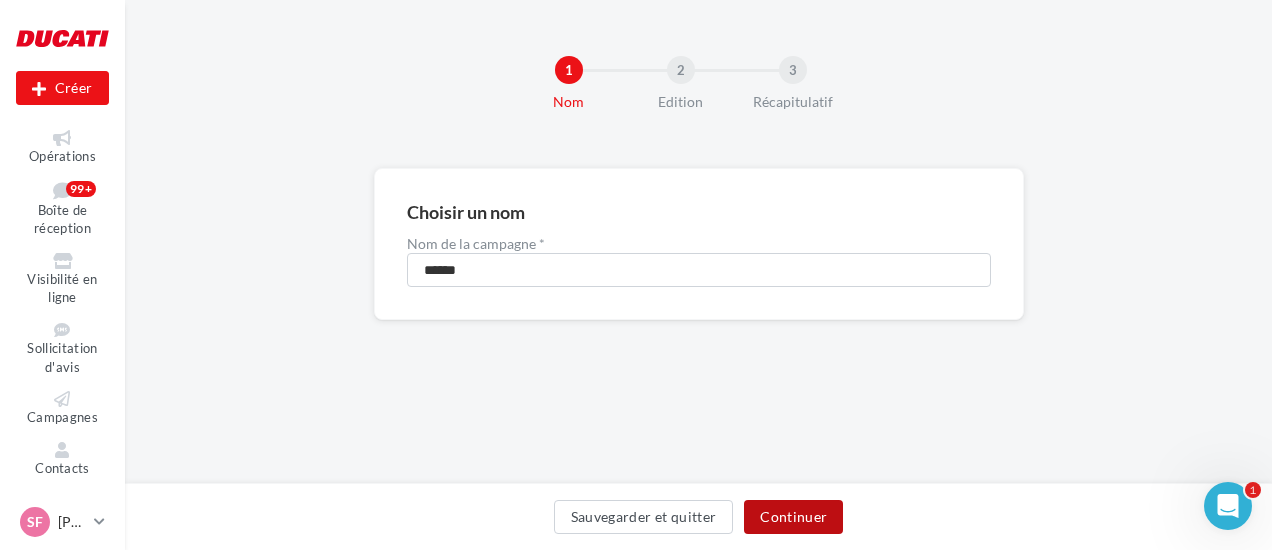 click on "Continuer" at bounding box center (793, 517) 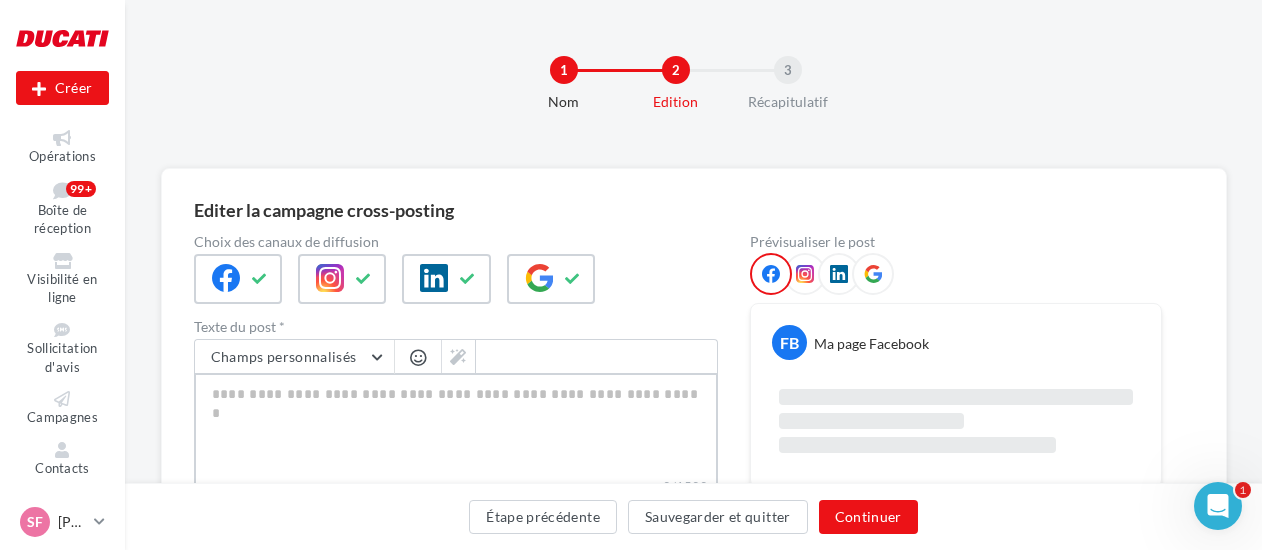 click on "0/1500" at bounding box center (456, 425) 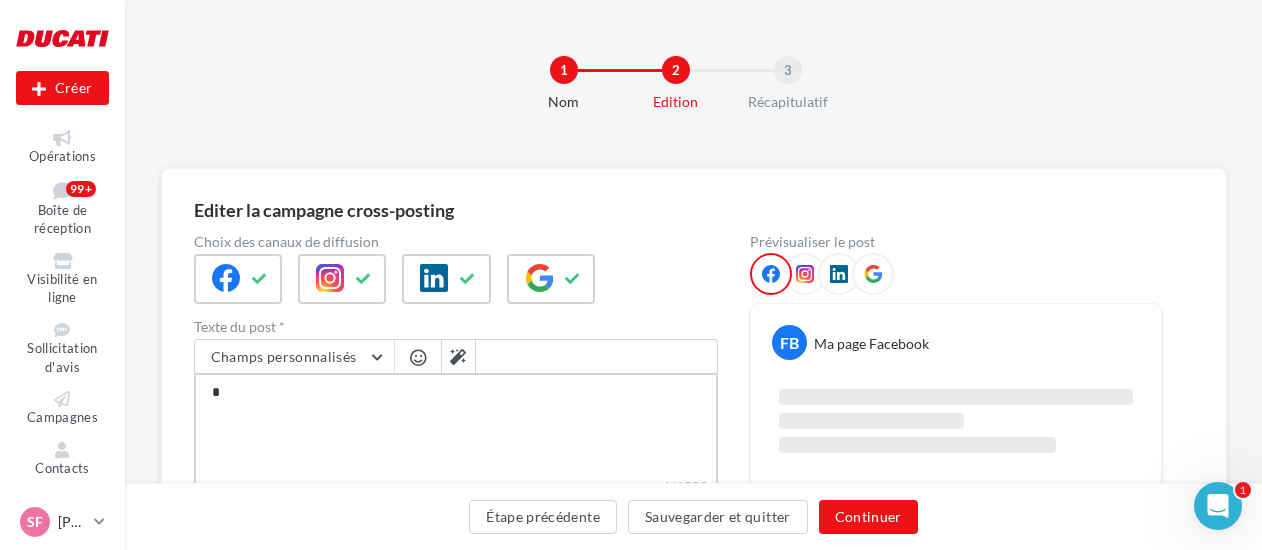 type on "**" 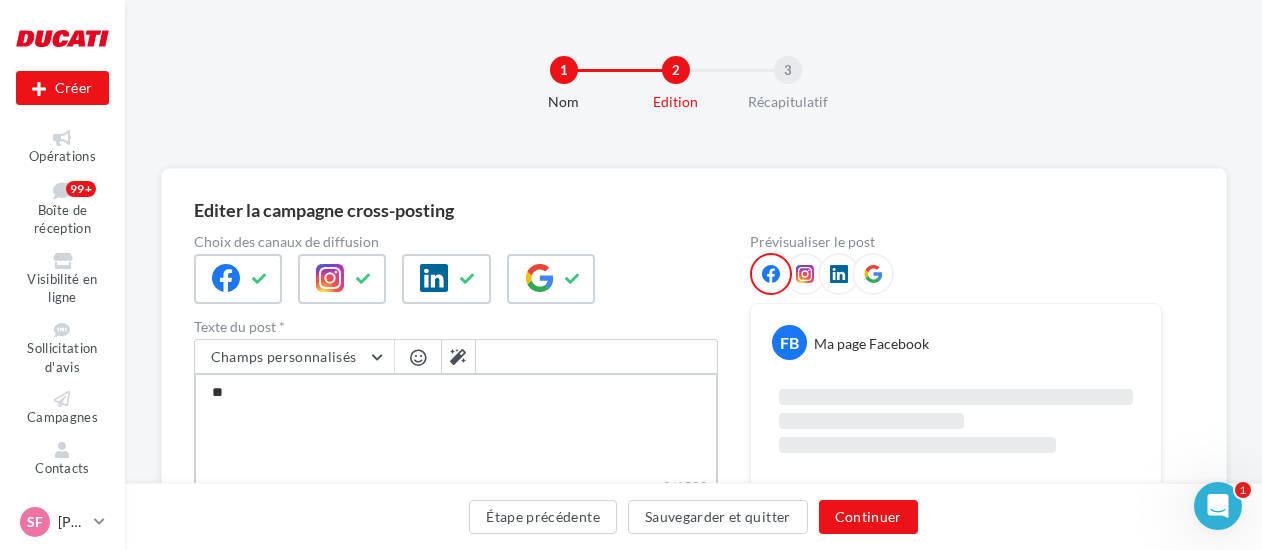type on "***" 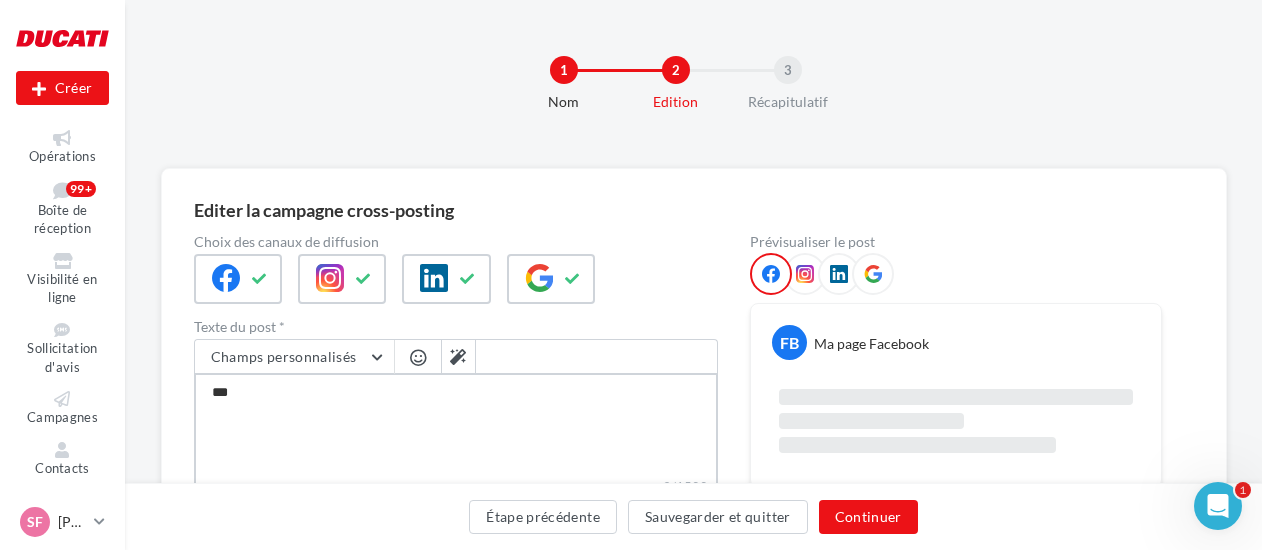 type on "****" 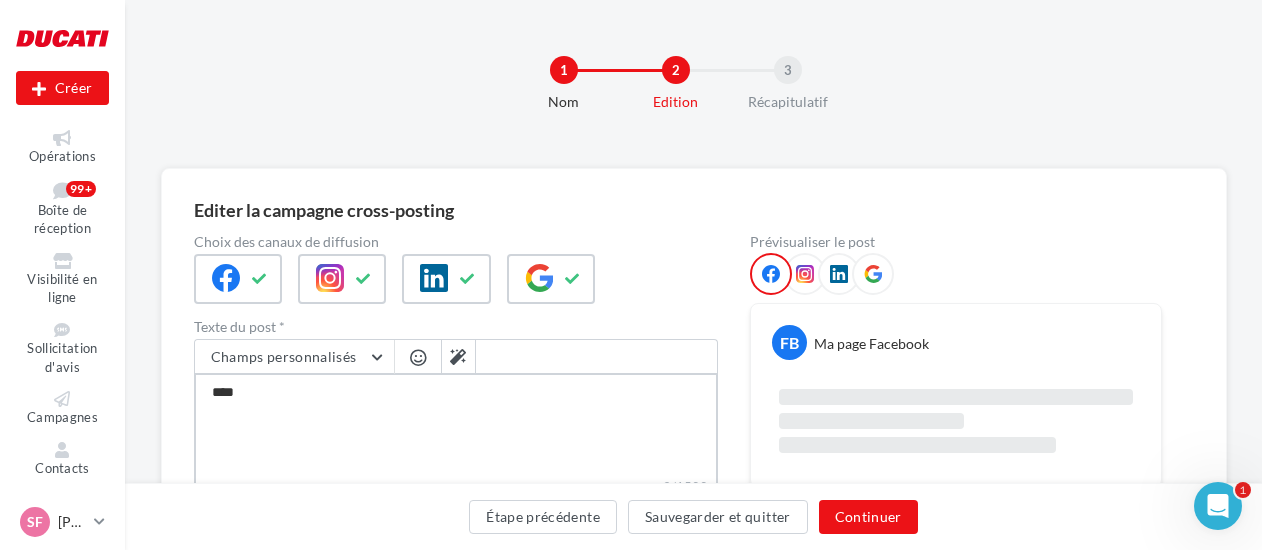 type on "*****" 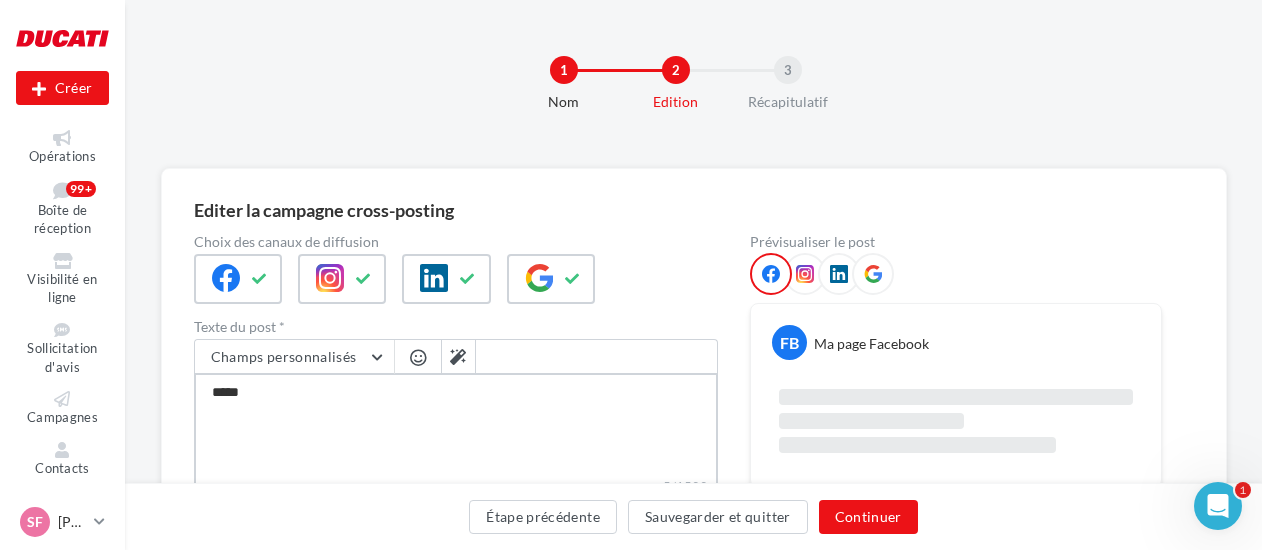 type on "******" 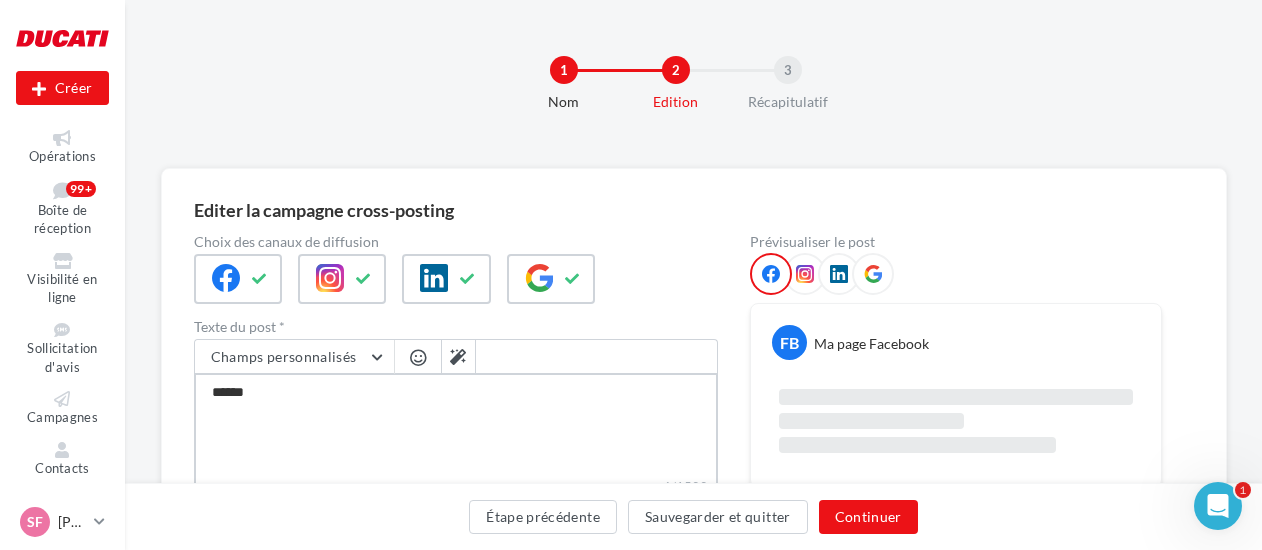 type on "******" 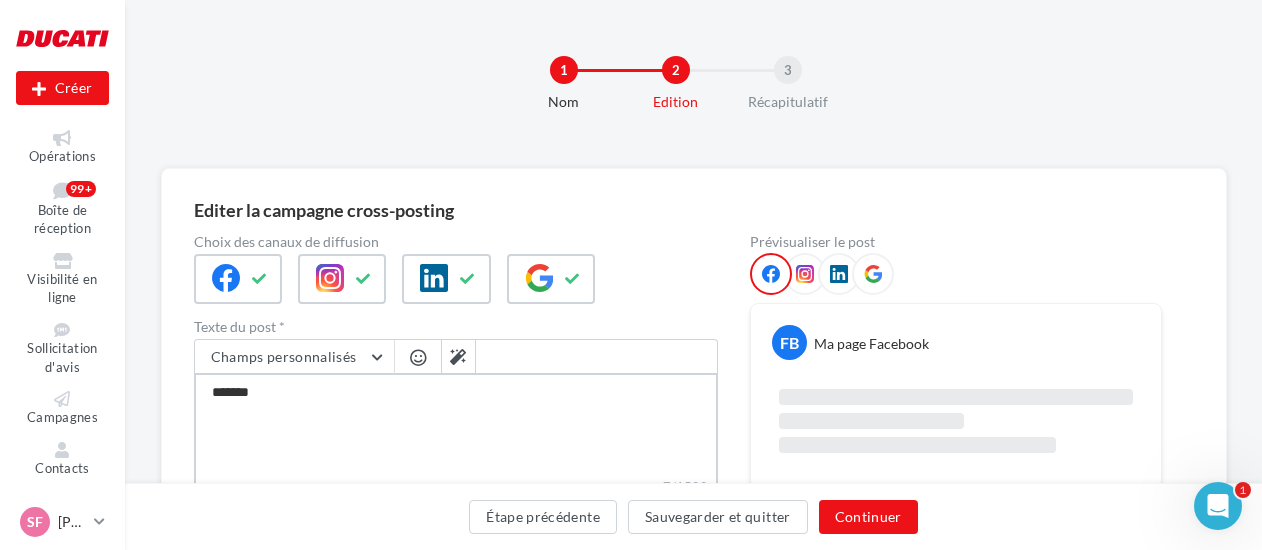 type on "********" 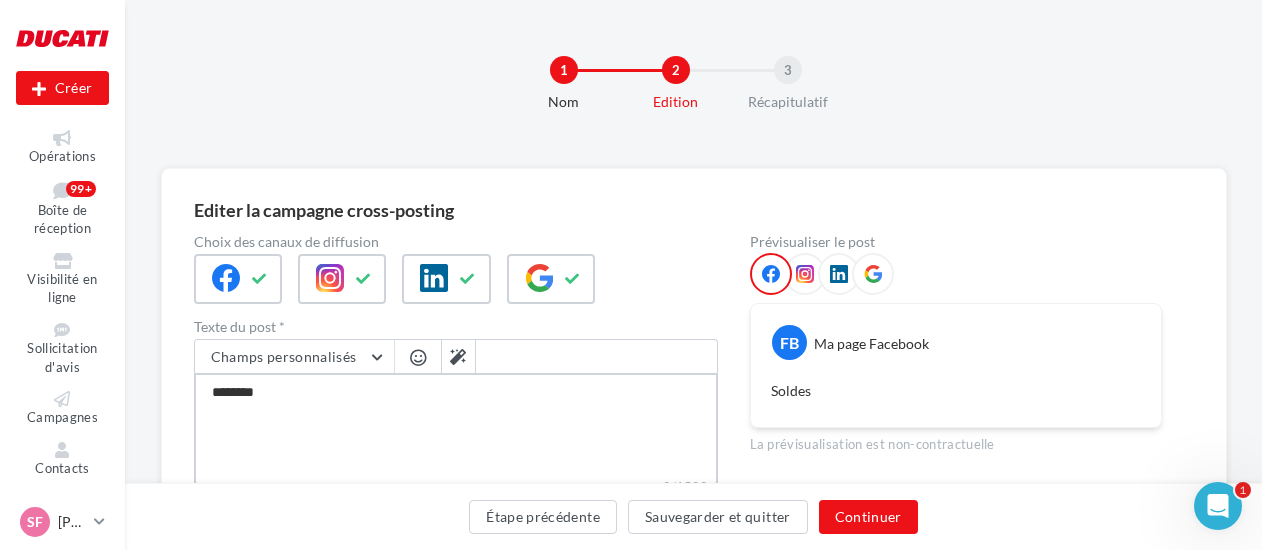 type on "******" 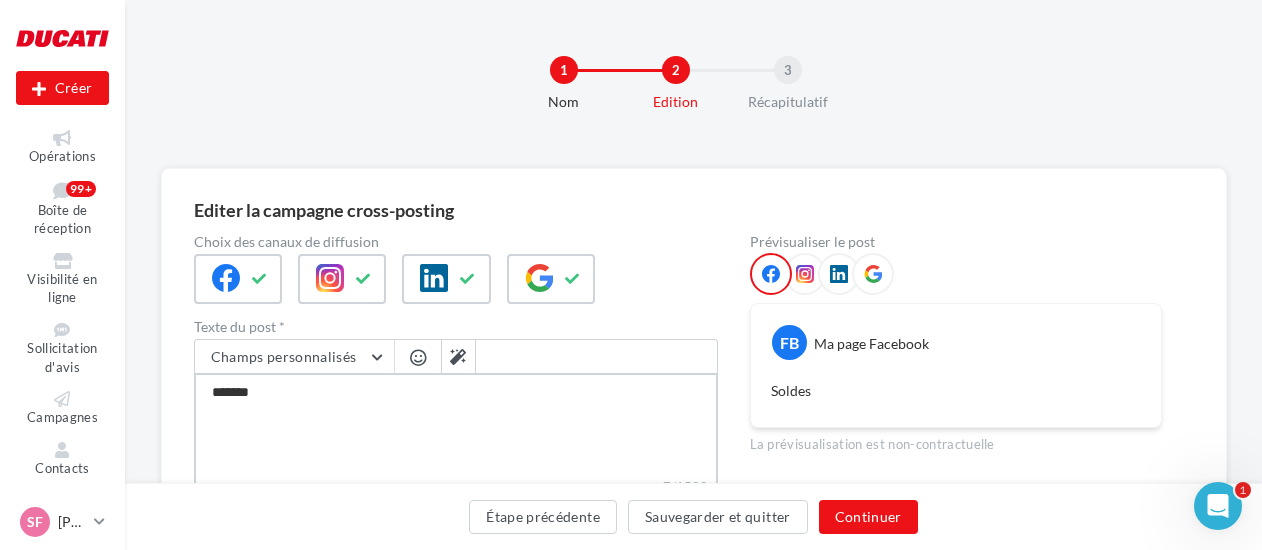 type on "********" 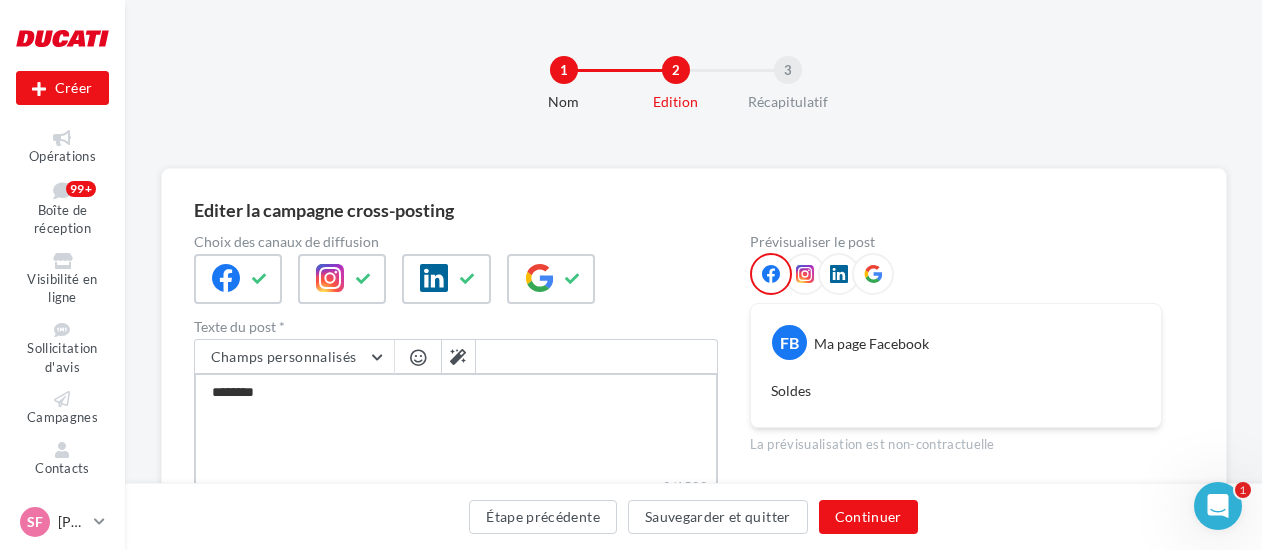 type on "********" 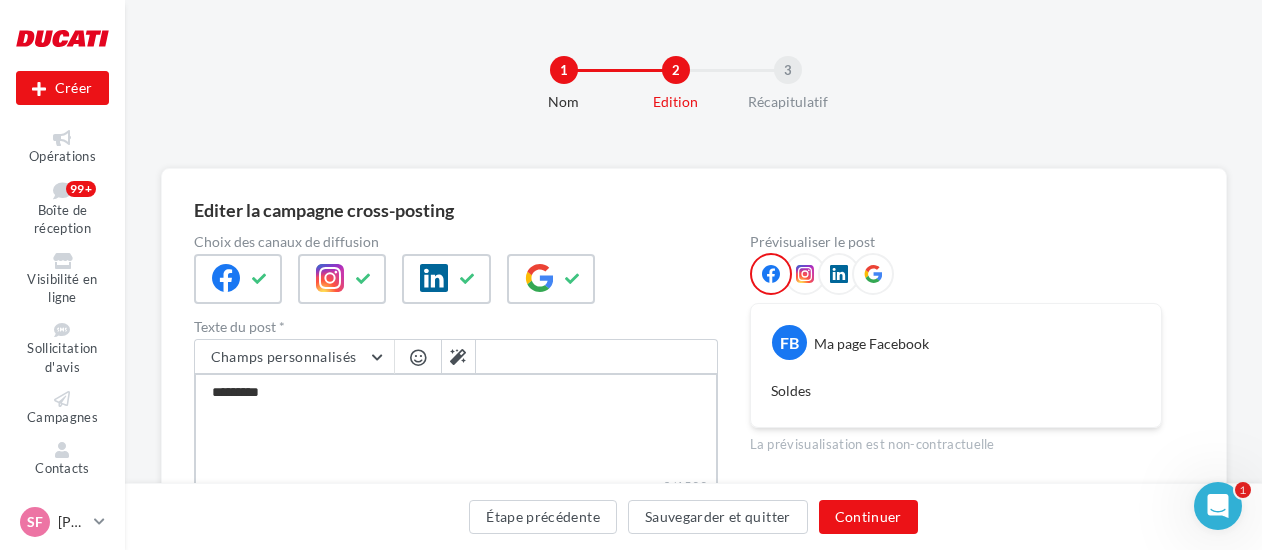 type on "**********" 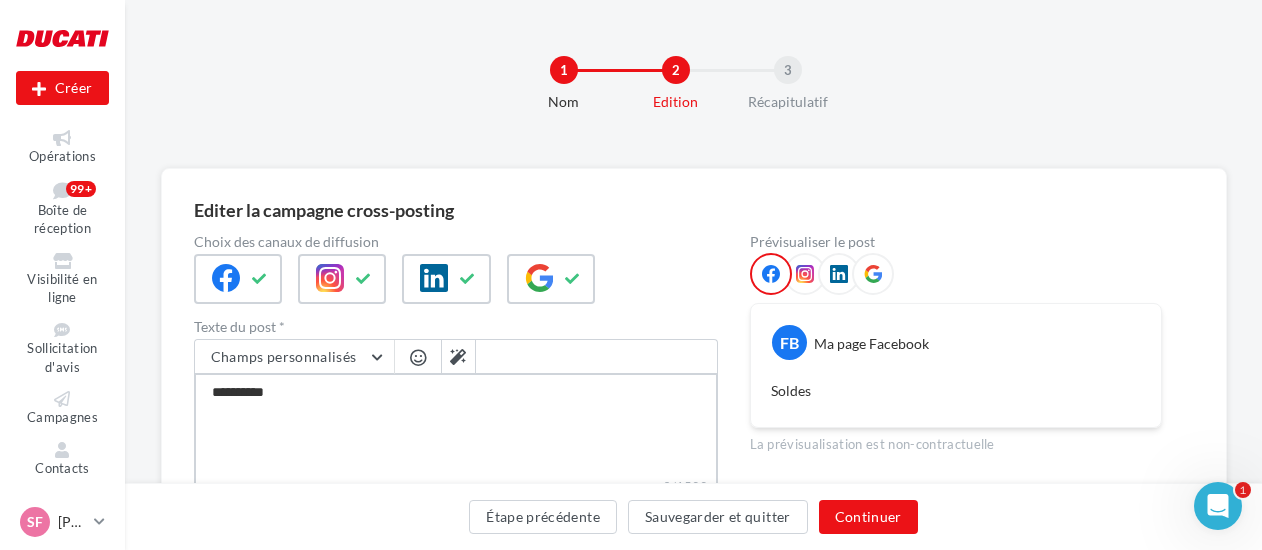 type on "**********" 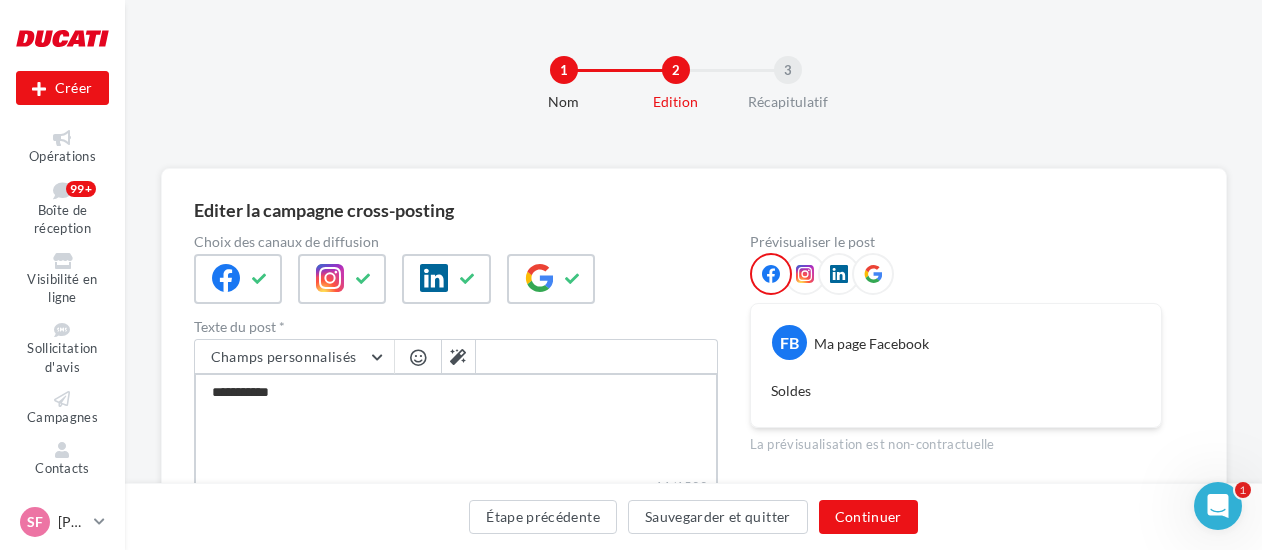 type on "**********" 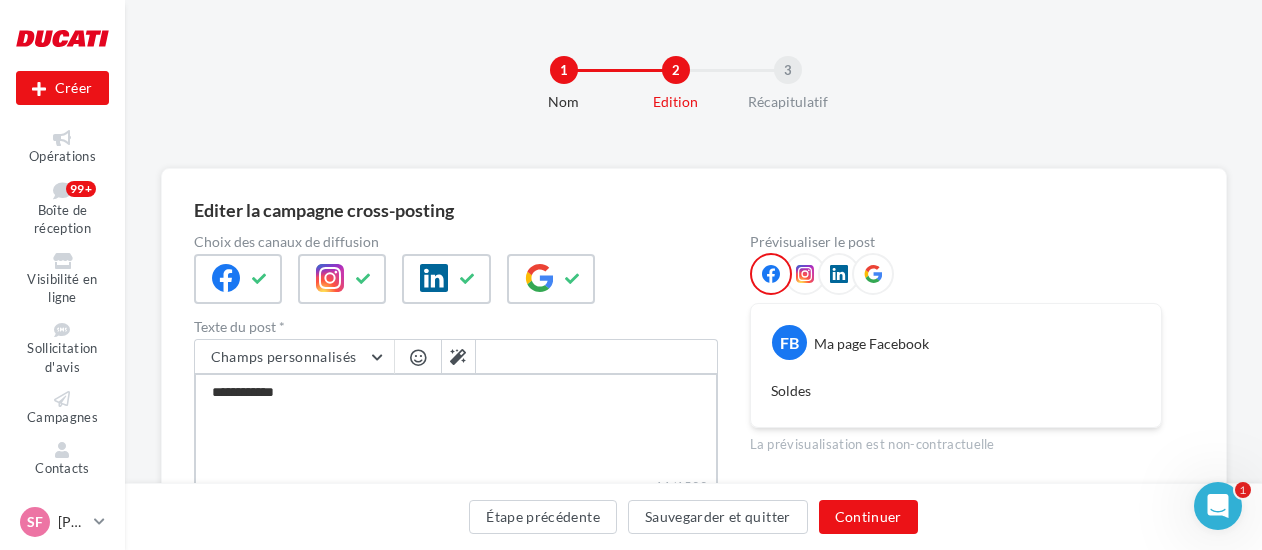 type on "**********" 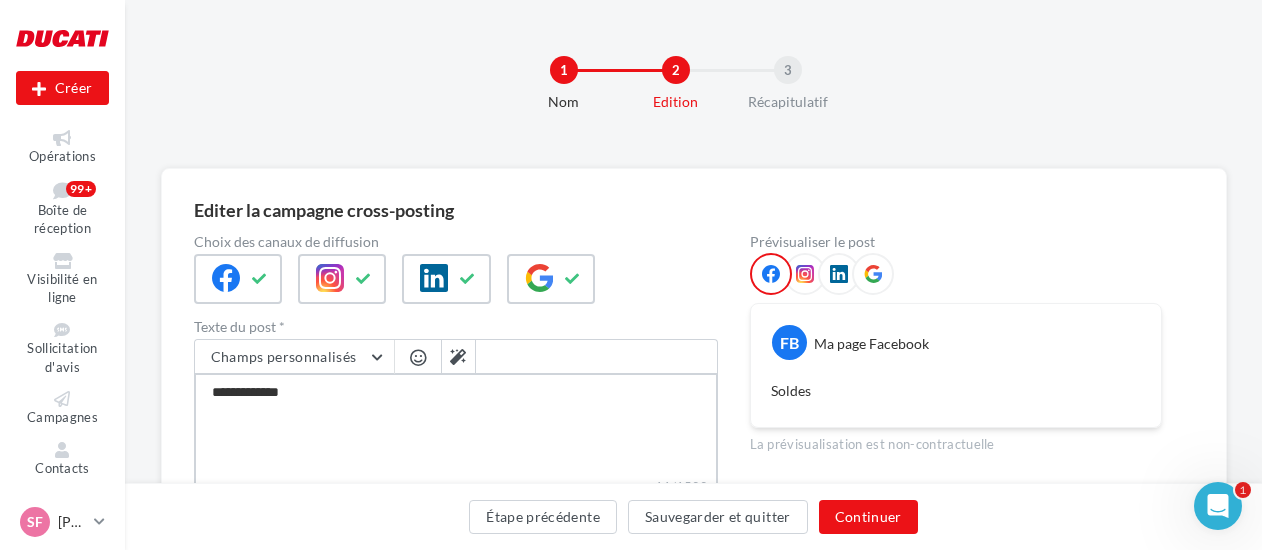 type on "**********" 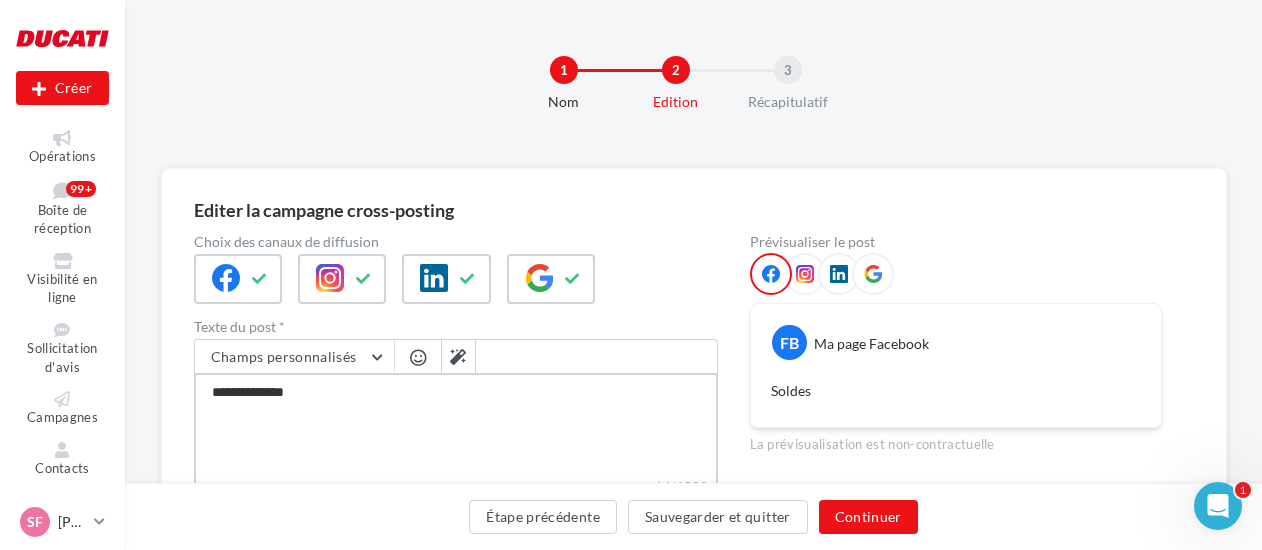type on "**********" 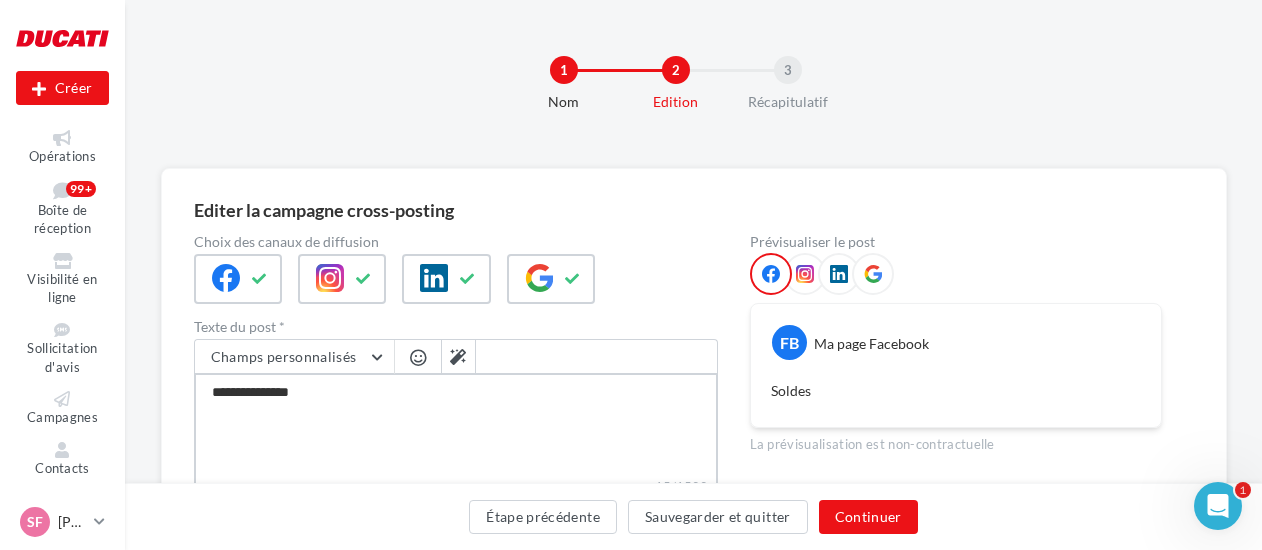 type on "**********" 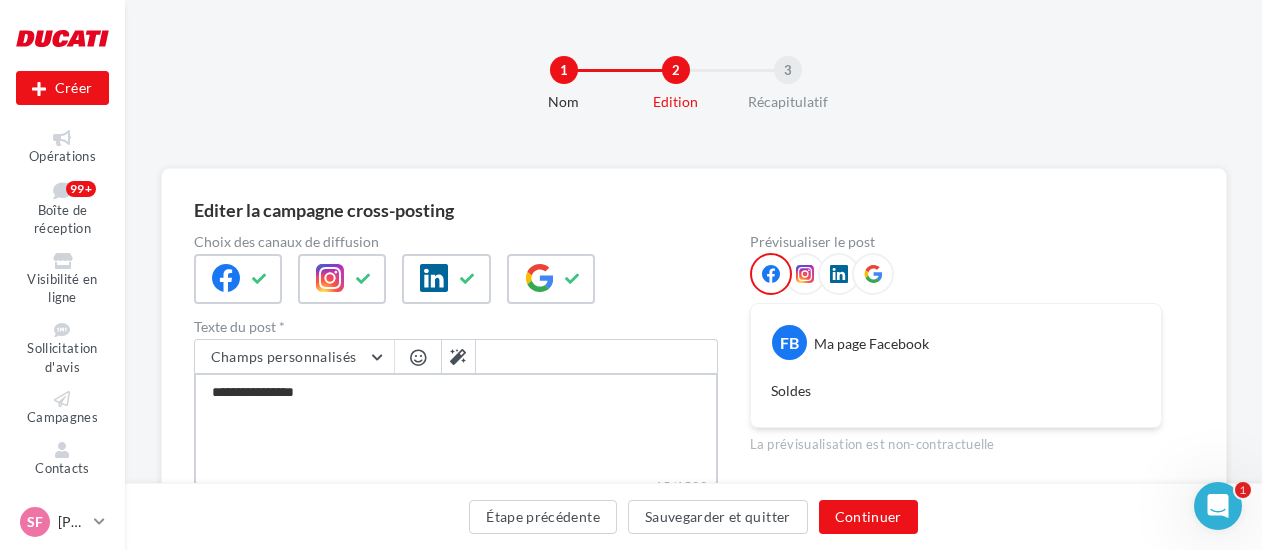 type on "**********" 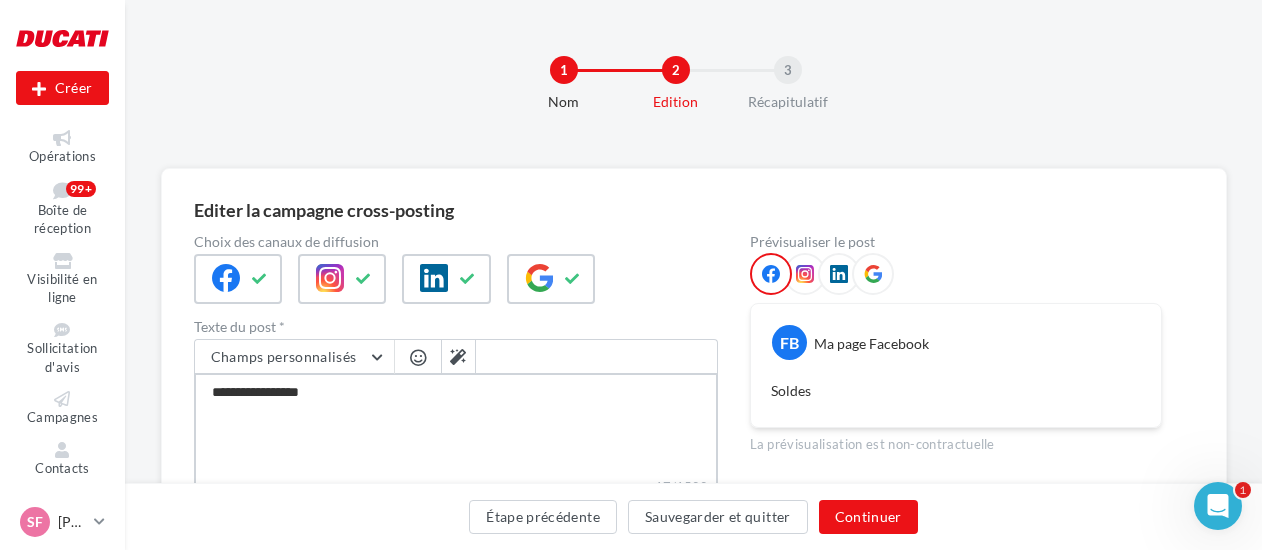 type on "**********" 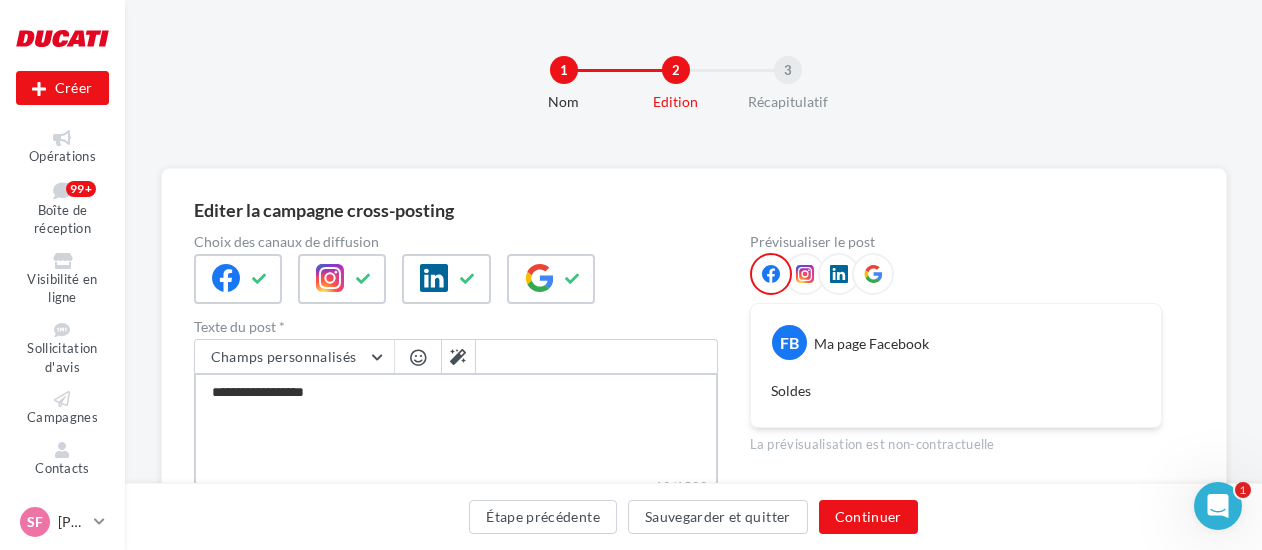 type on "**********" 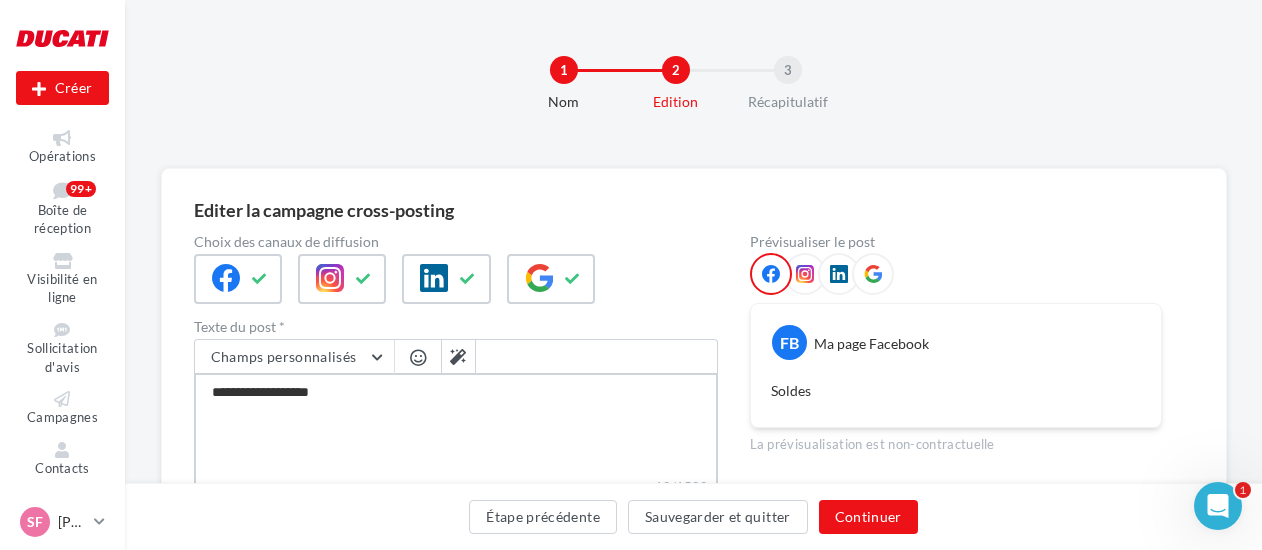 type on "**********" 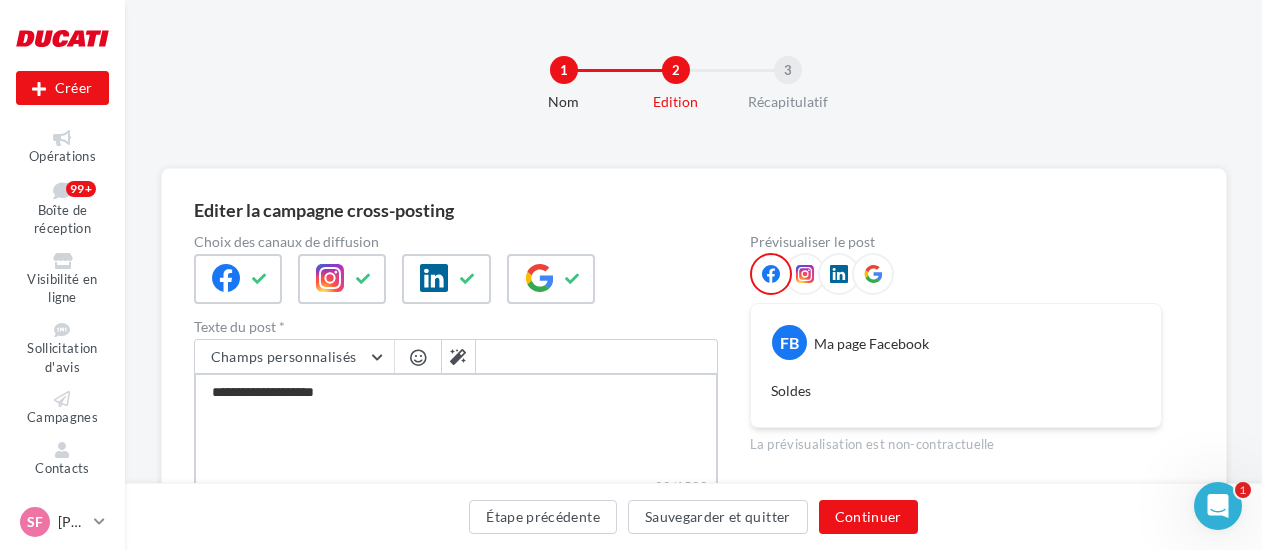 type on "**********" 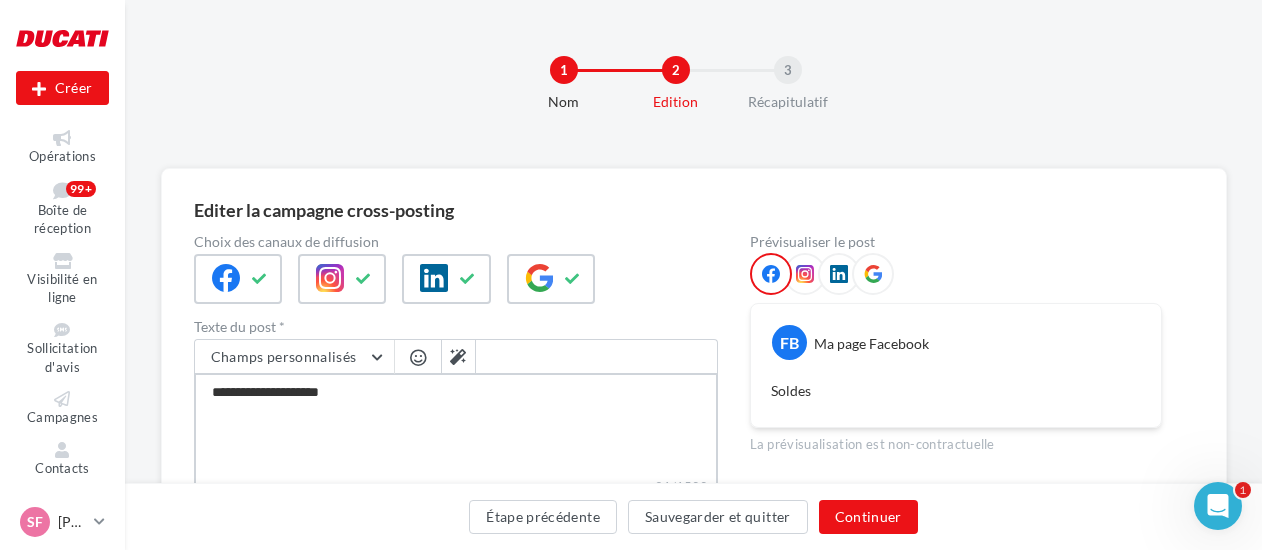 type on "**********" 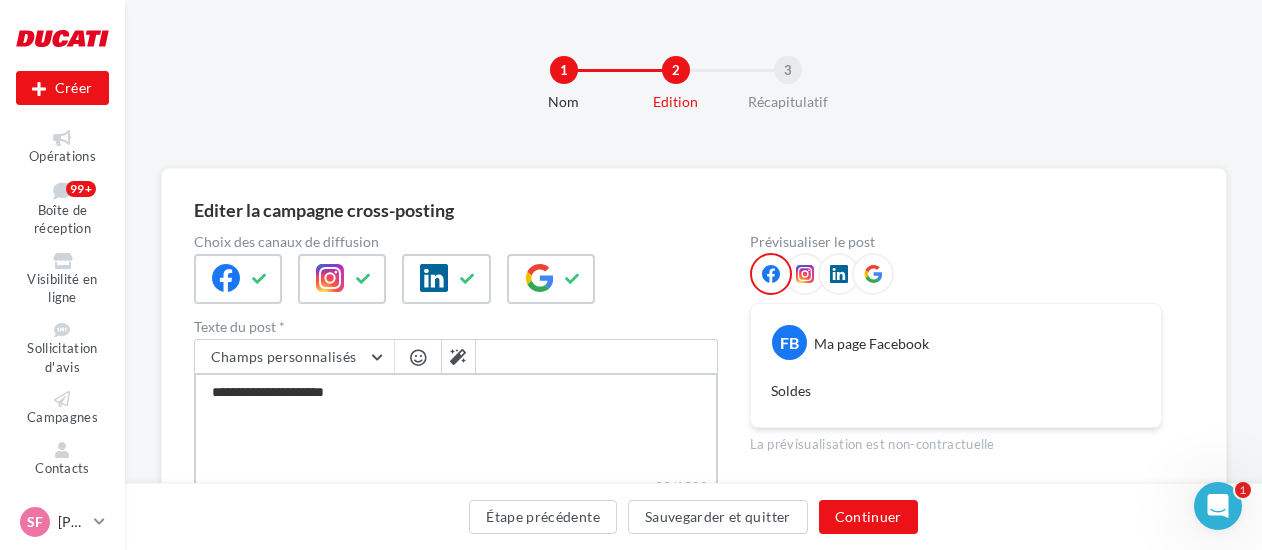 type on "**********" 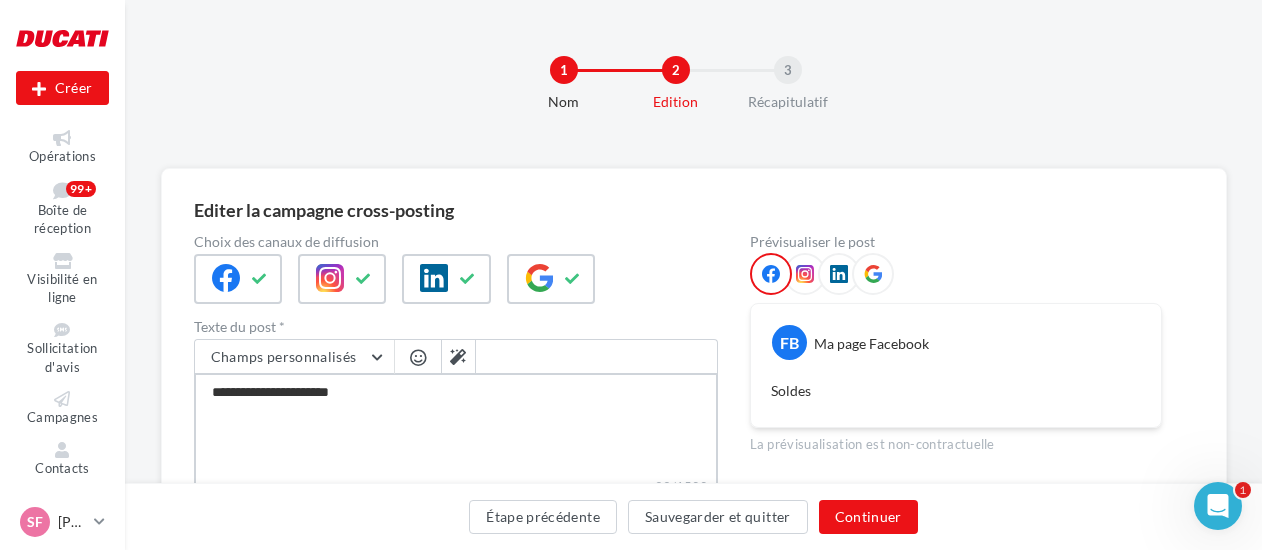 type on "**********" 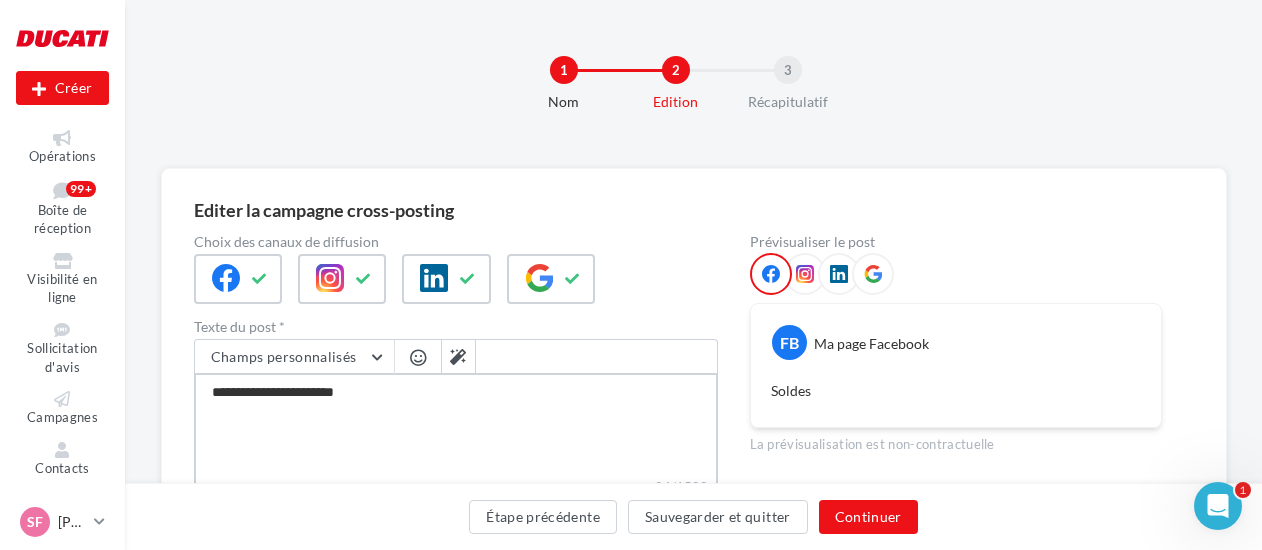 type on "**********" 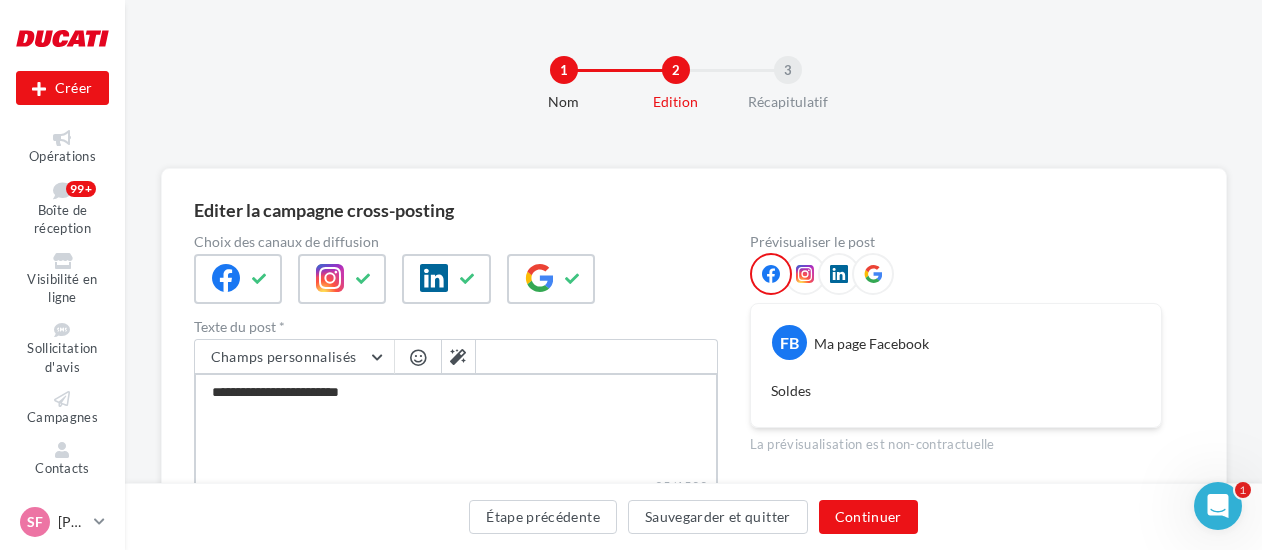 type on "**********" 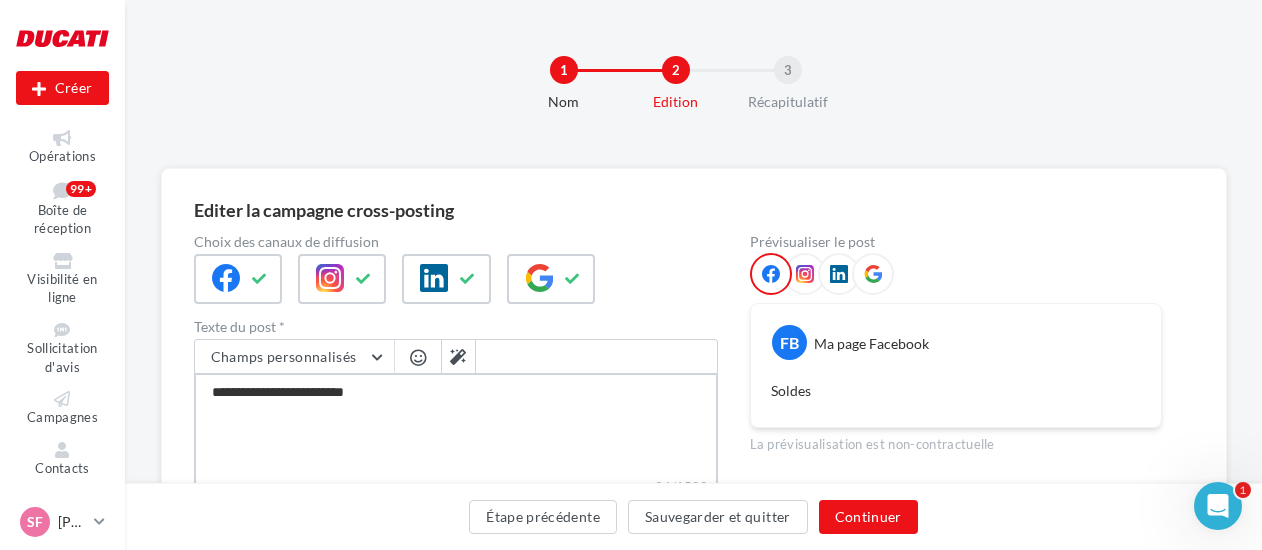 type on "**********" 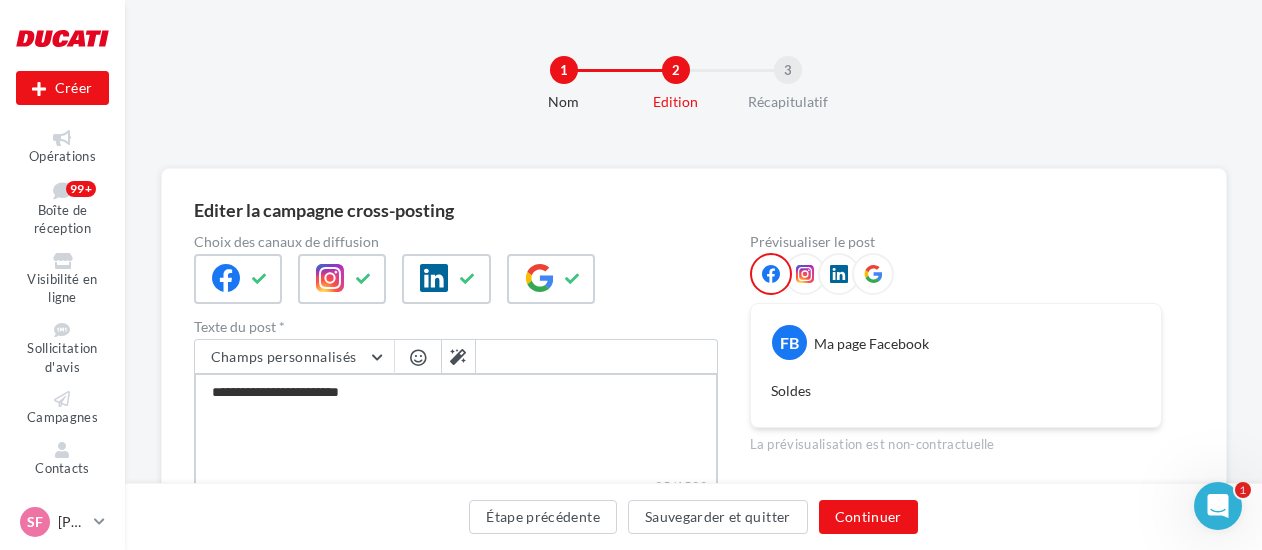 type on "**********" 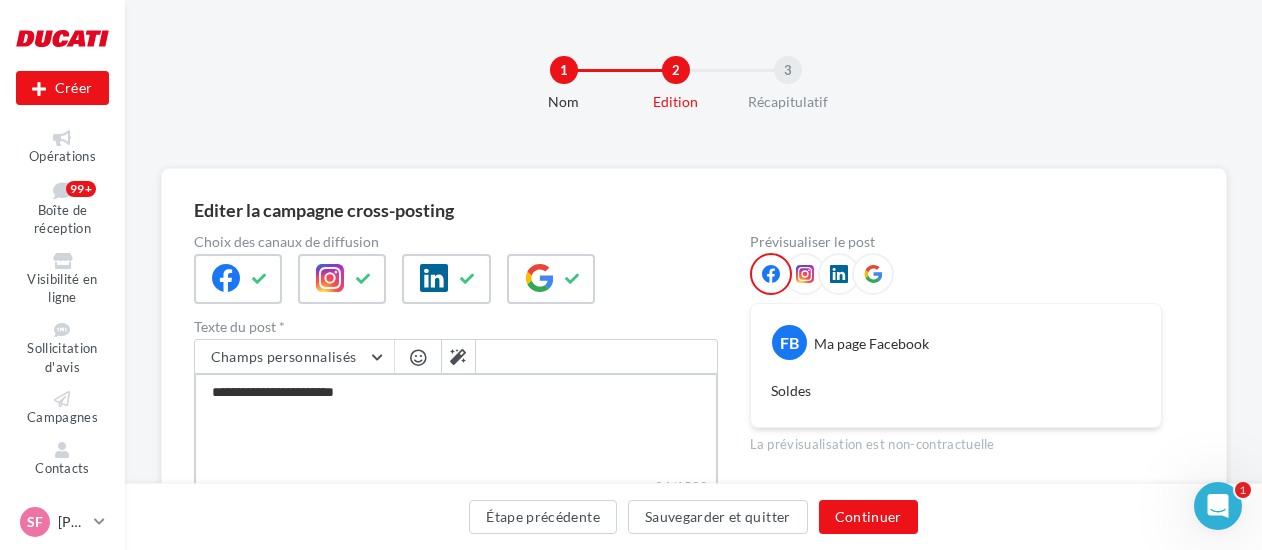 type on "**********" 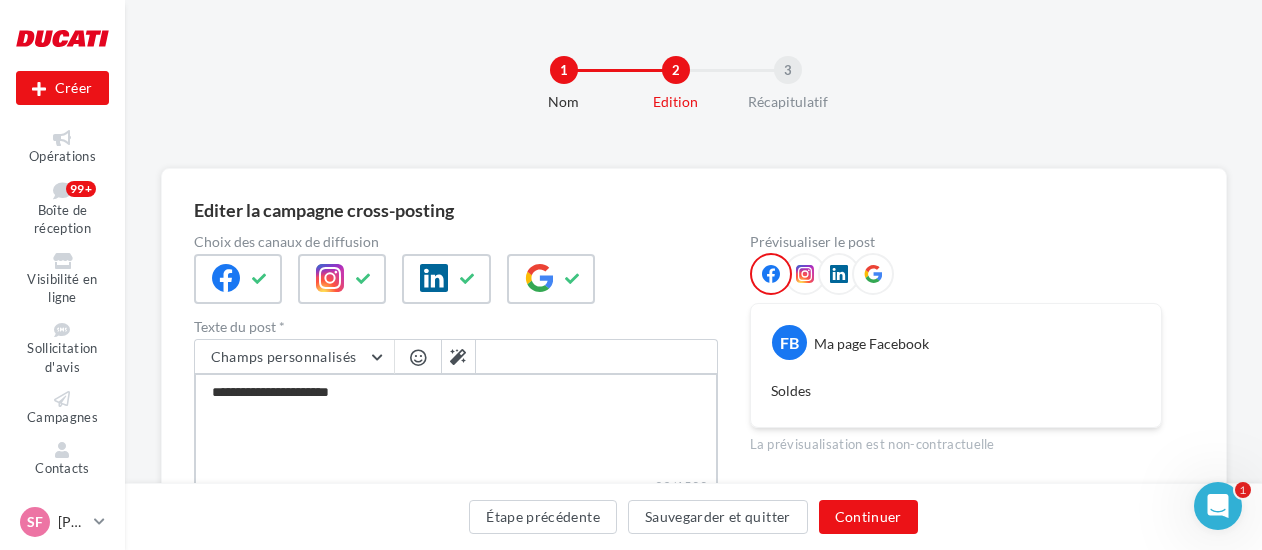type on "**********" 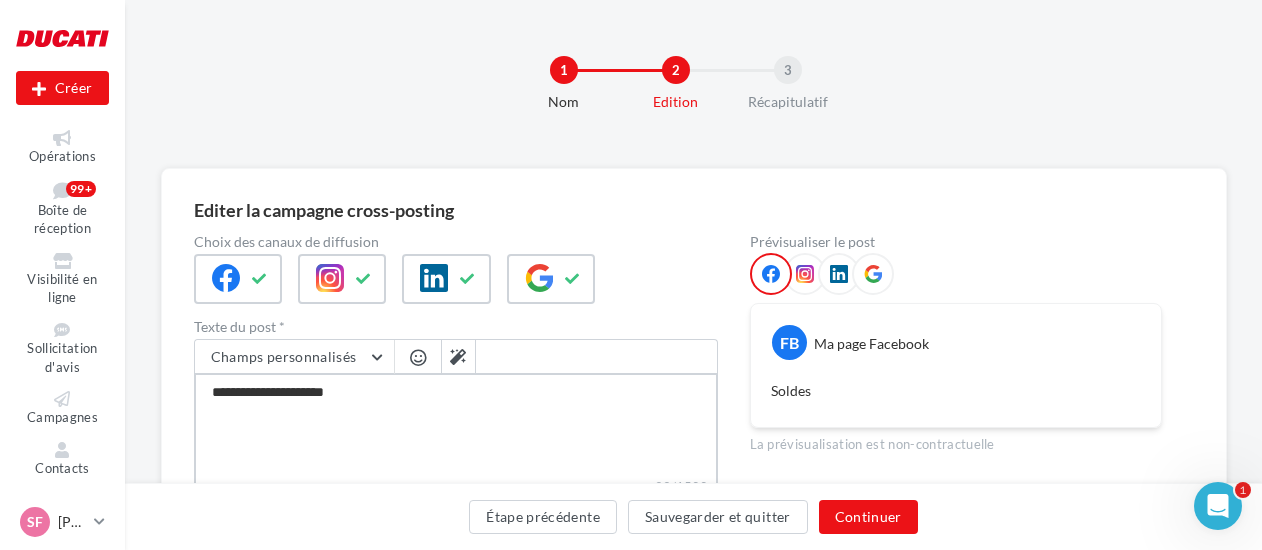 type on "**********" 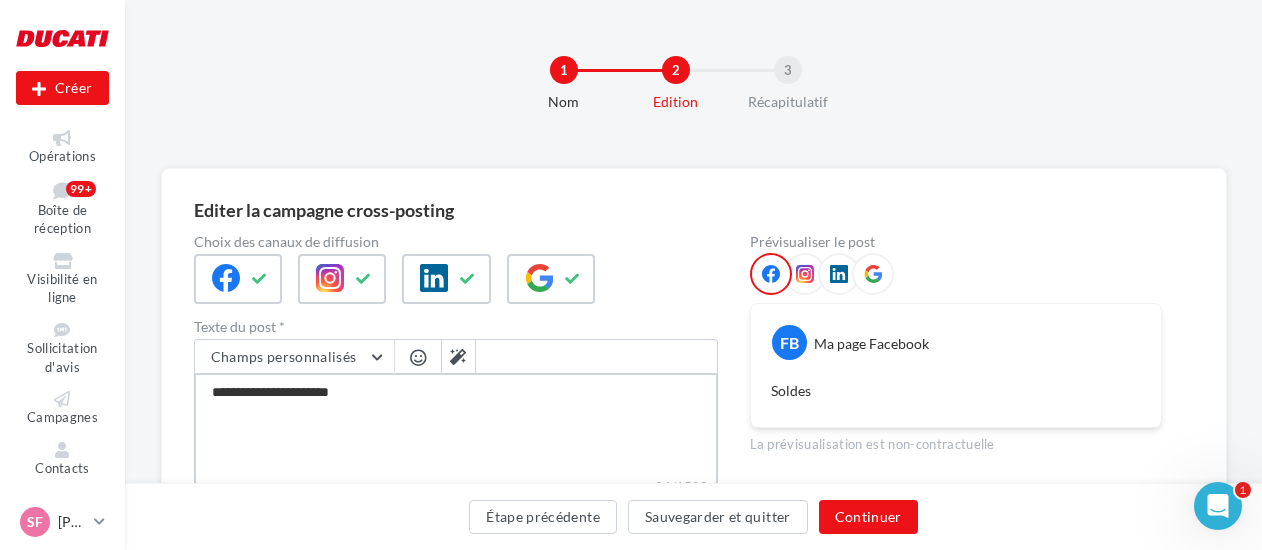 type on "**********" 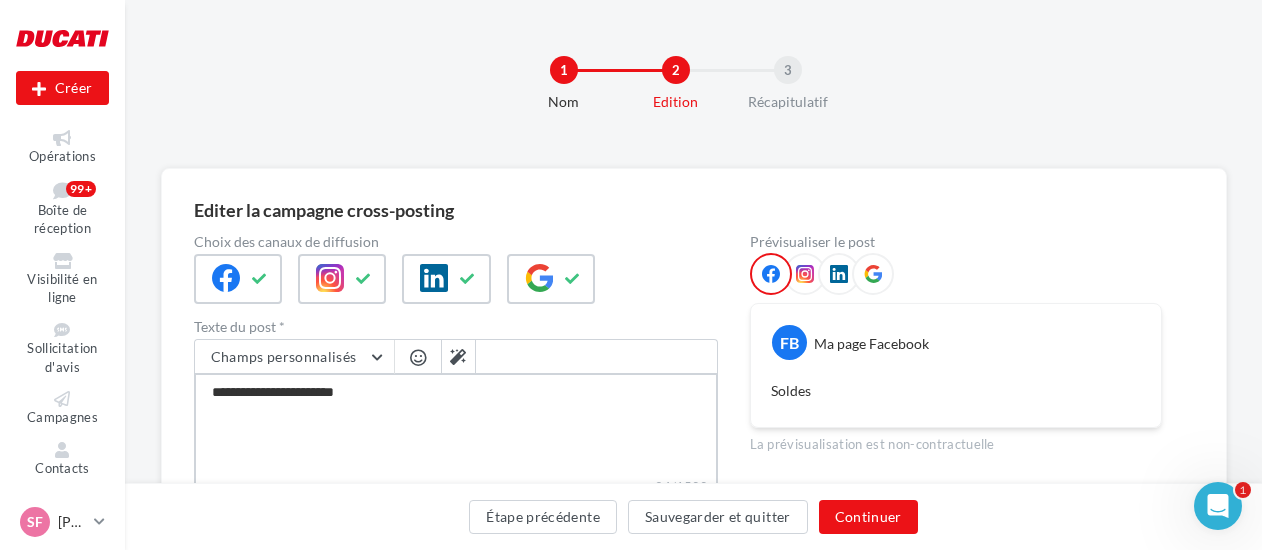 type on "**********" 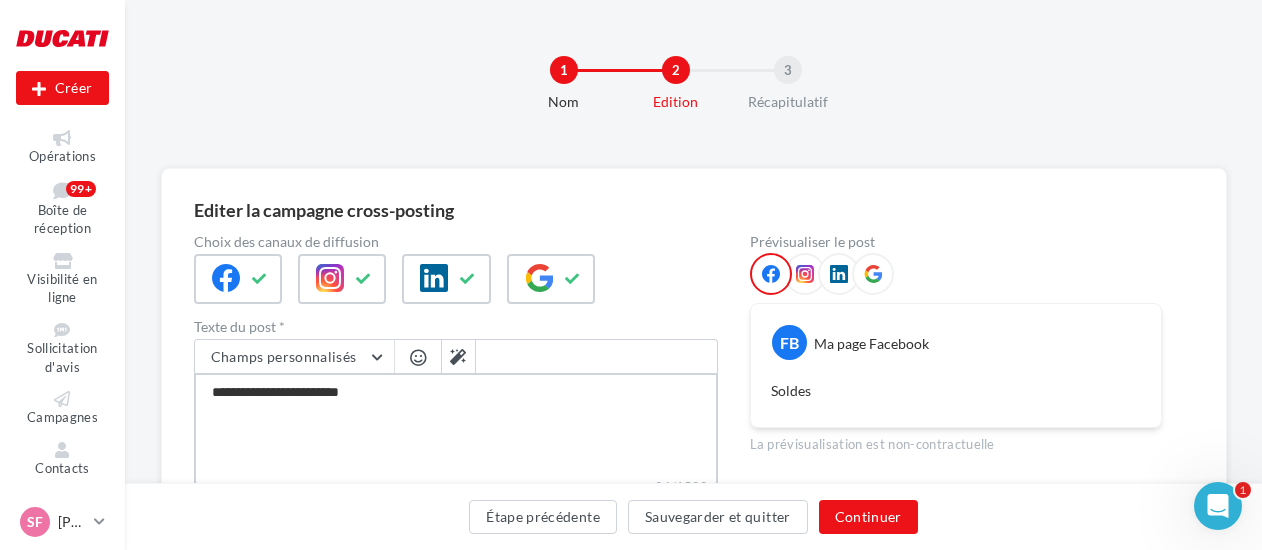 type on "**********" 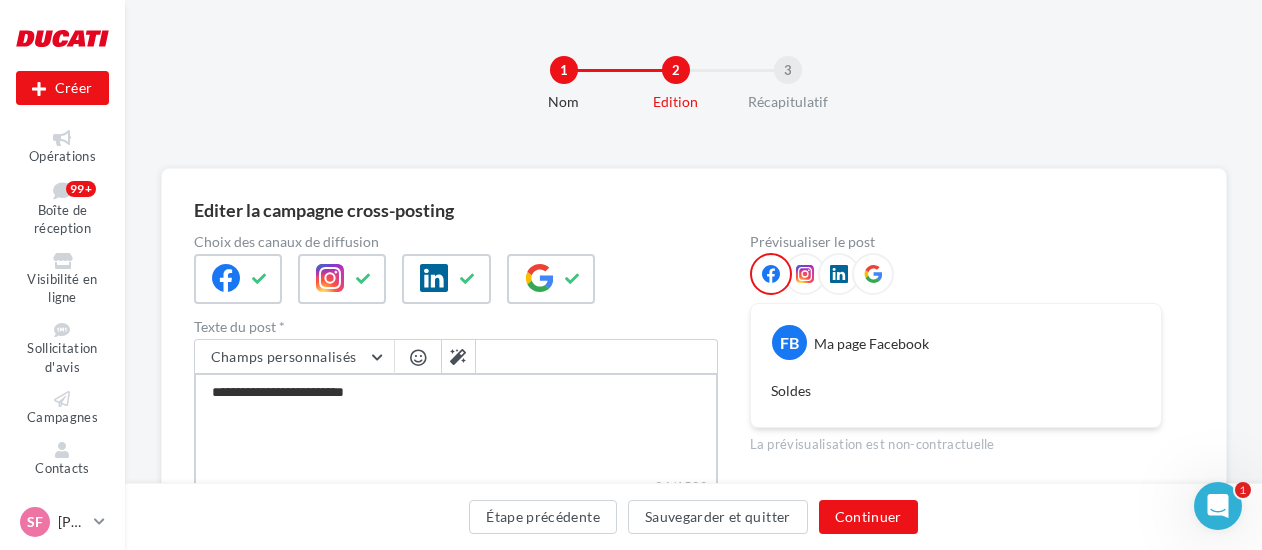 type on "**********" 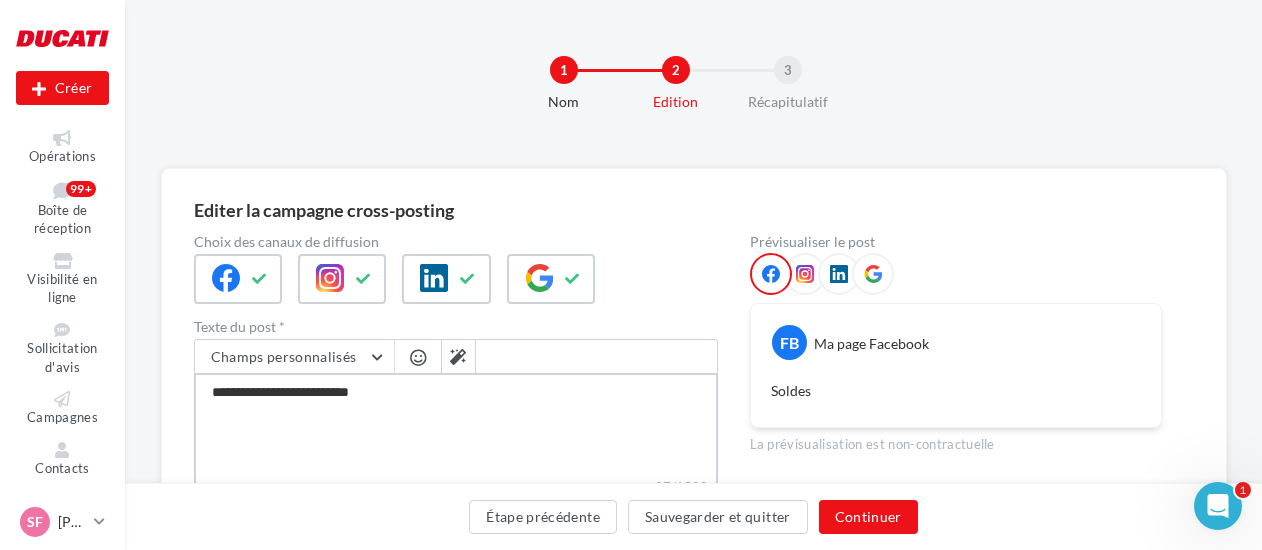 type on "**********" 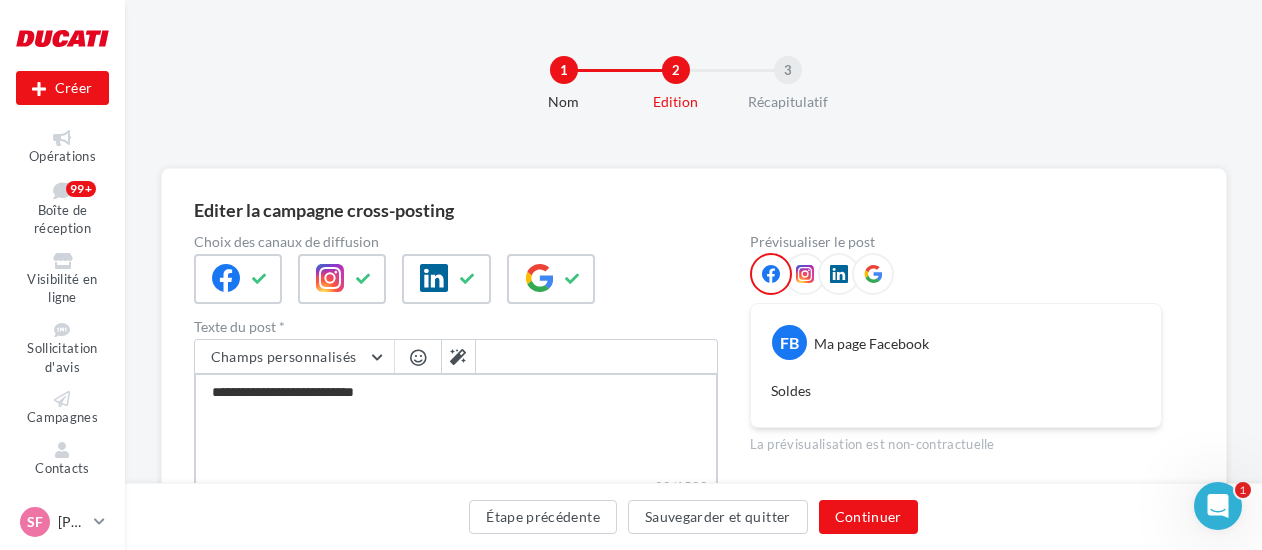 type on "**********" 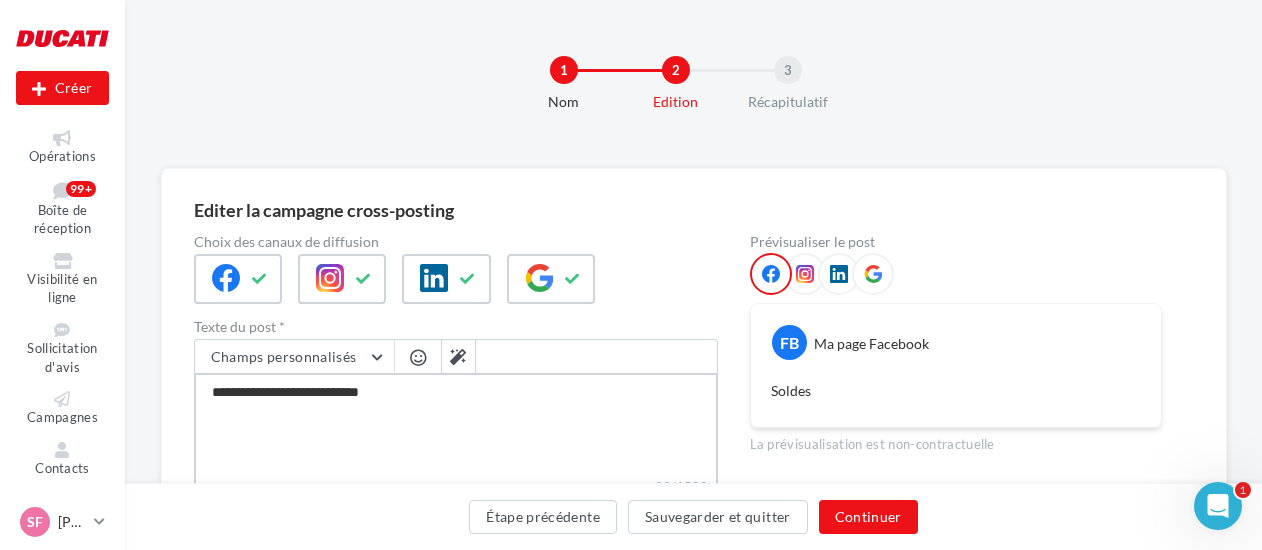 type on "**********" 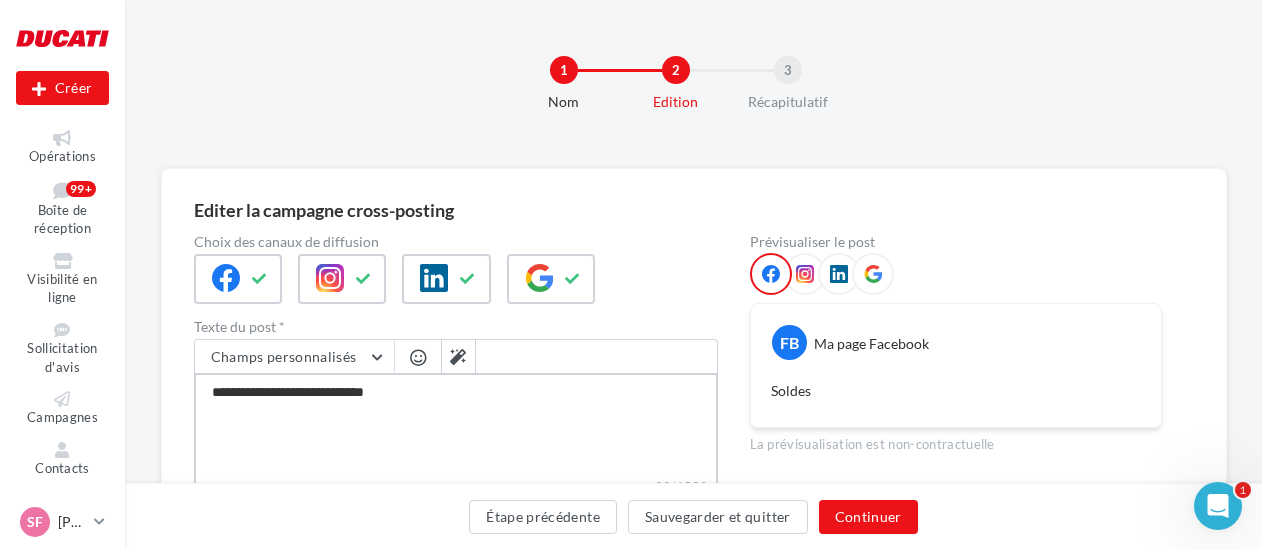 type on "**********" 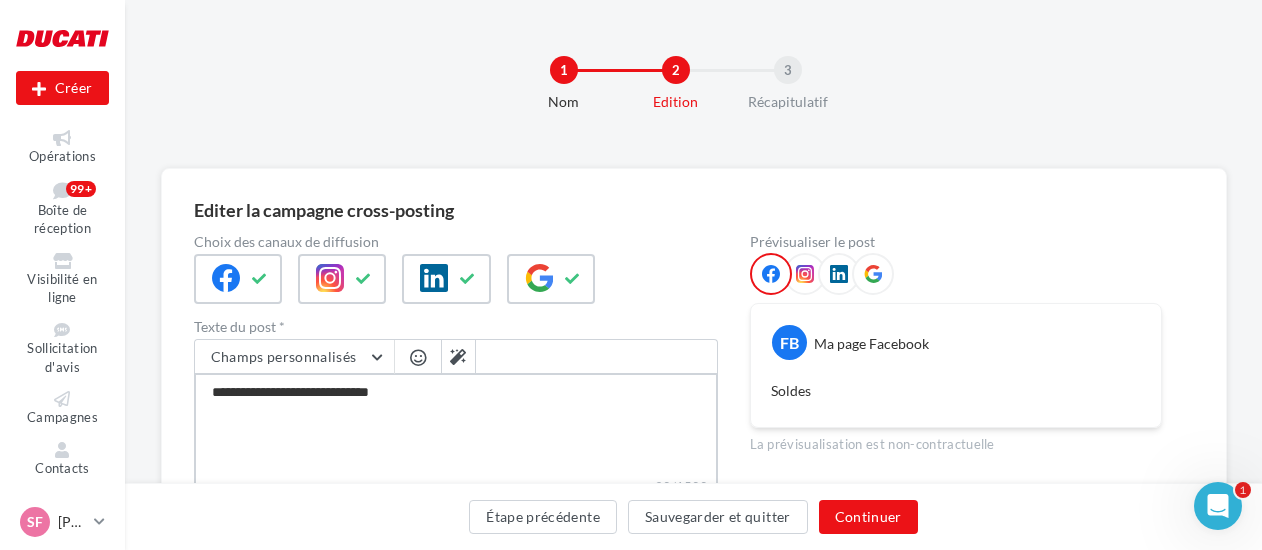 type on "**********" 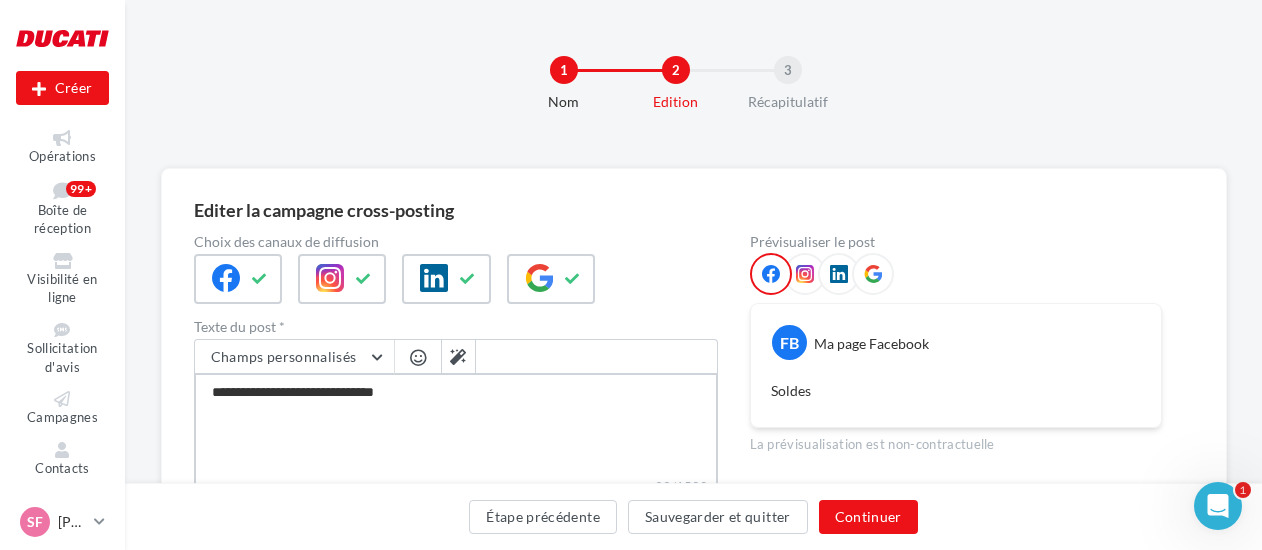 type on "**********" 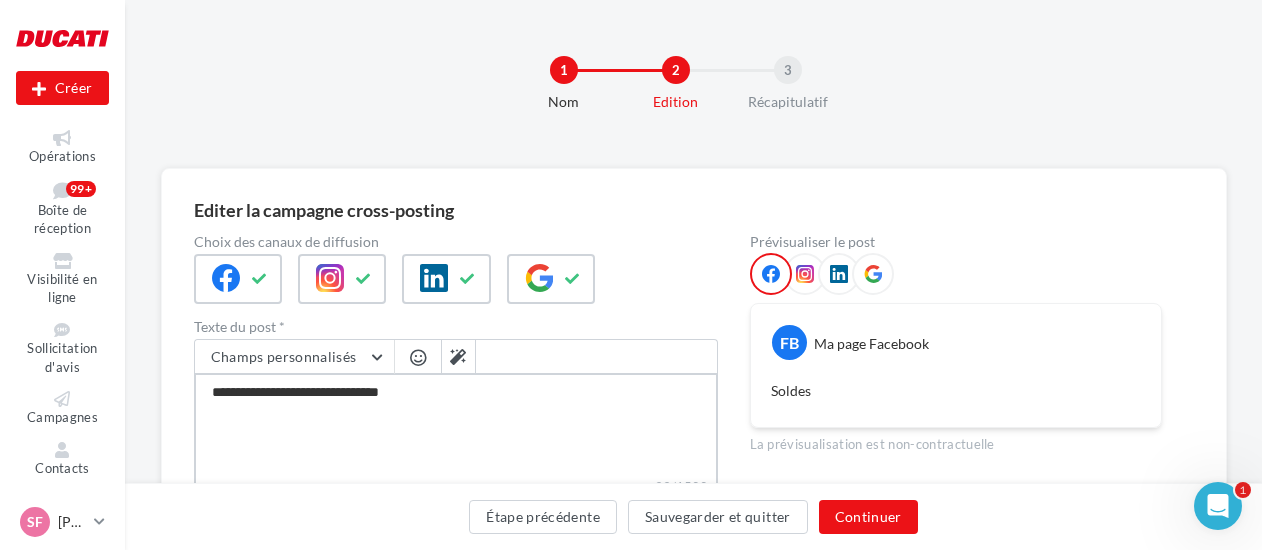 type on "**********" 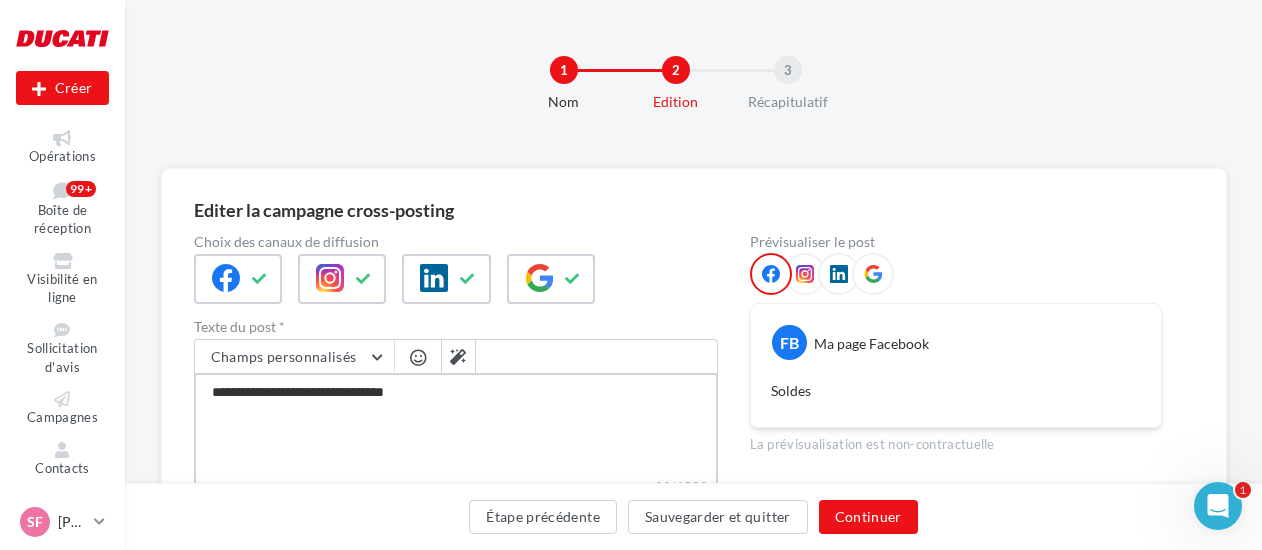 type on "**********" 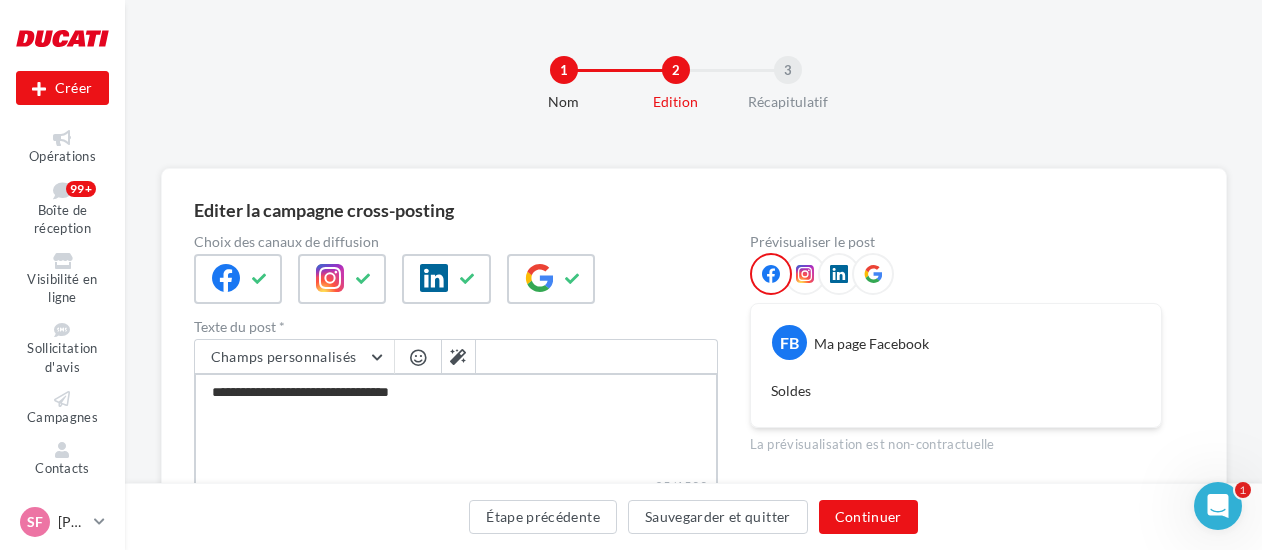 type on "**********" 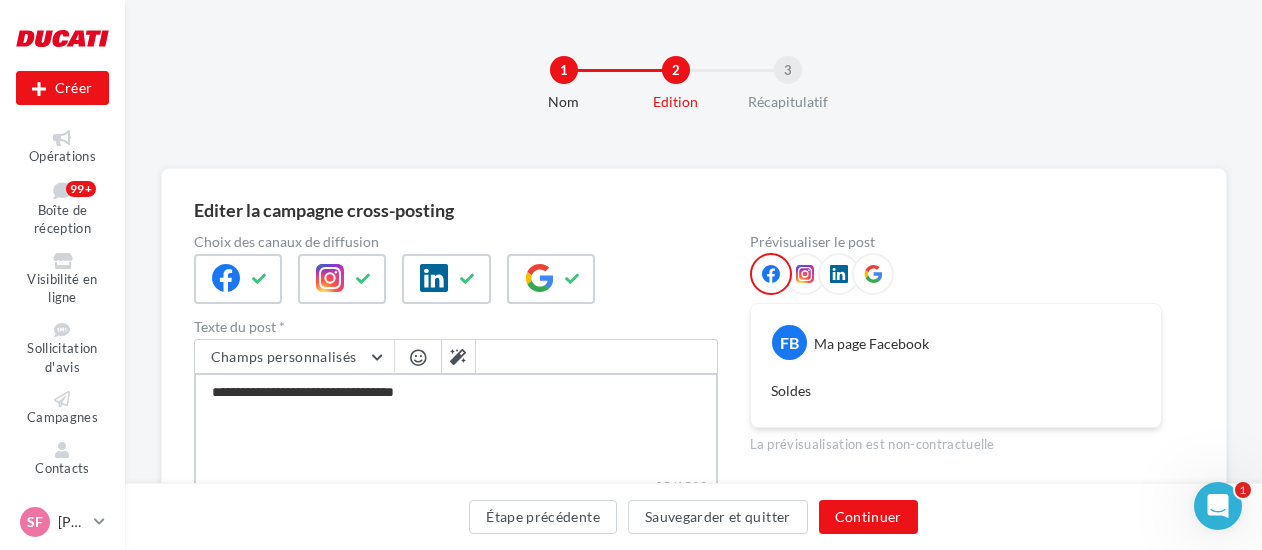 type on "**********" 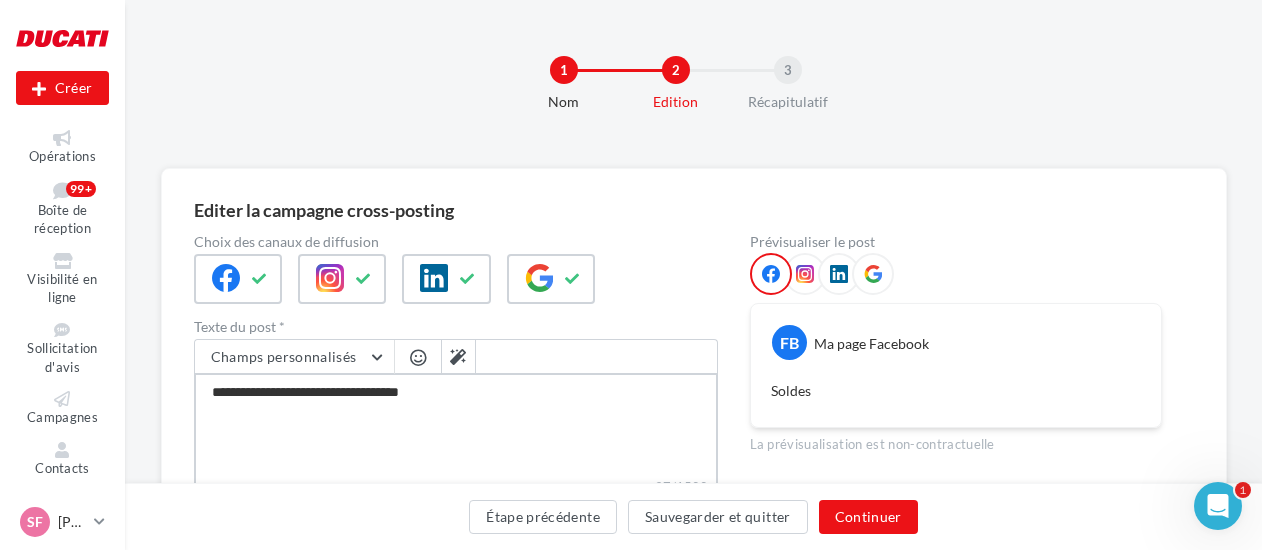type on "**********" 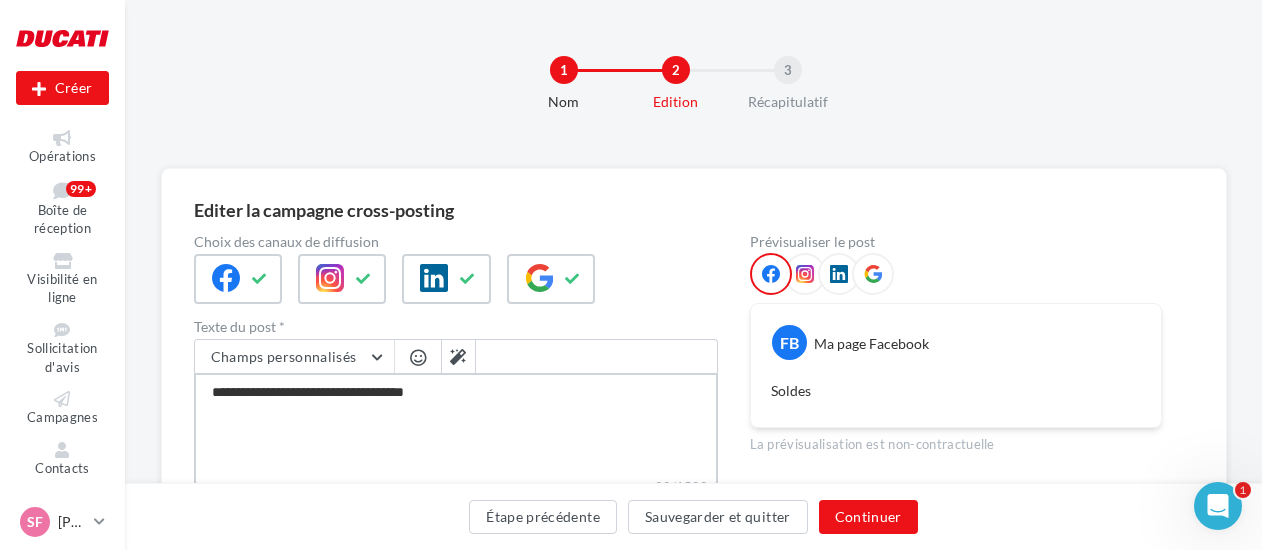 type on "**********" 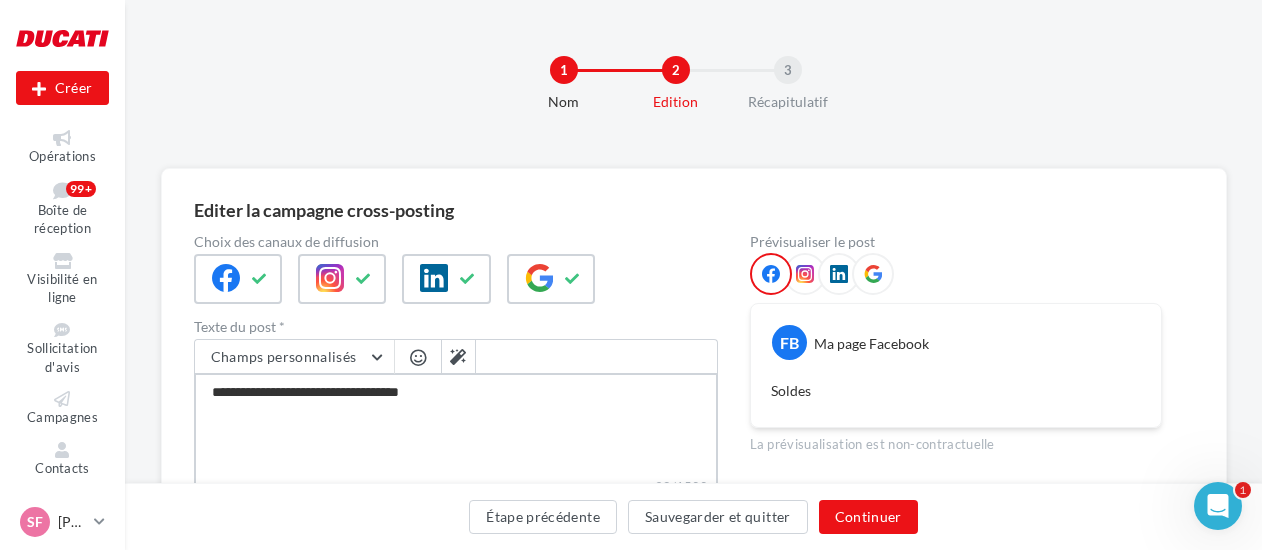 type on "**********" 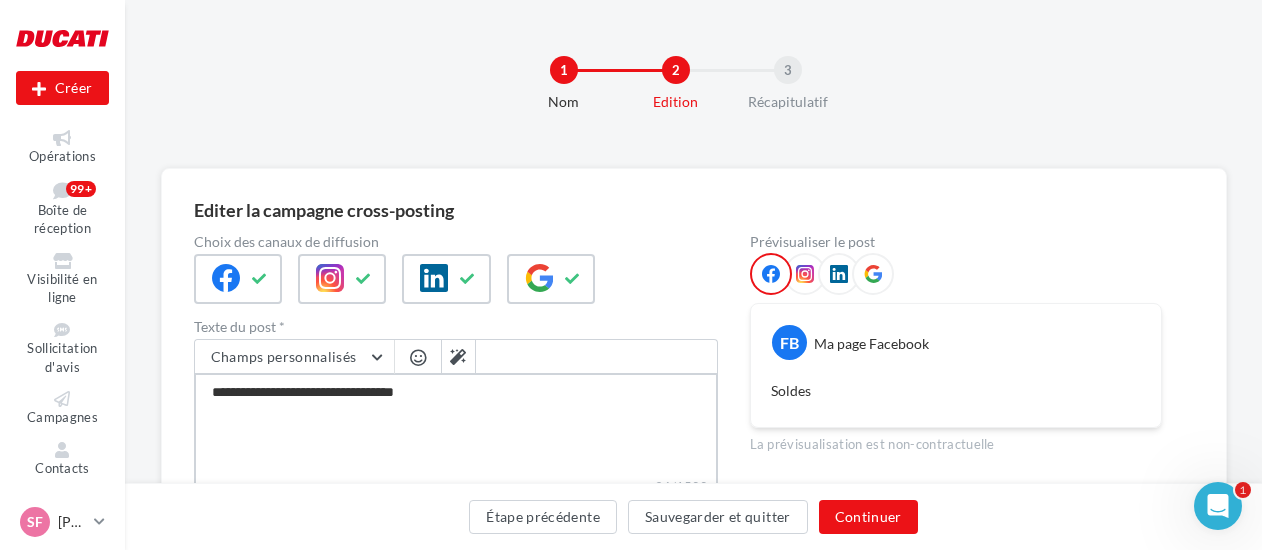 type on "**********" 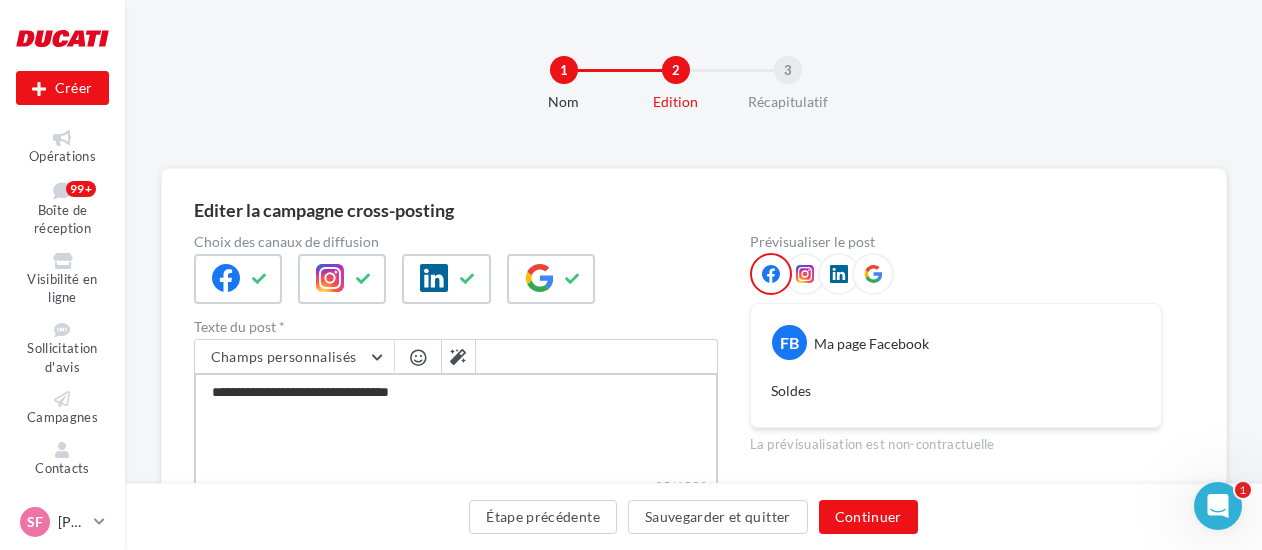 type on "**********" 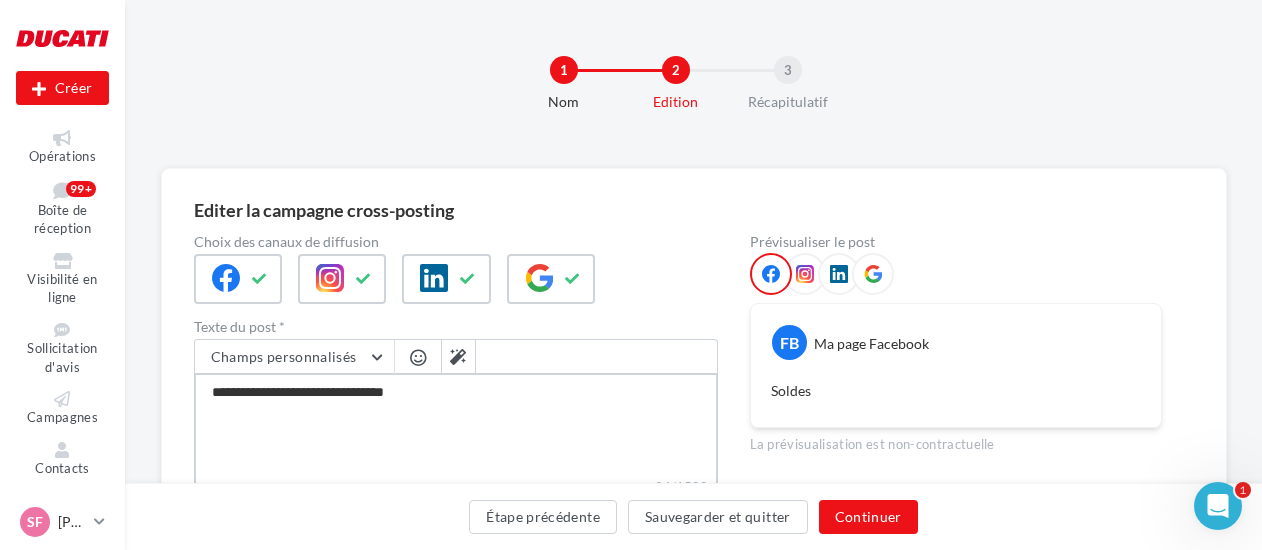 type on "**********" 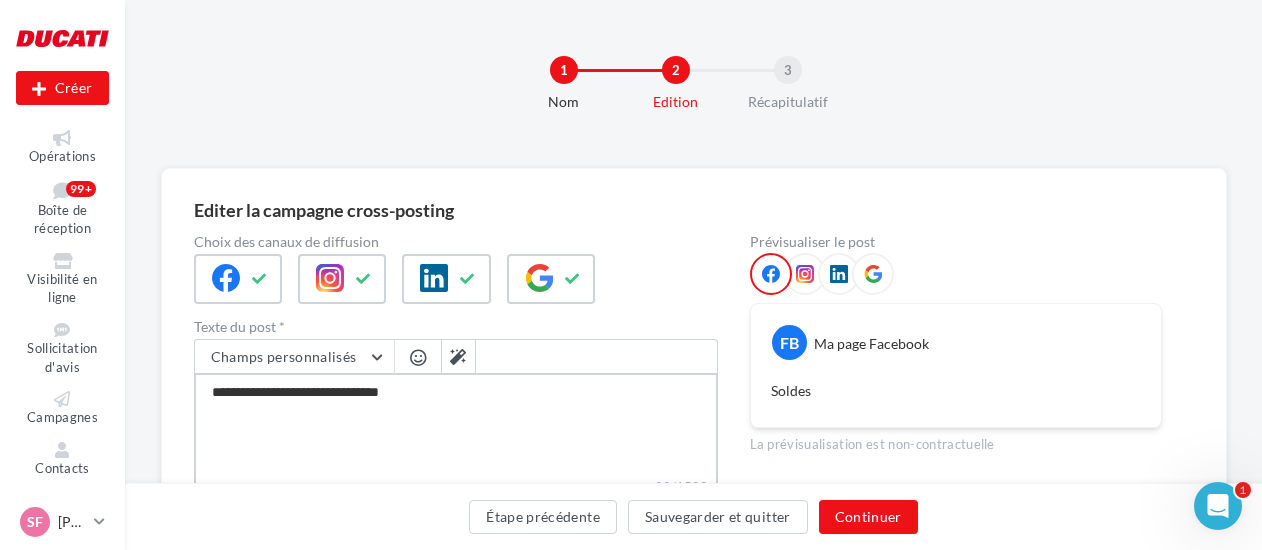 type on "**********" 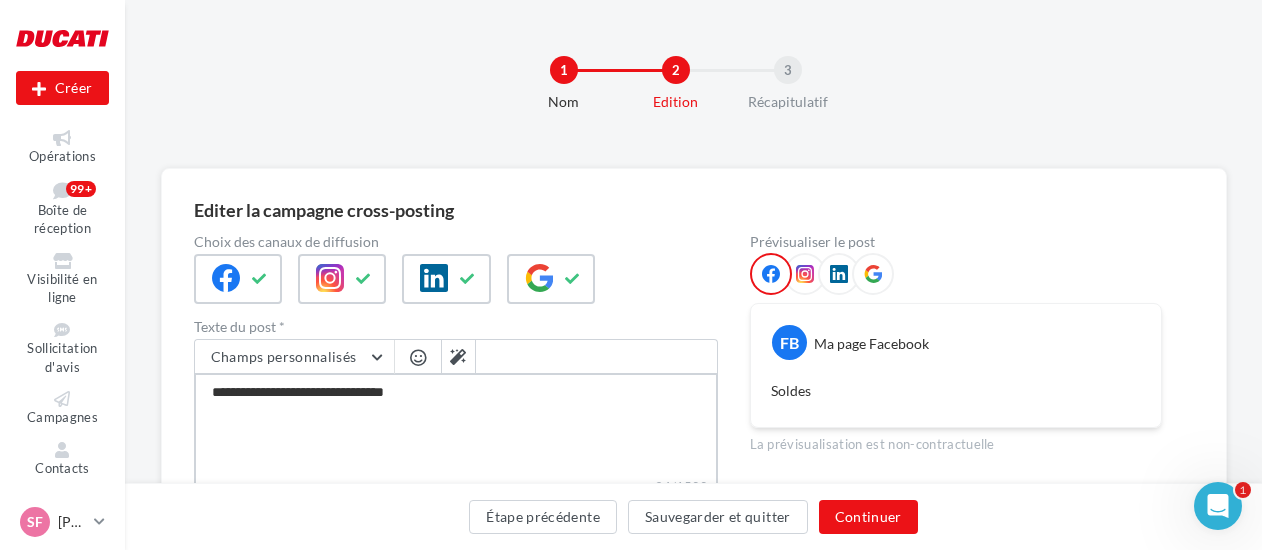 type on "**********" 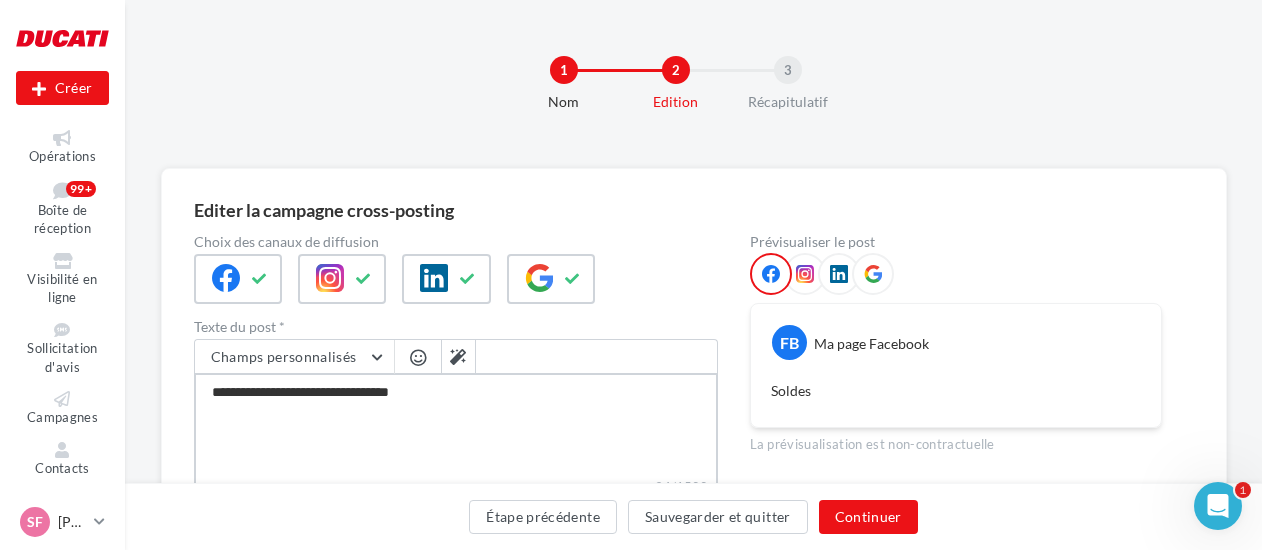 type on "**********" 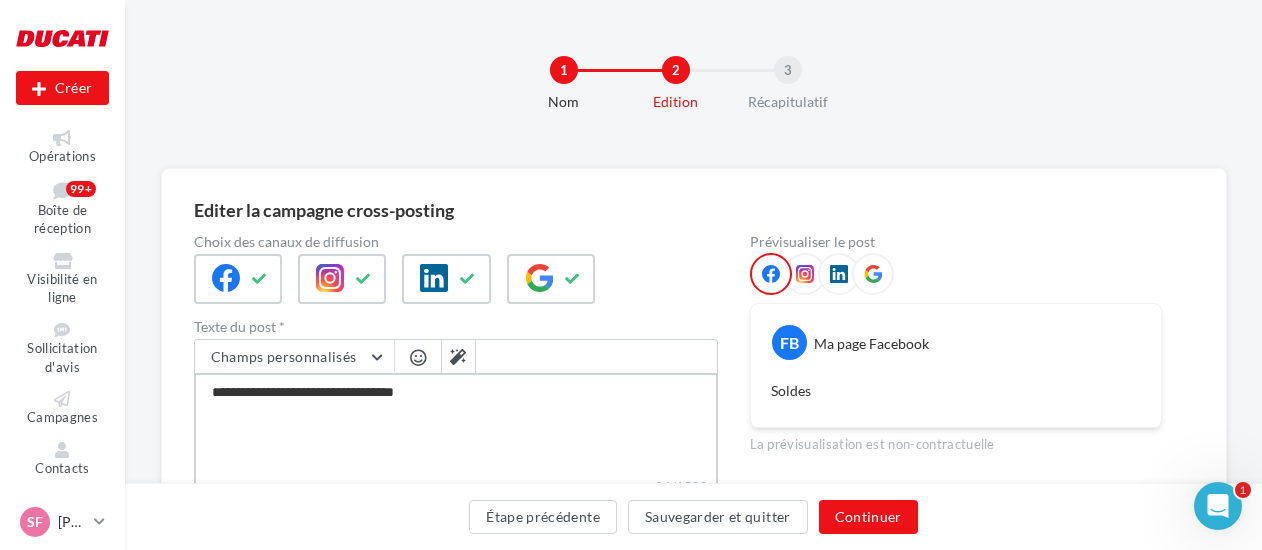 type on "**********" 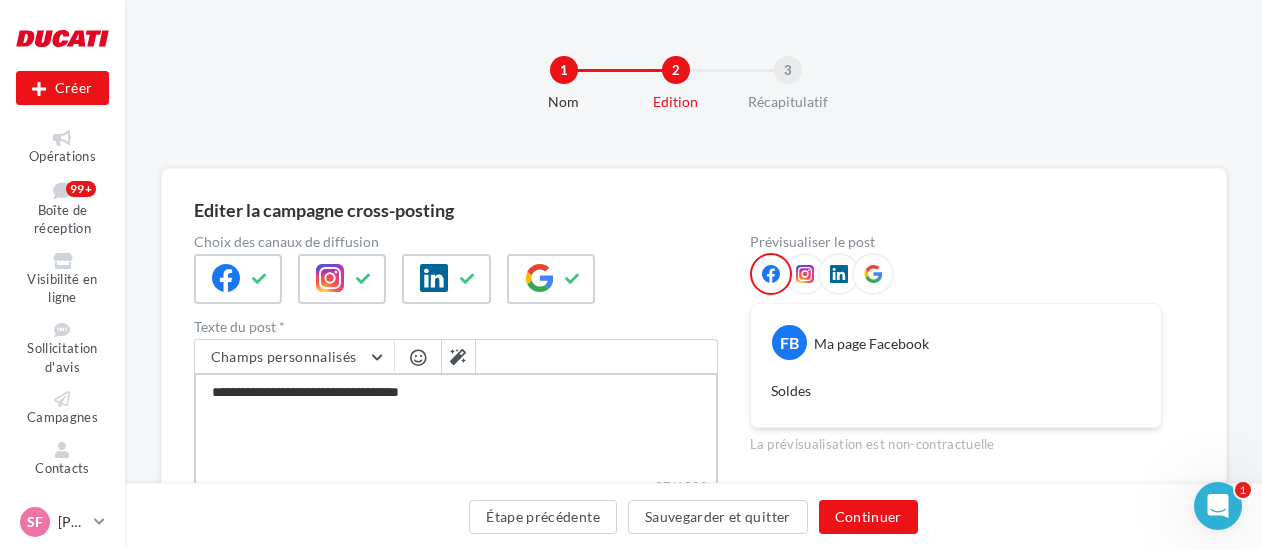 type on "**********" 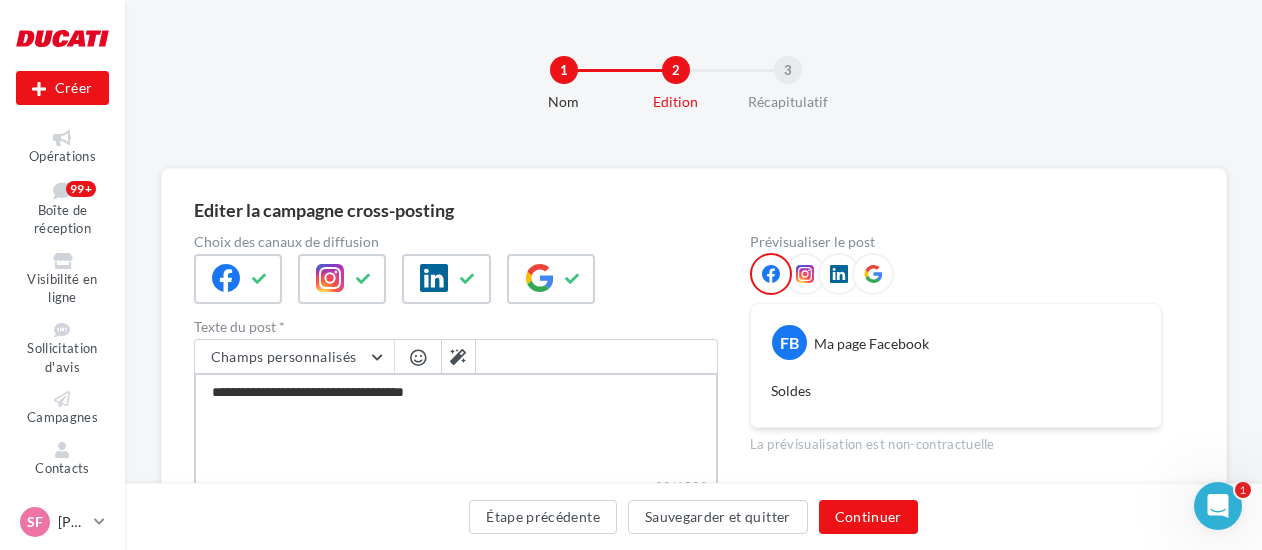 type on "**********" 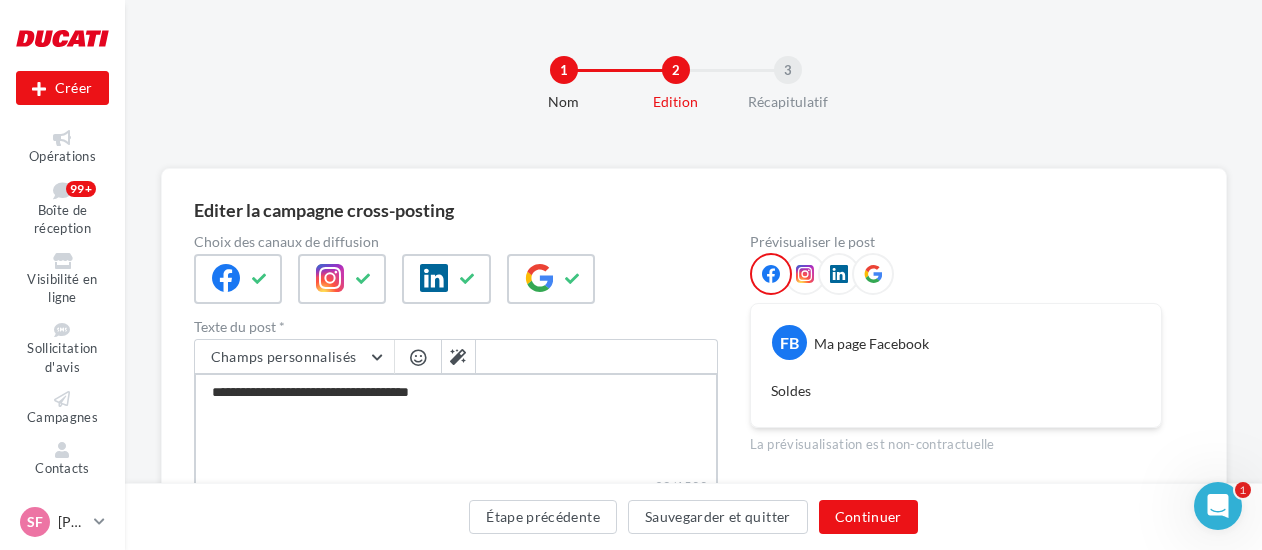 type on "**********" 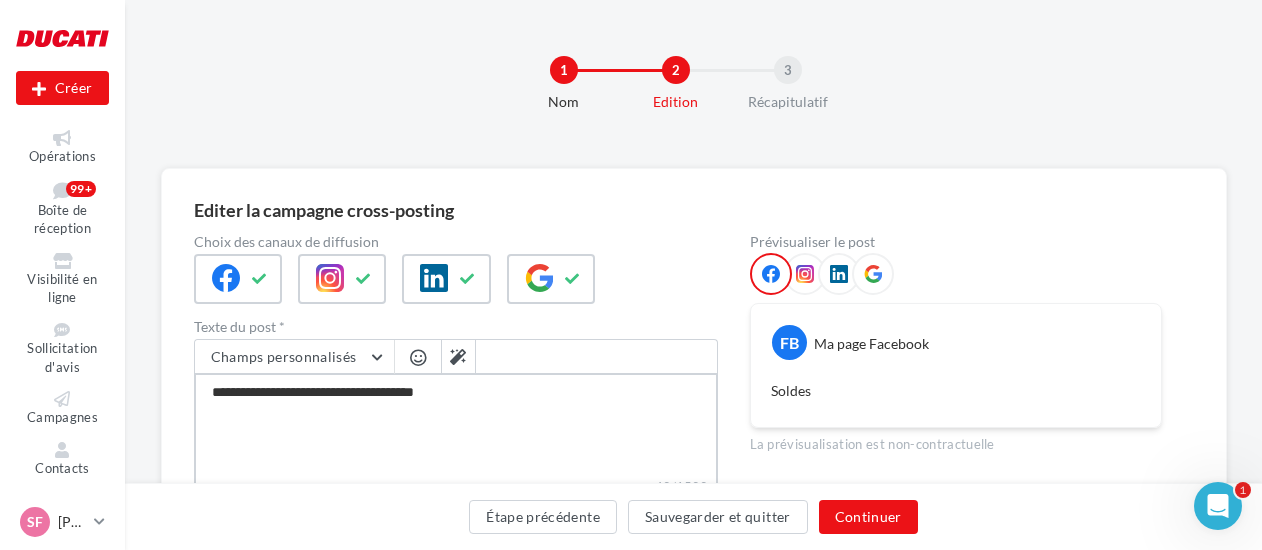 type on "**********" 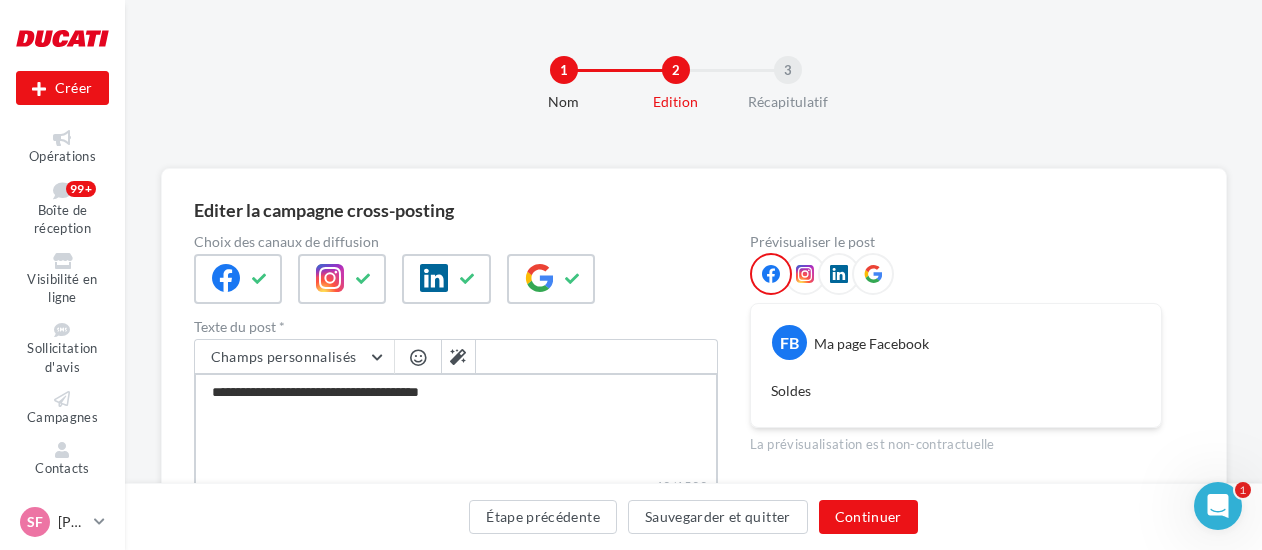 type on "**********" 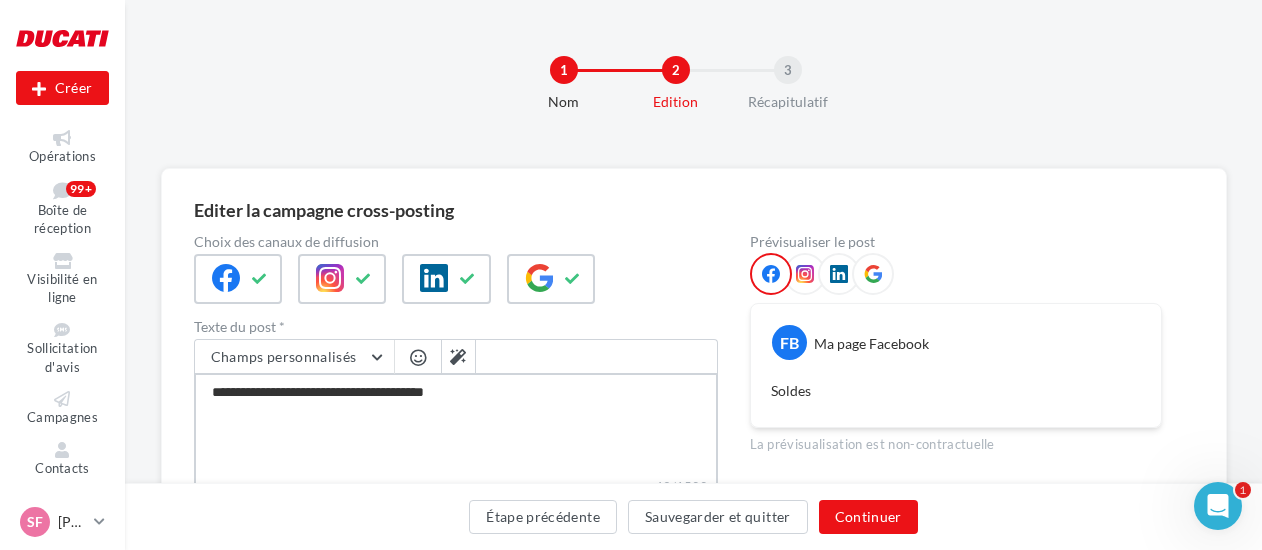 type on "**********" 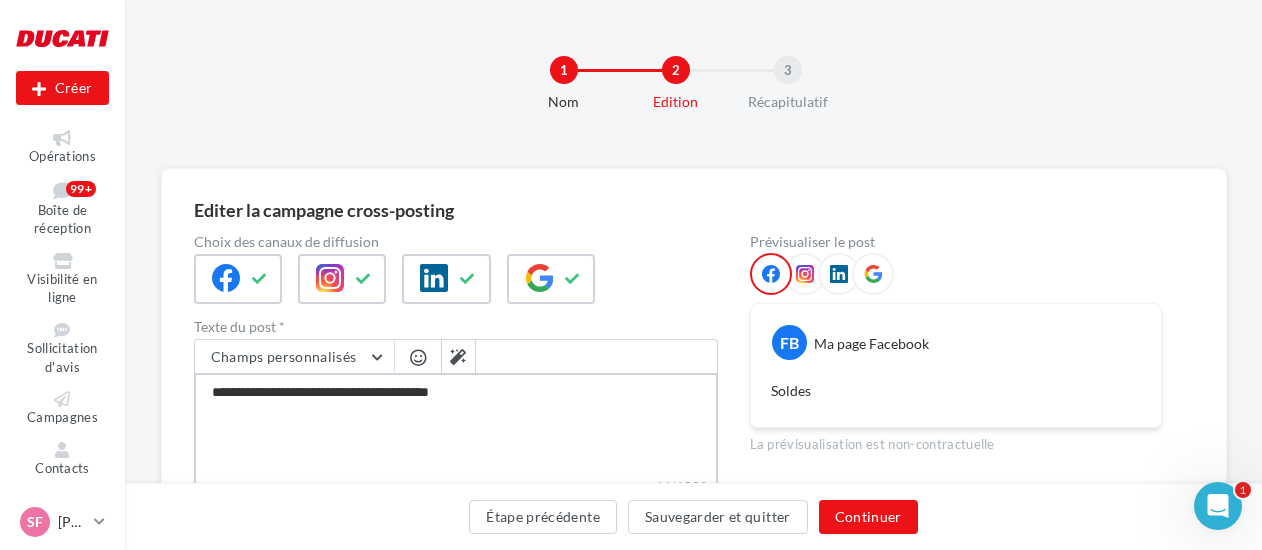 type on "**********" 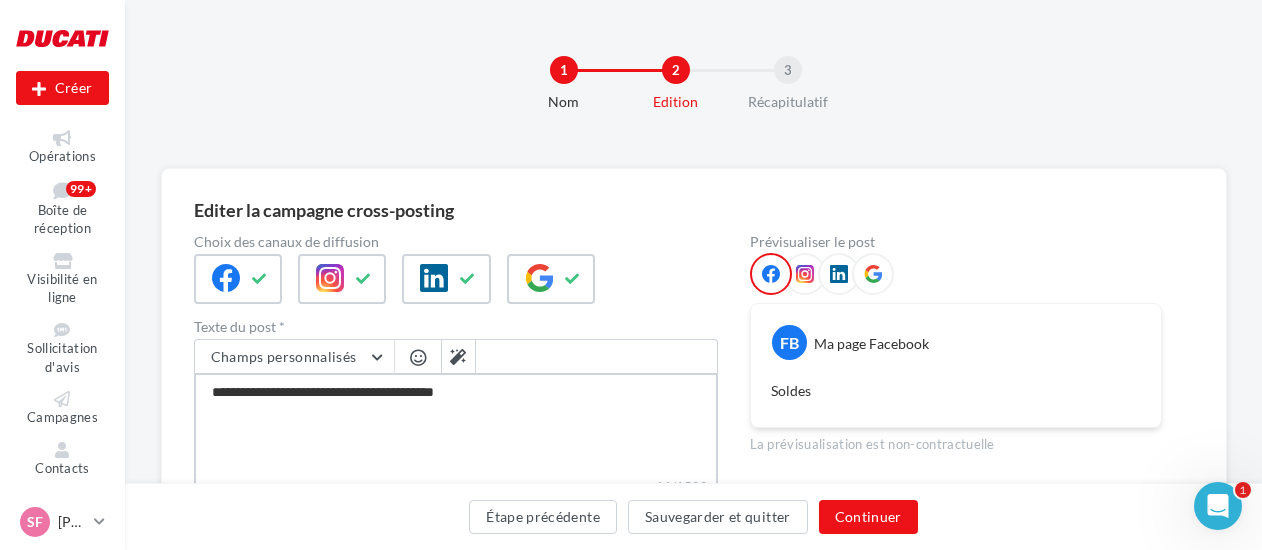 type on "**********" 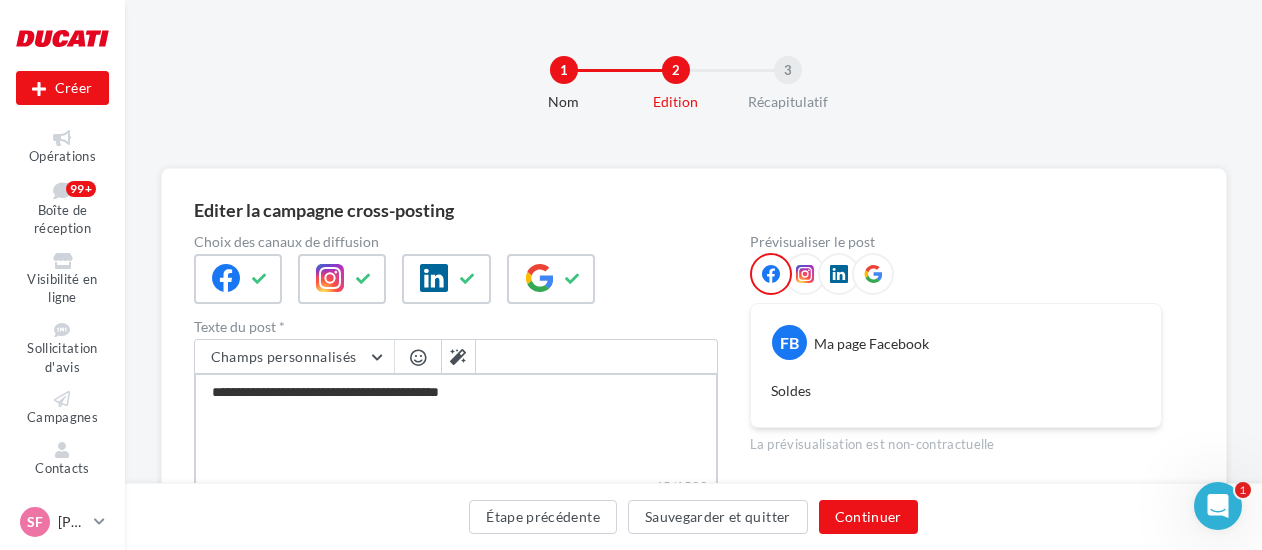 type on "**********" 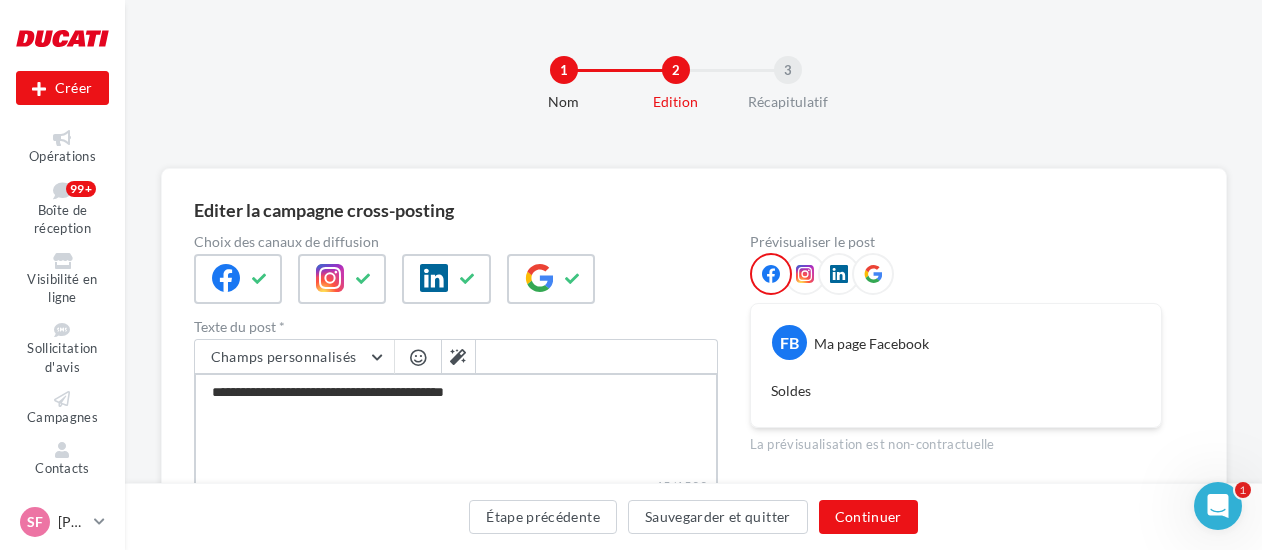 type on "**********" 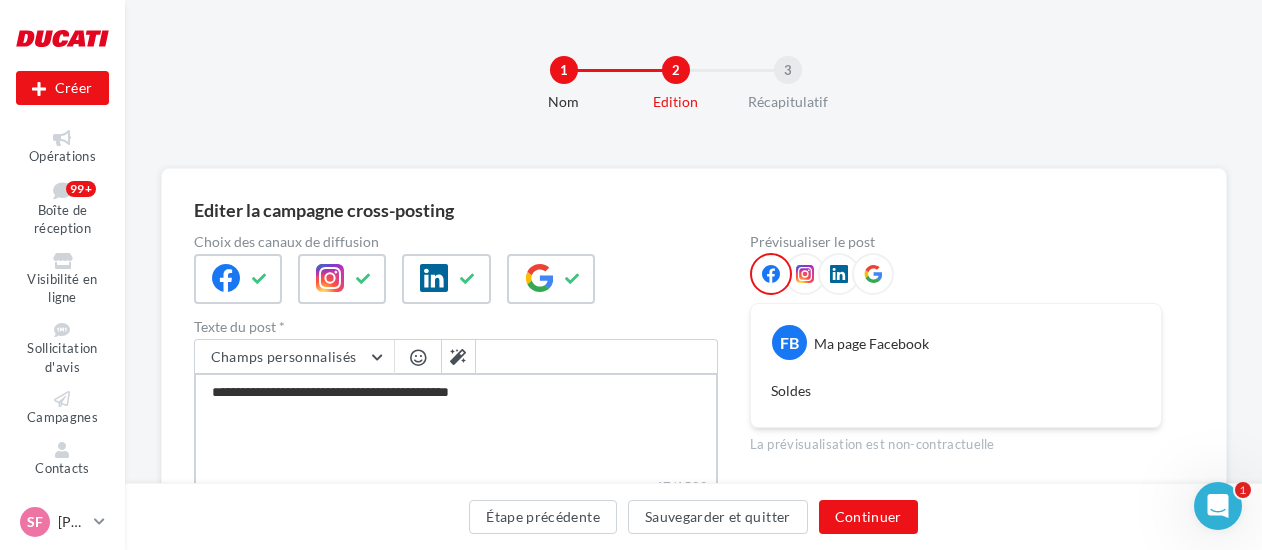 type on "**********" 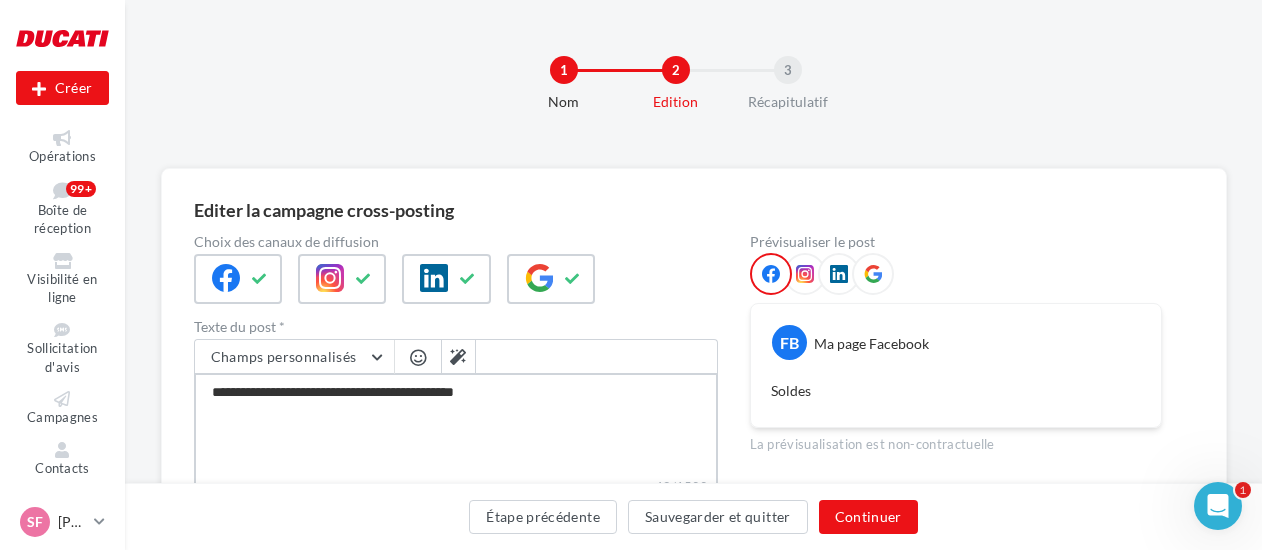 type on "**********" 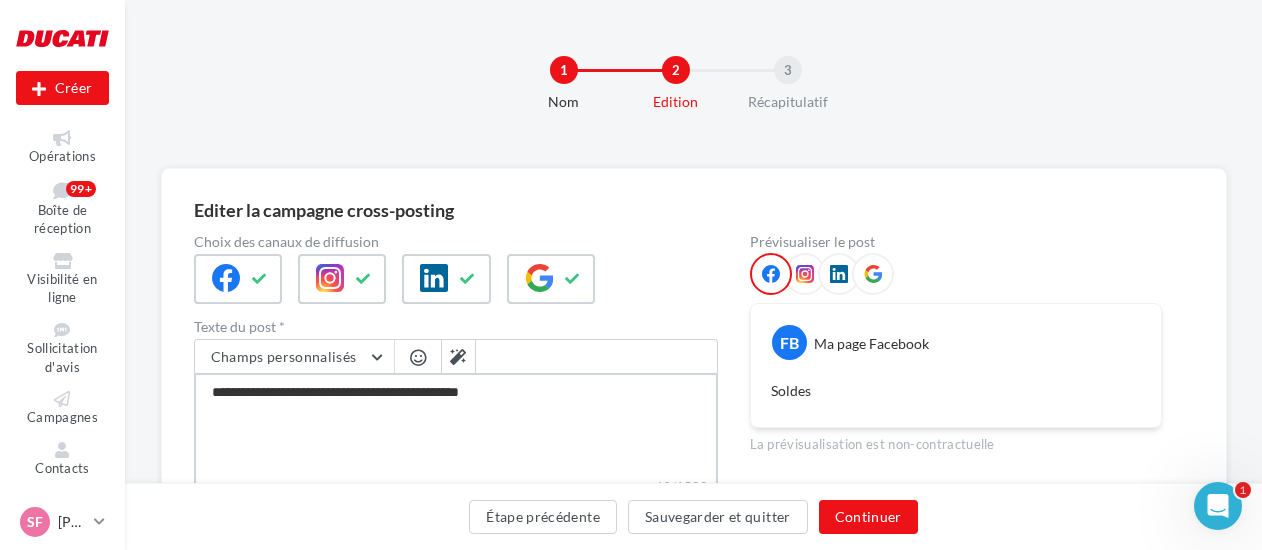 type on "**********" 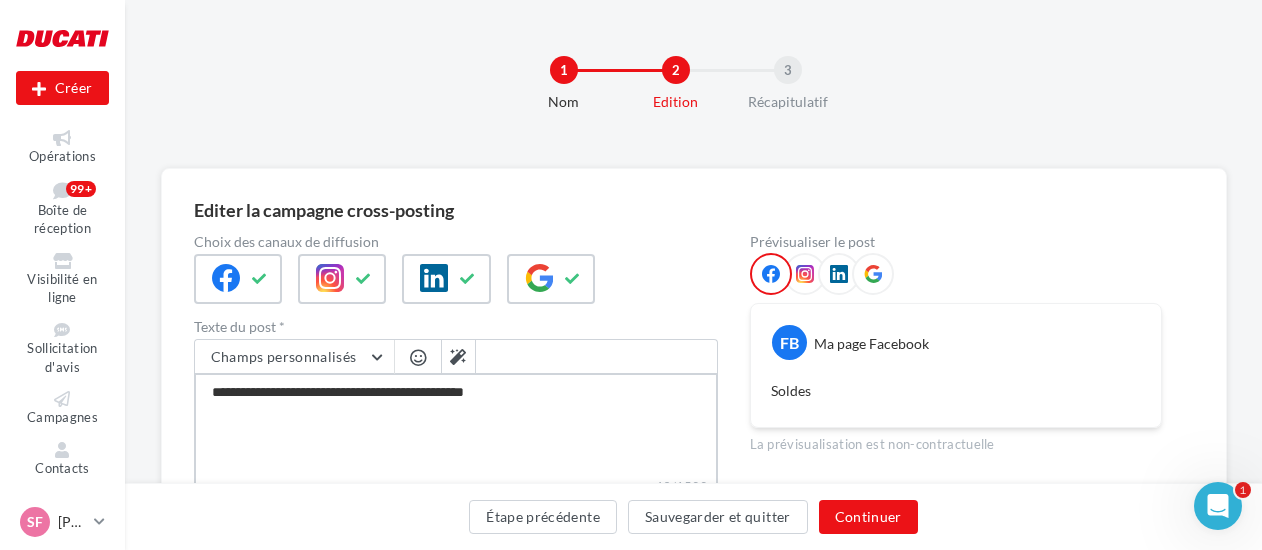 type on "**********" 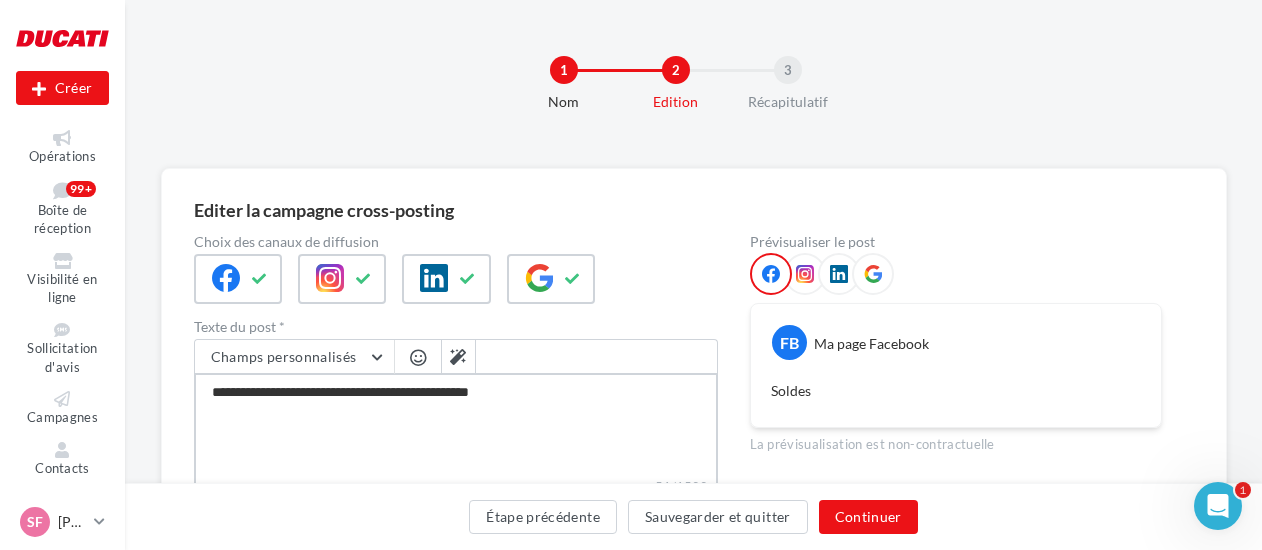 type on "**********" 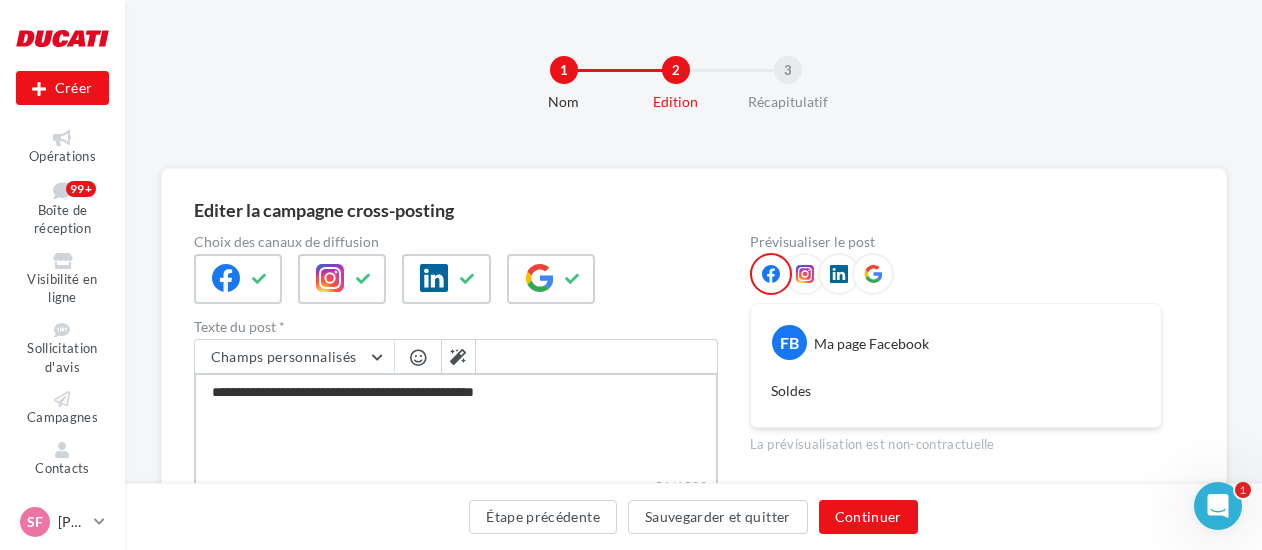 type on "**********" 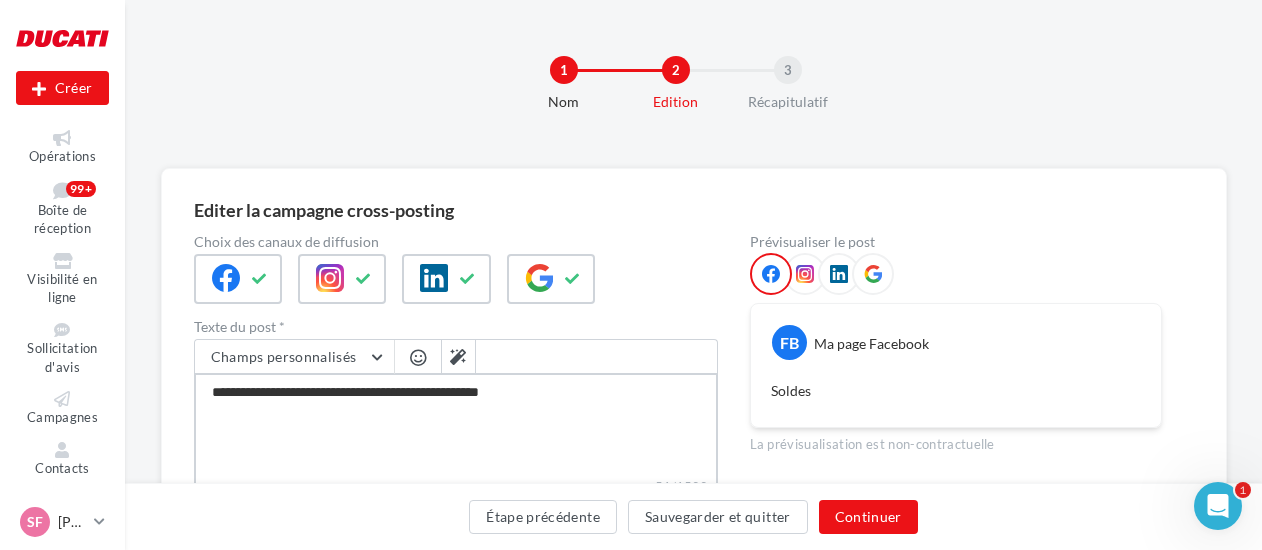 type on "**********" 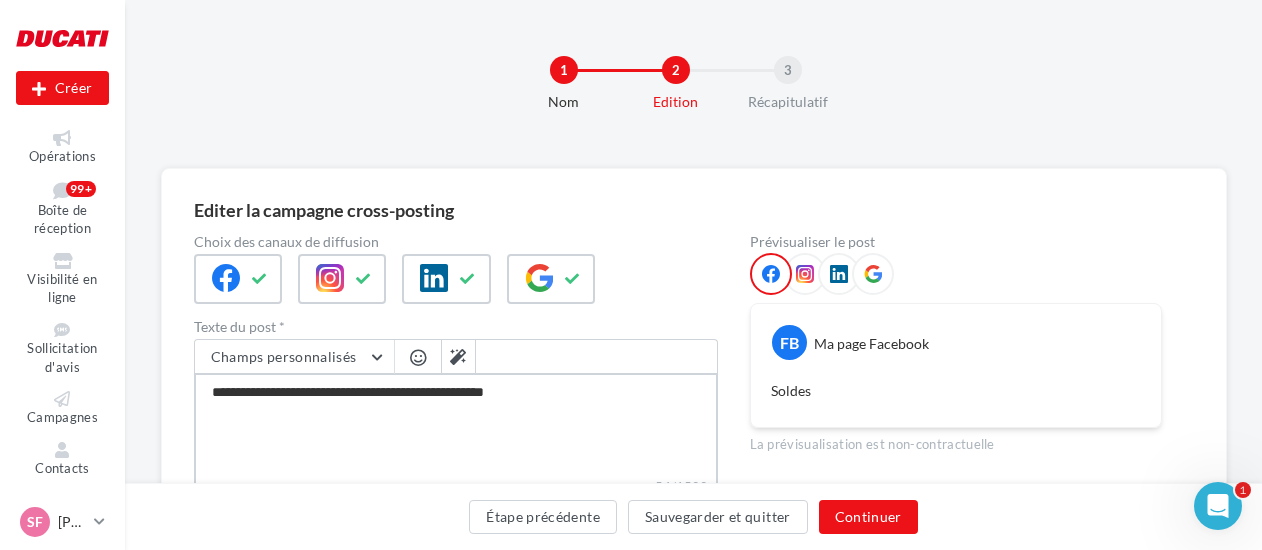type on "**********" 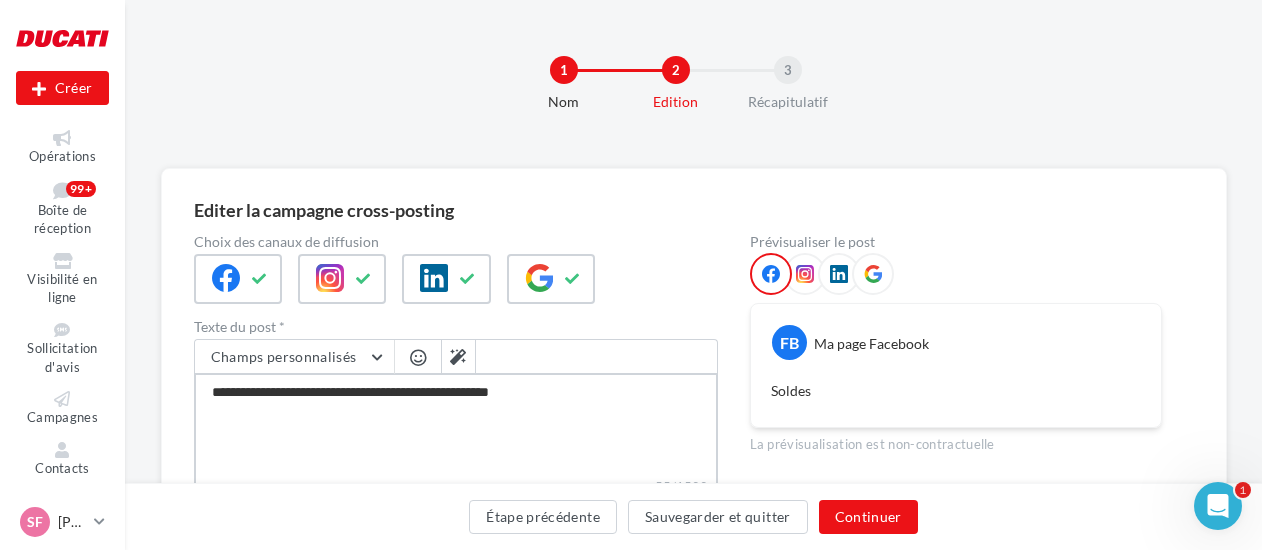 type on "**********" 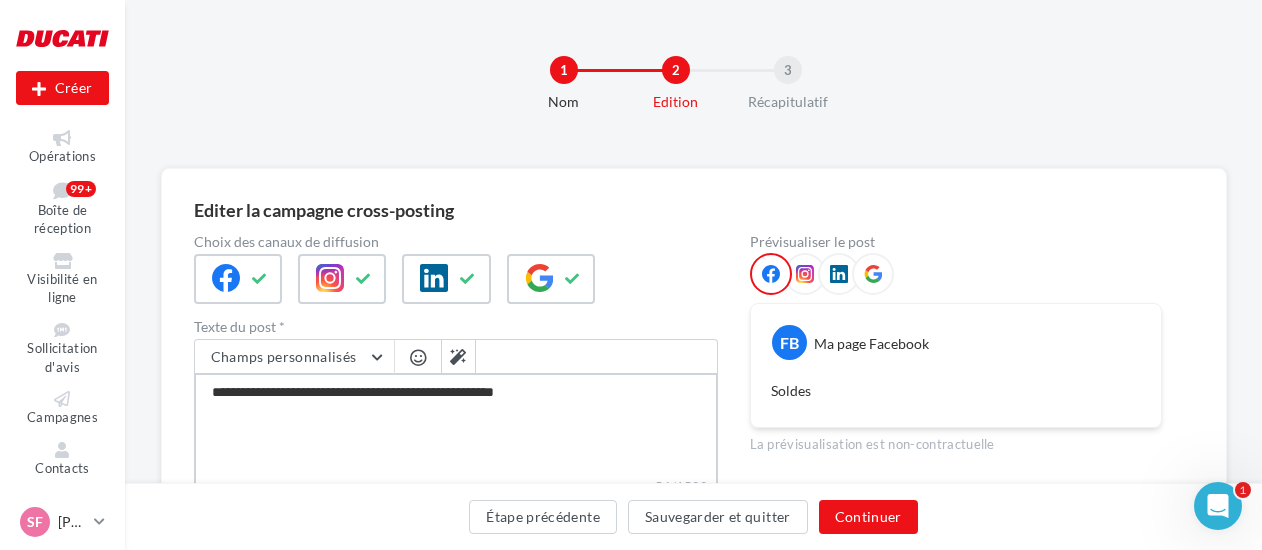 type on "**********" 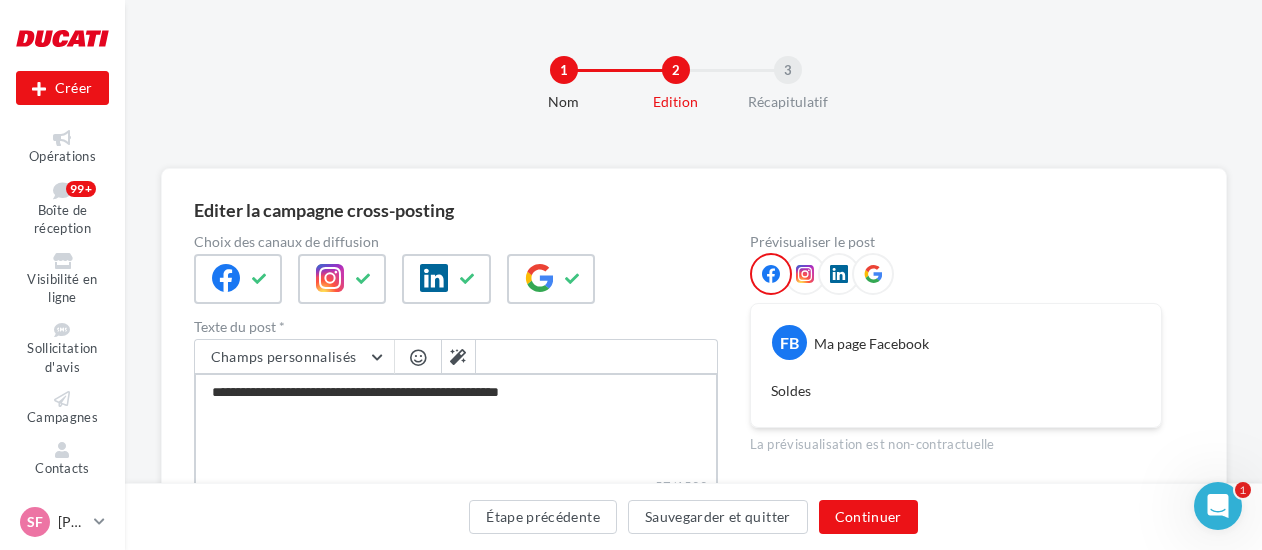 type on "**********" 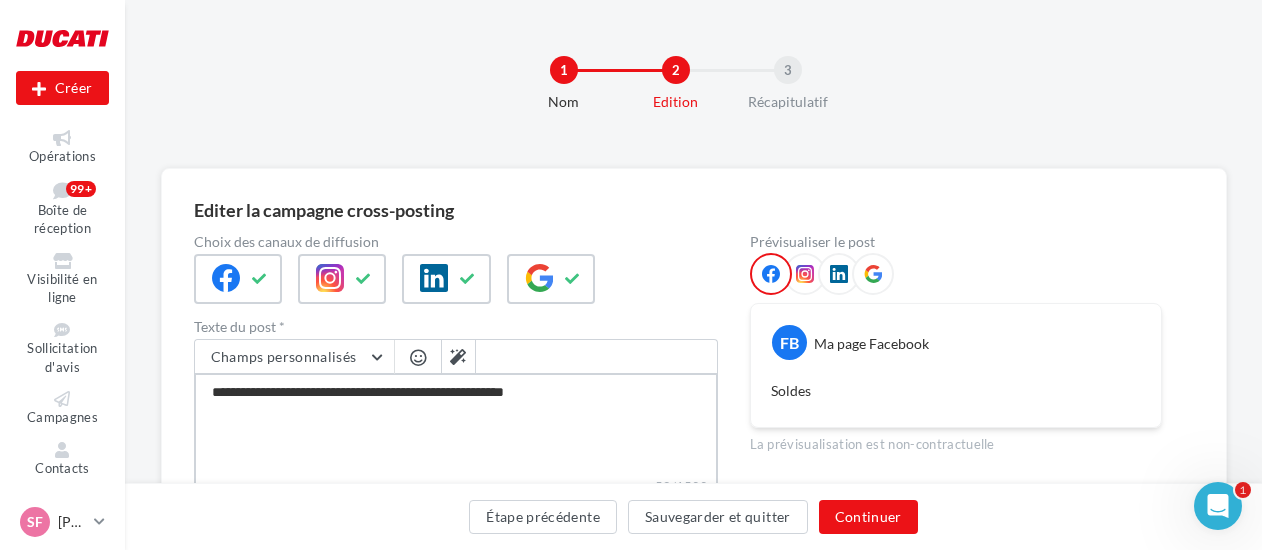 type on "**********" 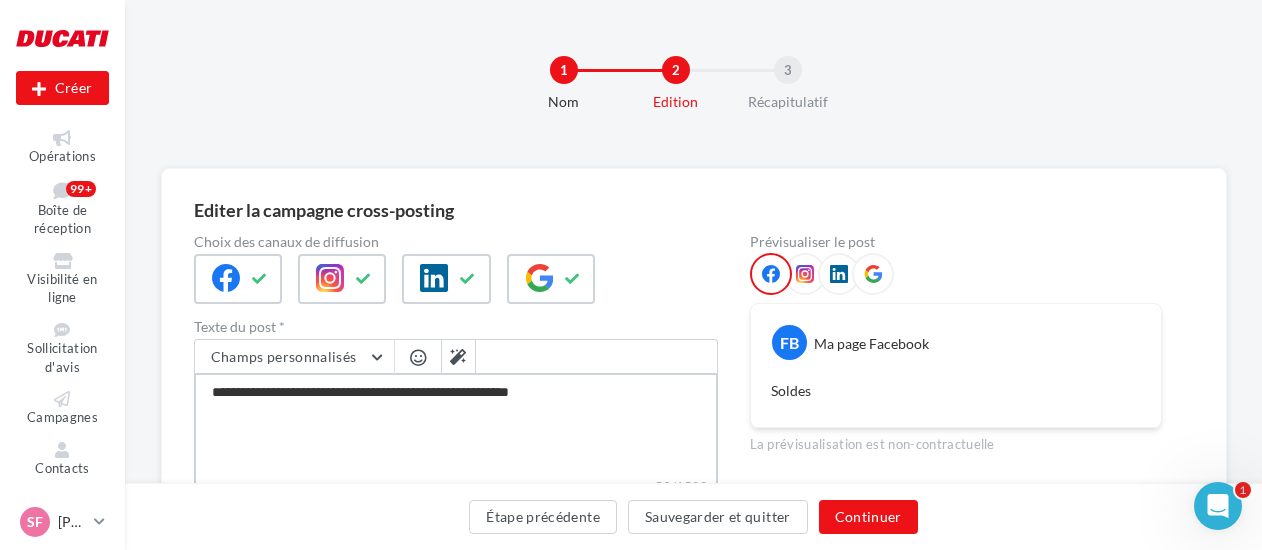 type on "**********" 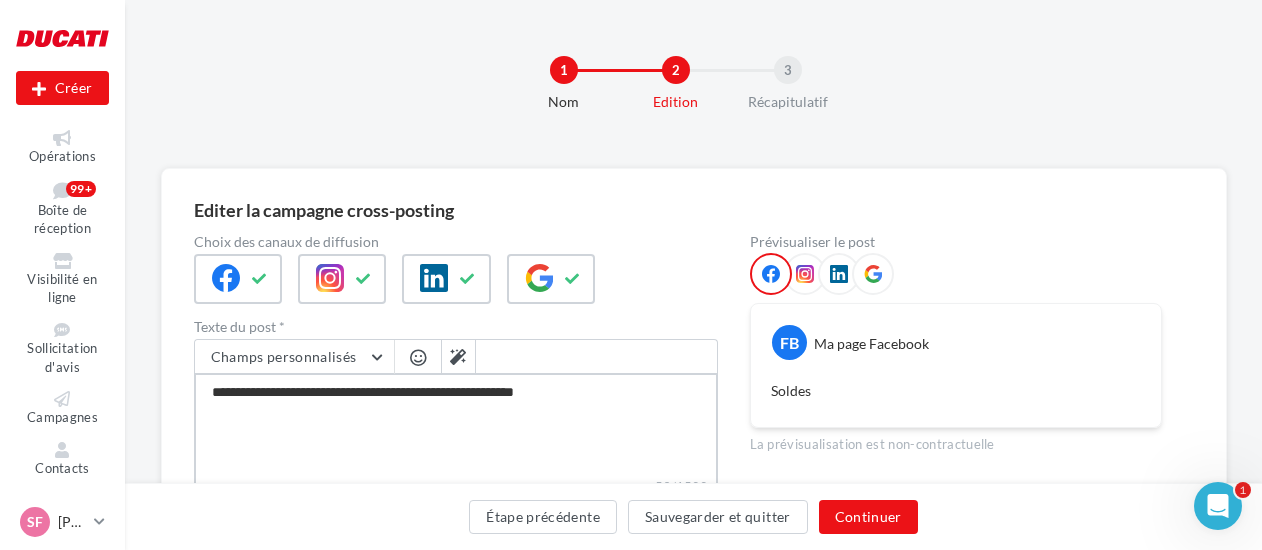 type on "**********" 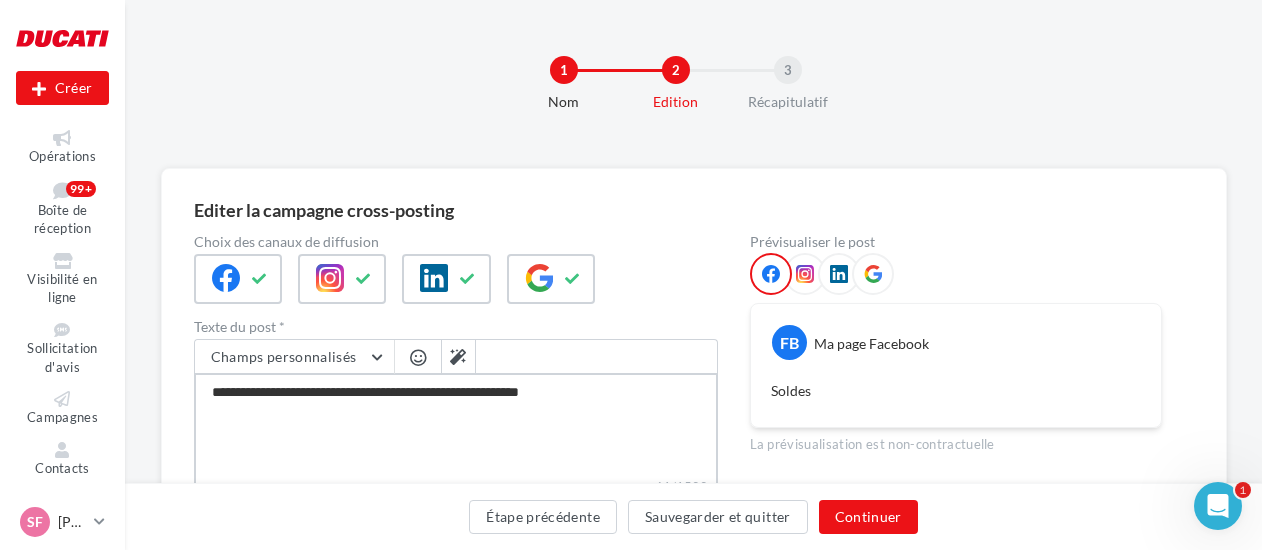 type on "**********" 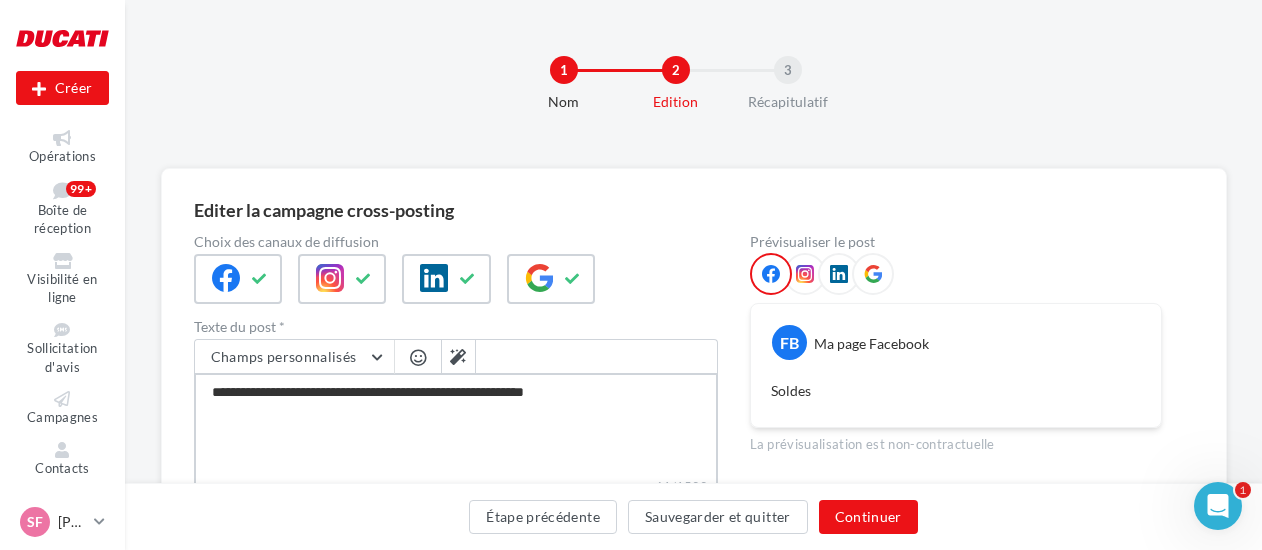 type on "**********" 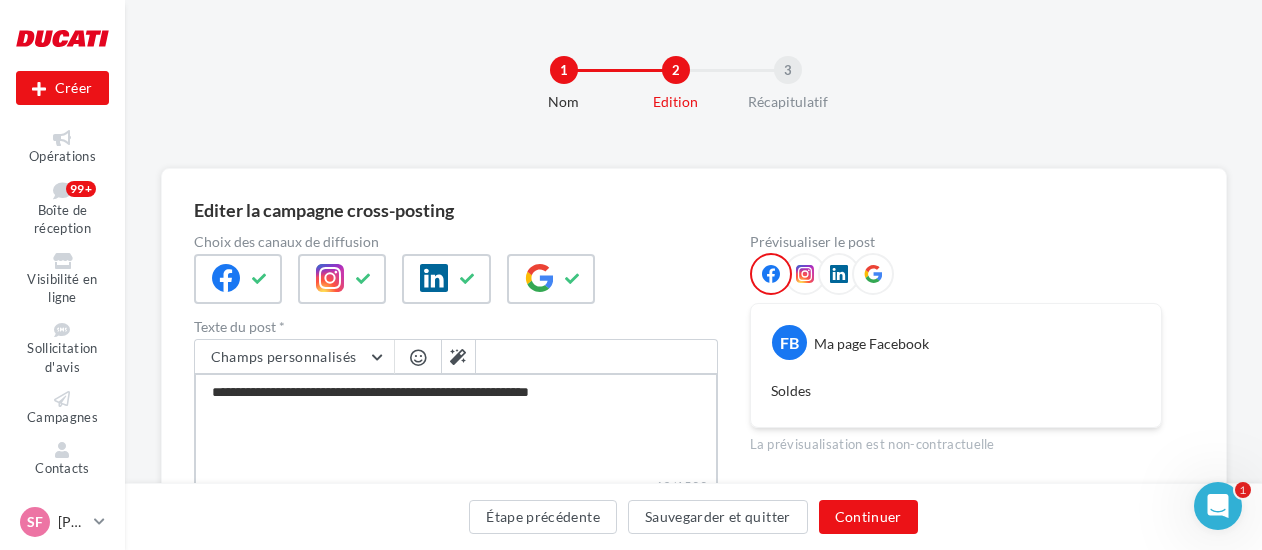 type on "**********" 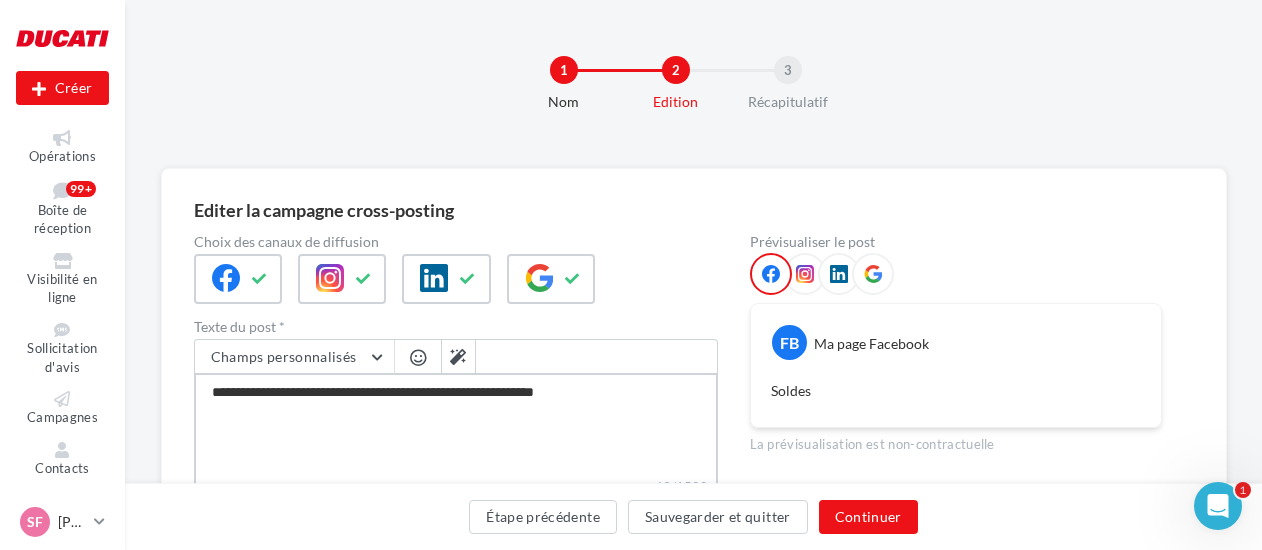 type on "**********" 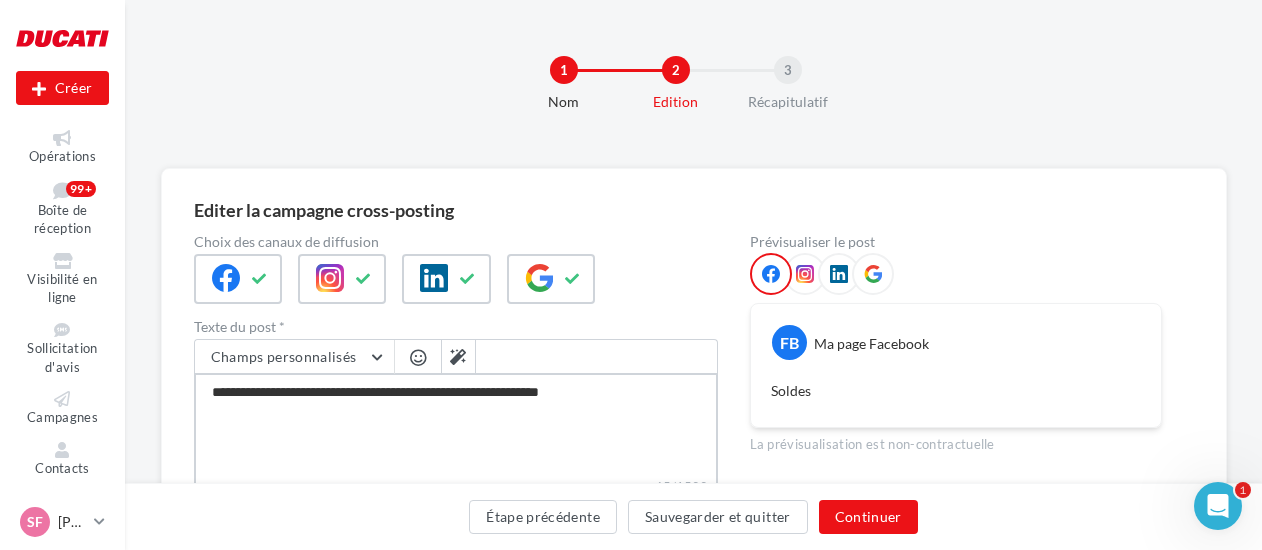 type on "**********" 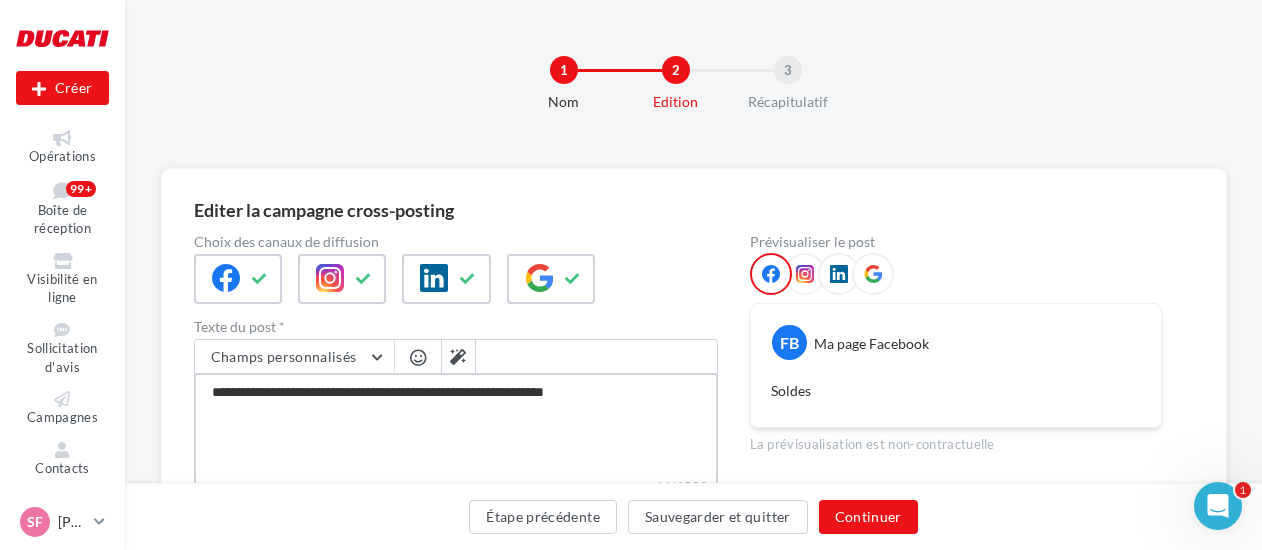 type on "**********" 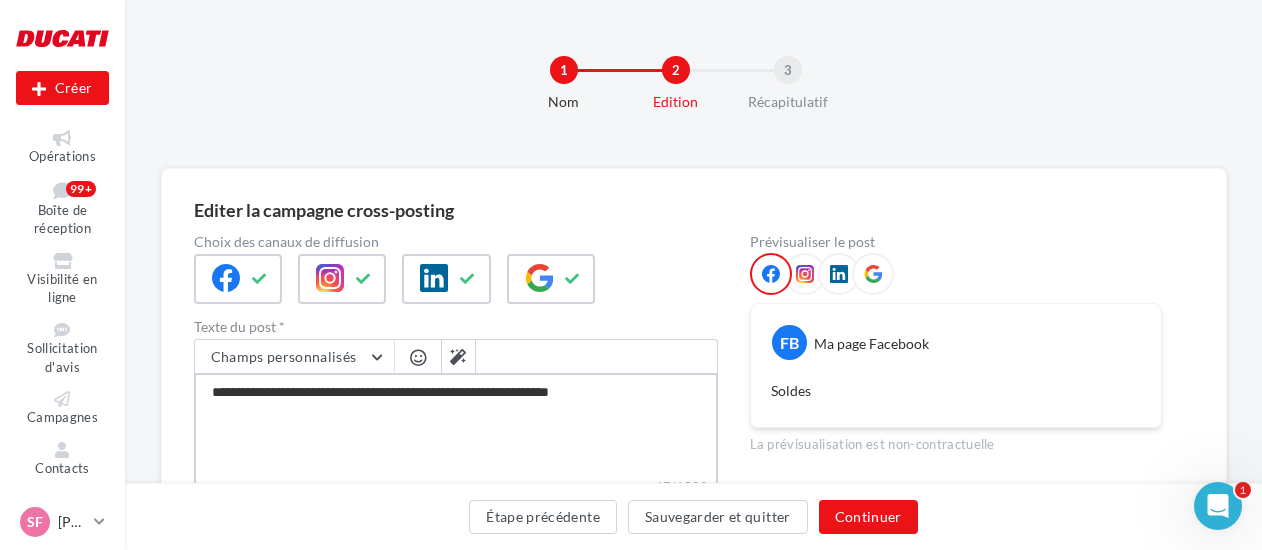 type on "**********" 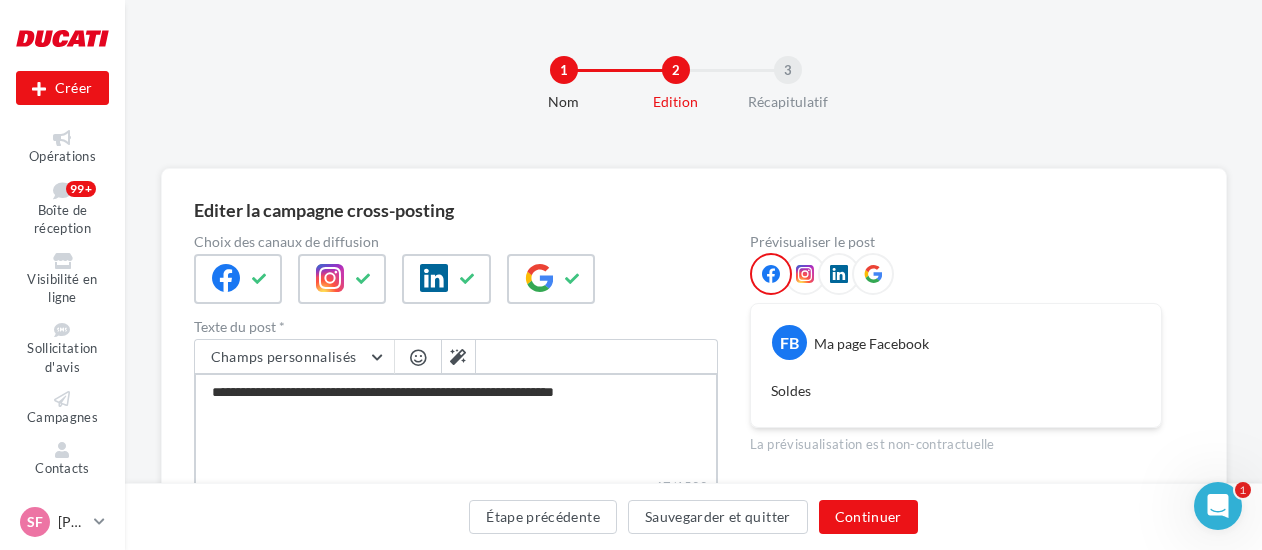 type on "**********" 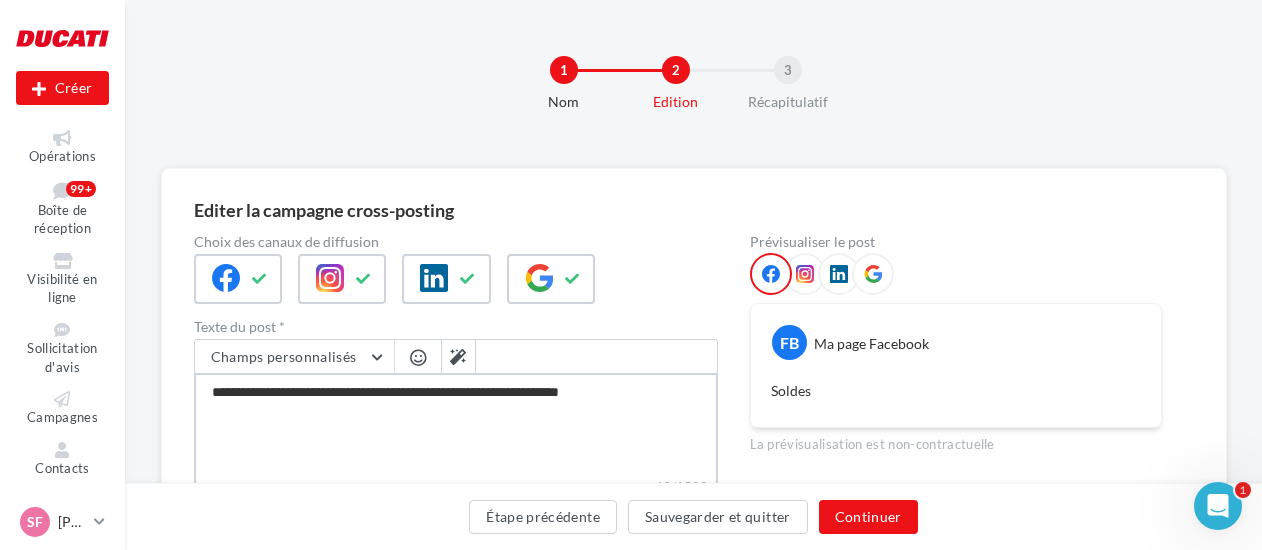 type on "**********" 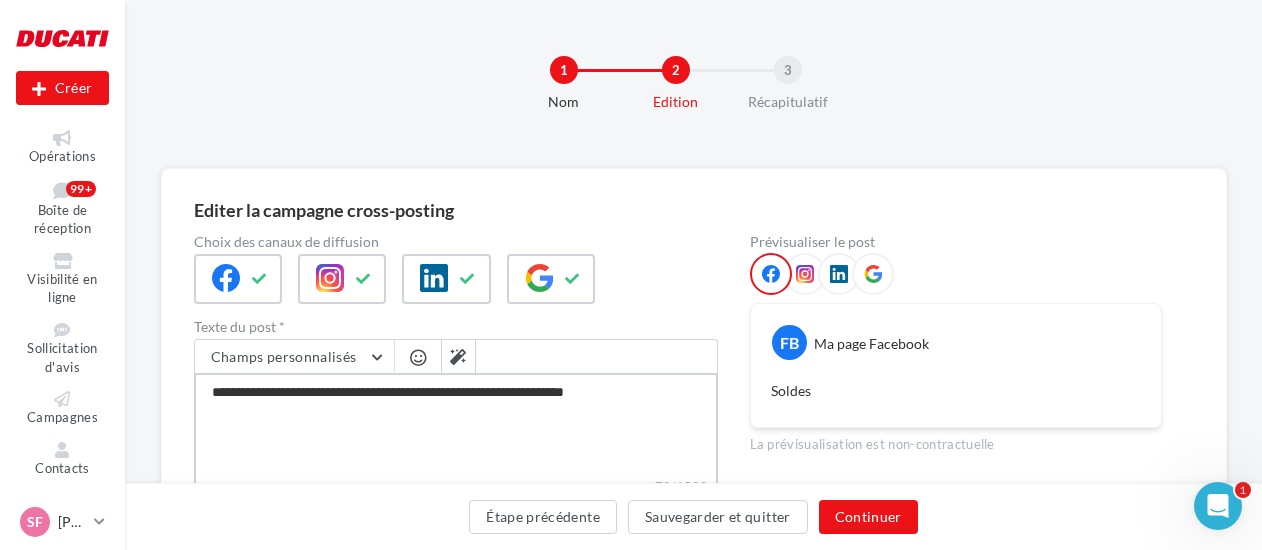 type on "**********" 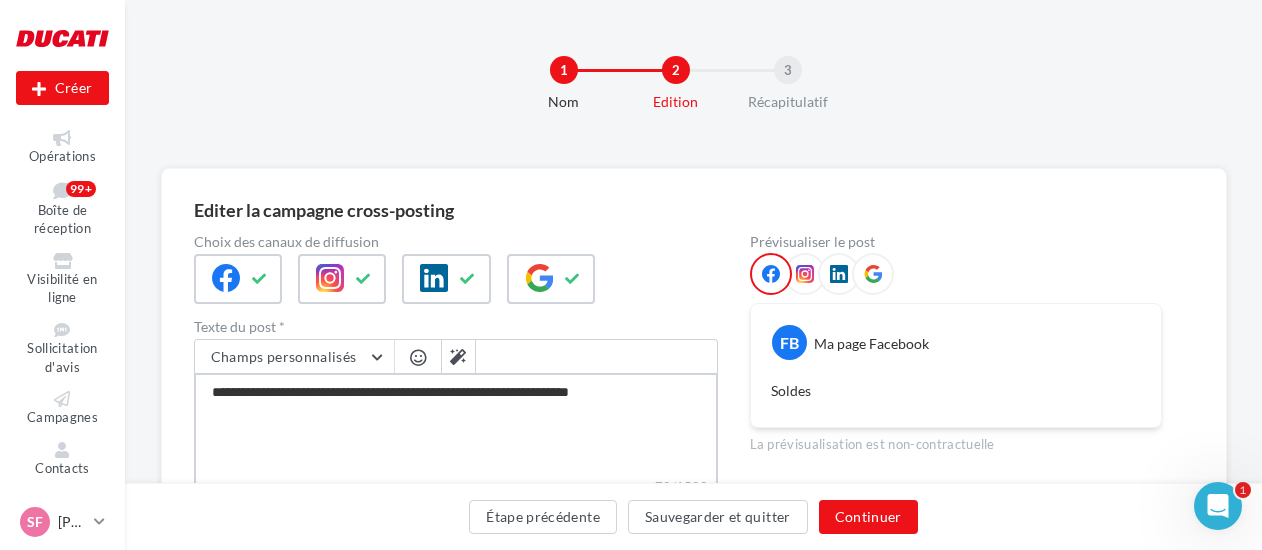 type on "**********" 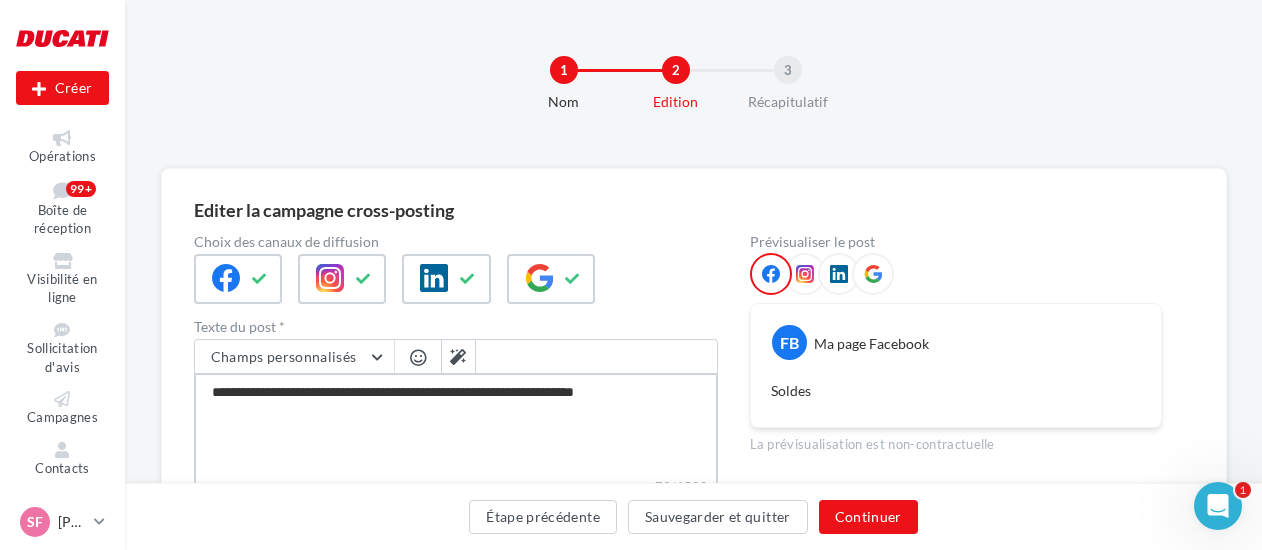 type on "**********" 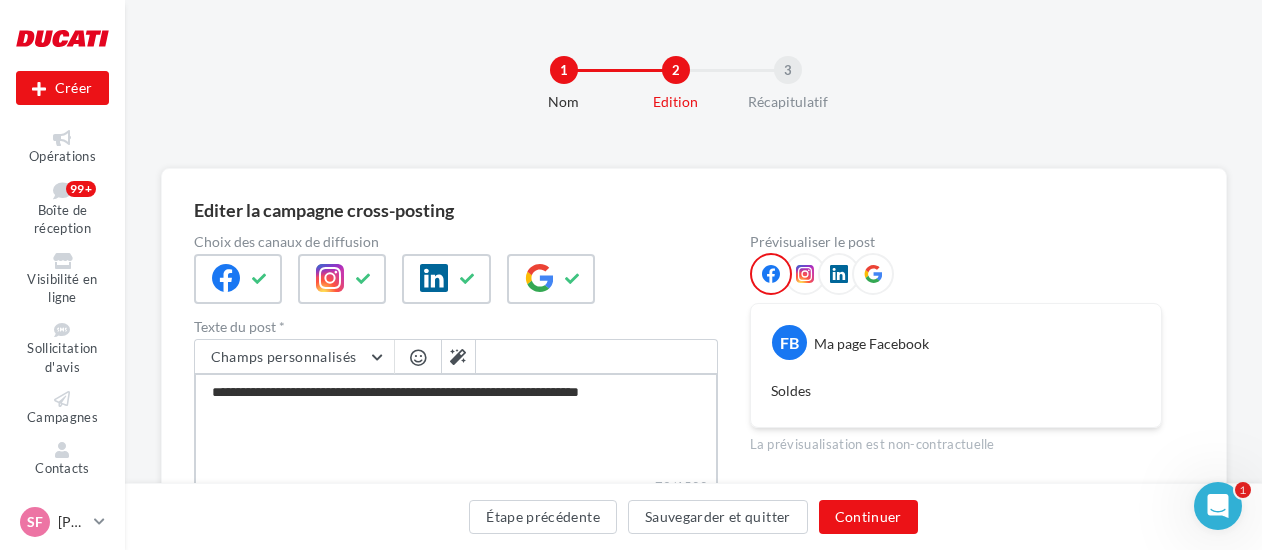 type on "**********" 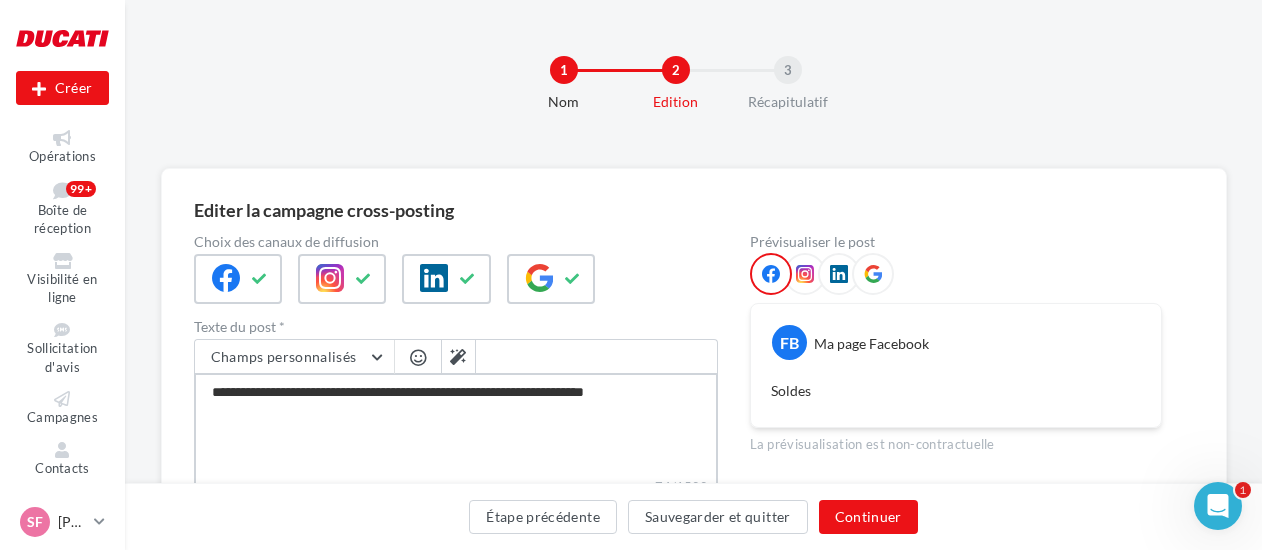 type on "**********" 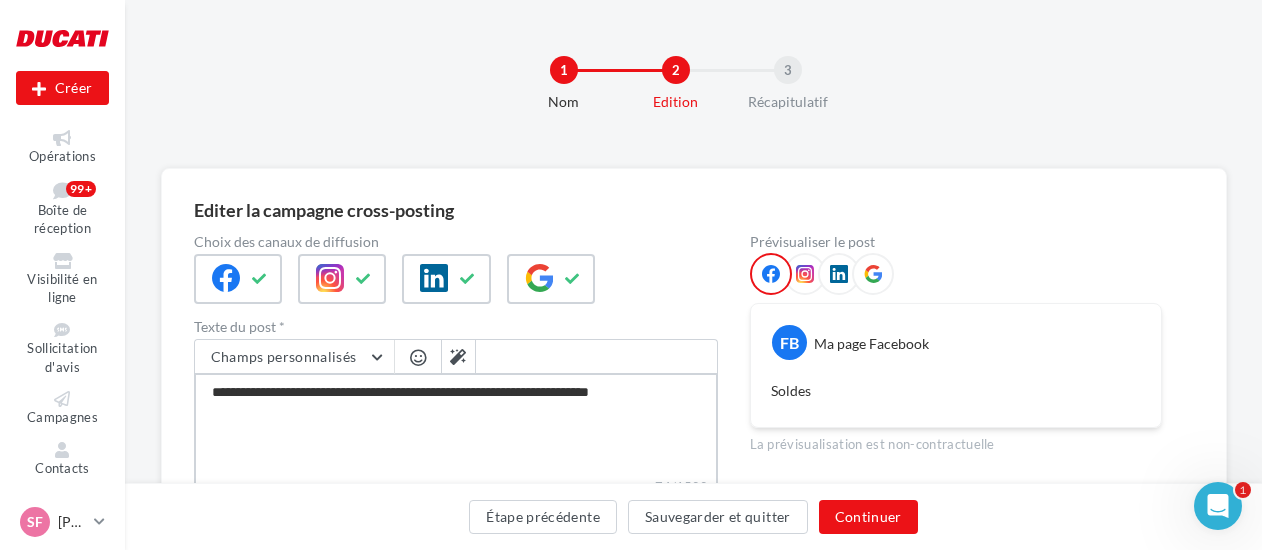type on "**********" 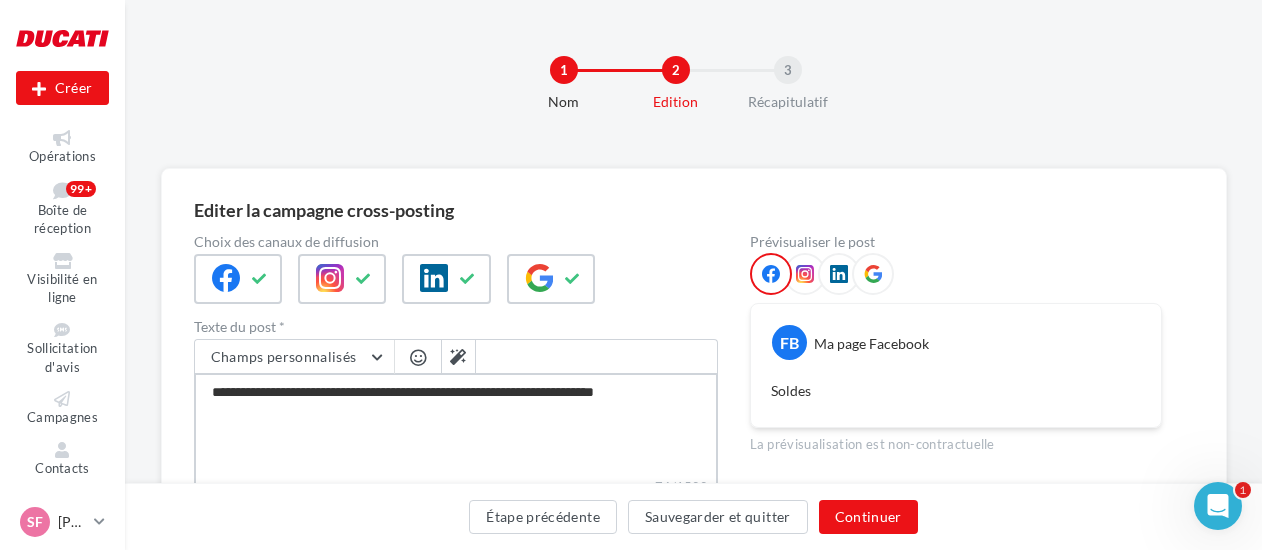 type on "**********" 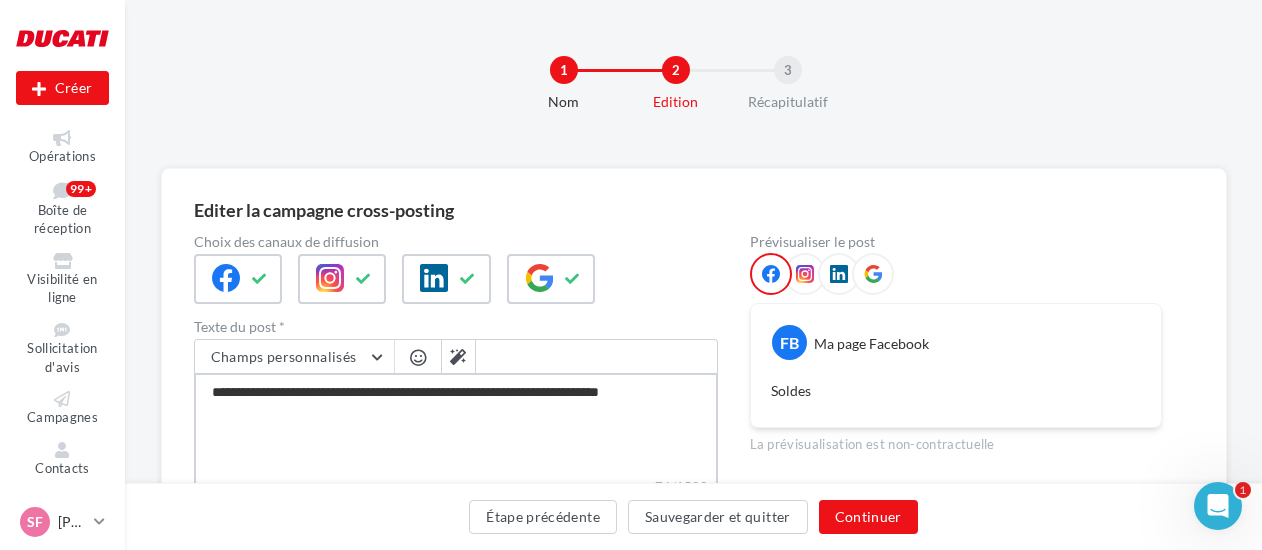 type on "**********" 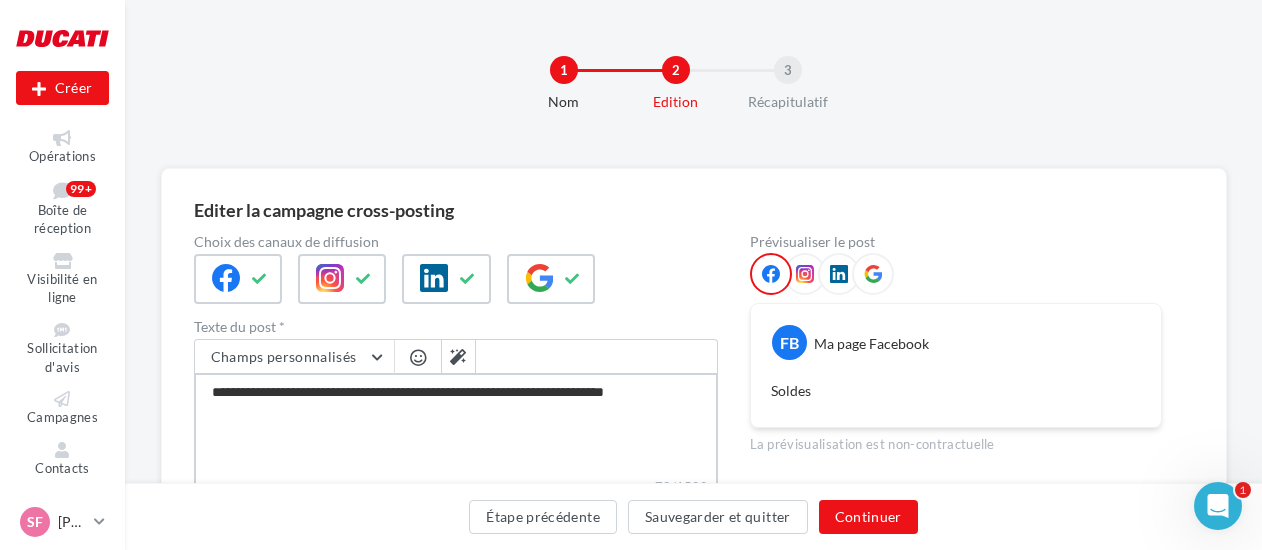 type on "**********" 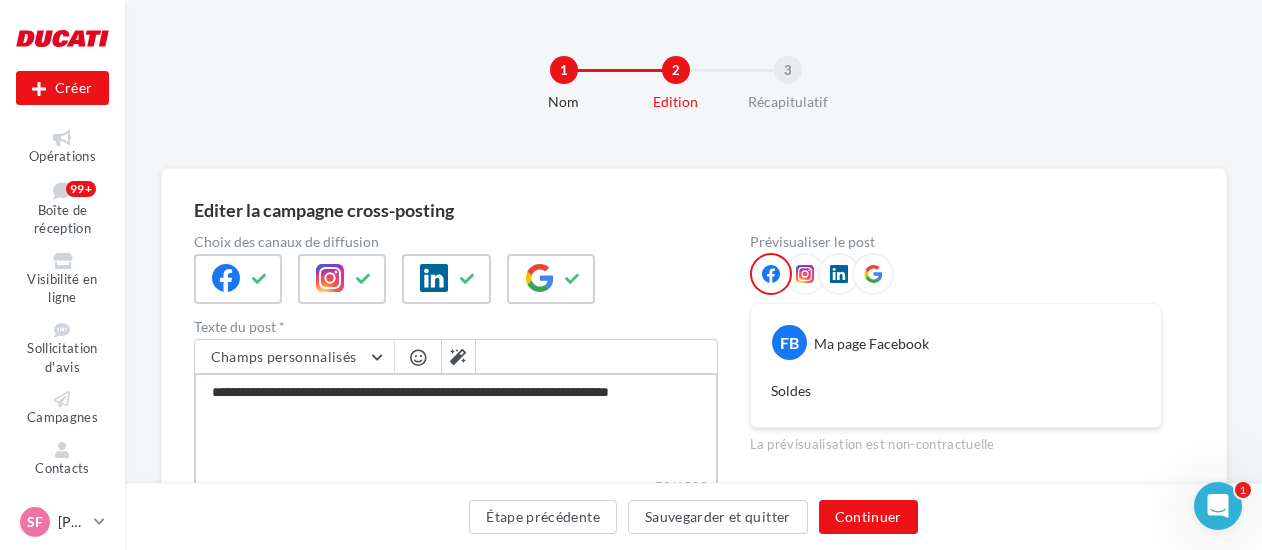 type on "**********" 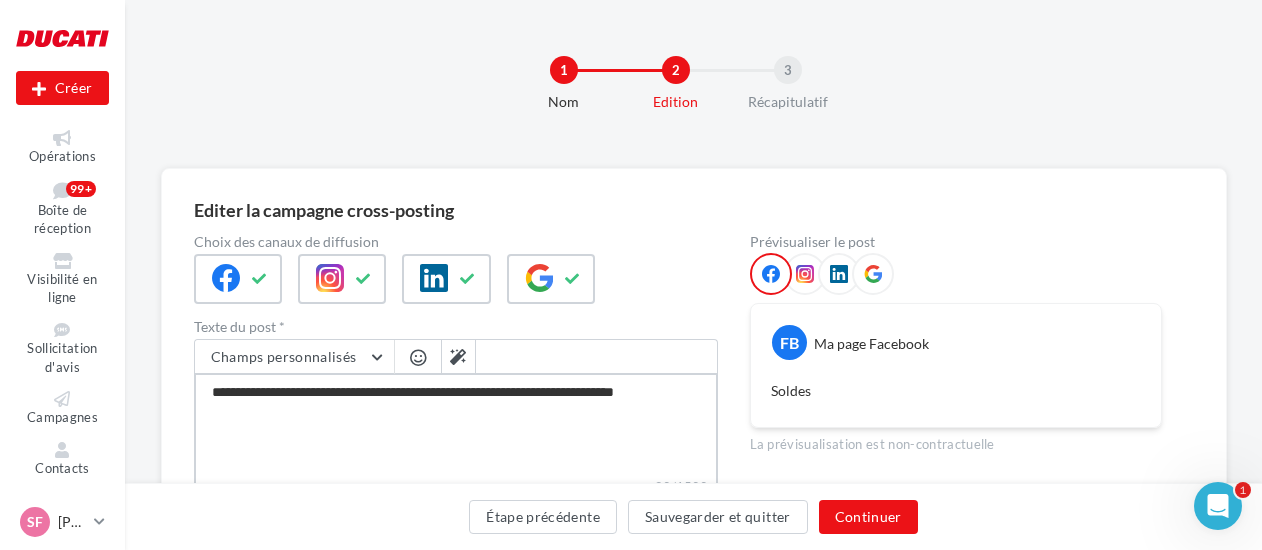type on "**********" 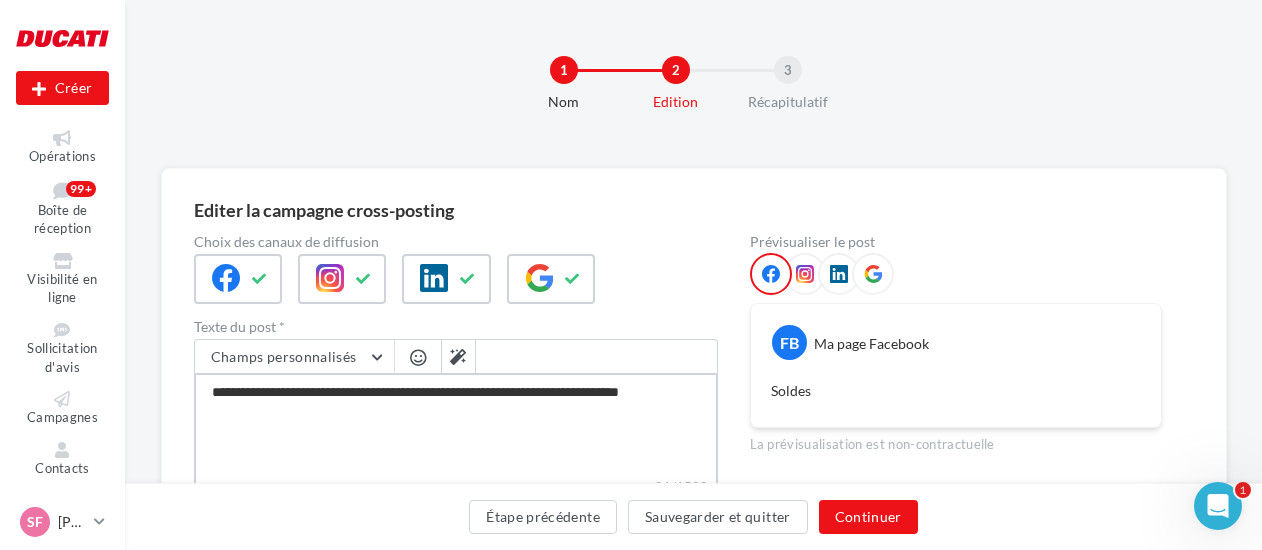 type on "**********" 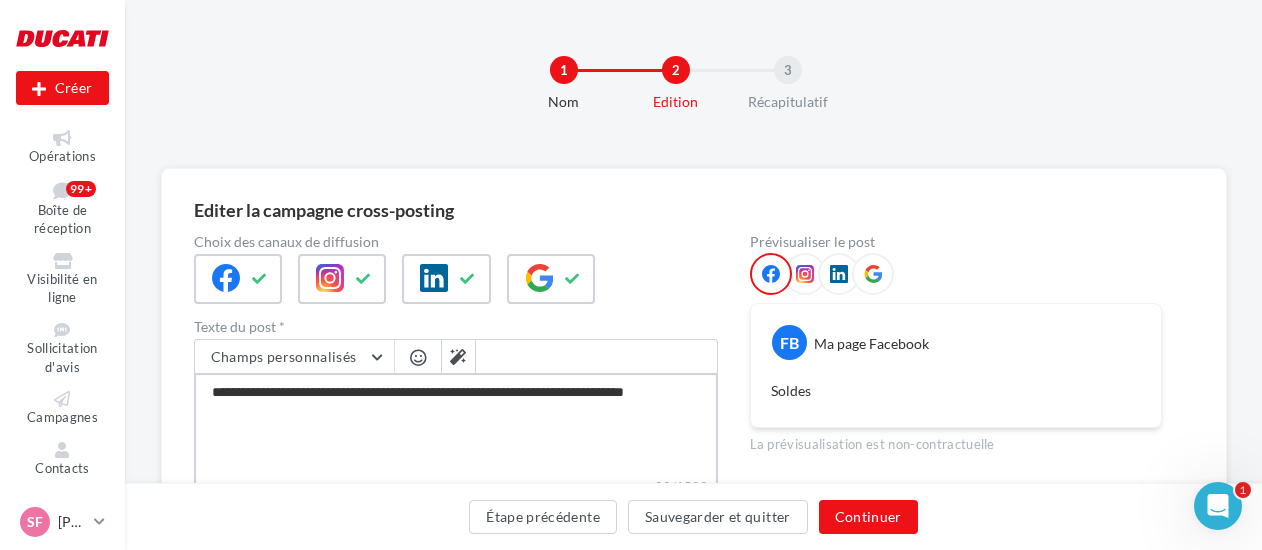 type on "**********" 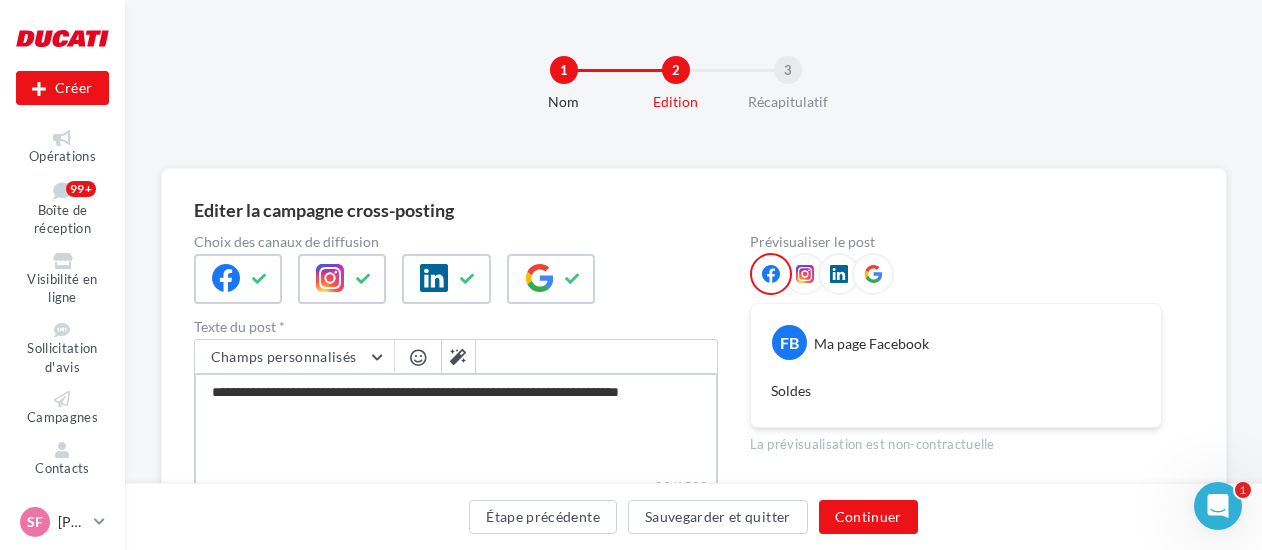 type 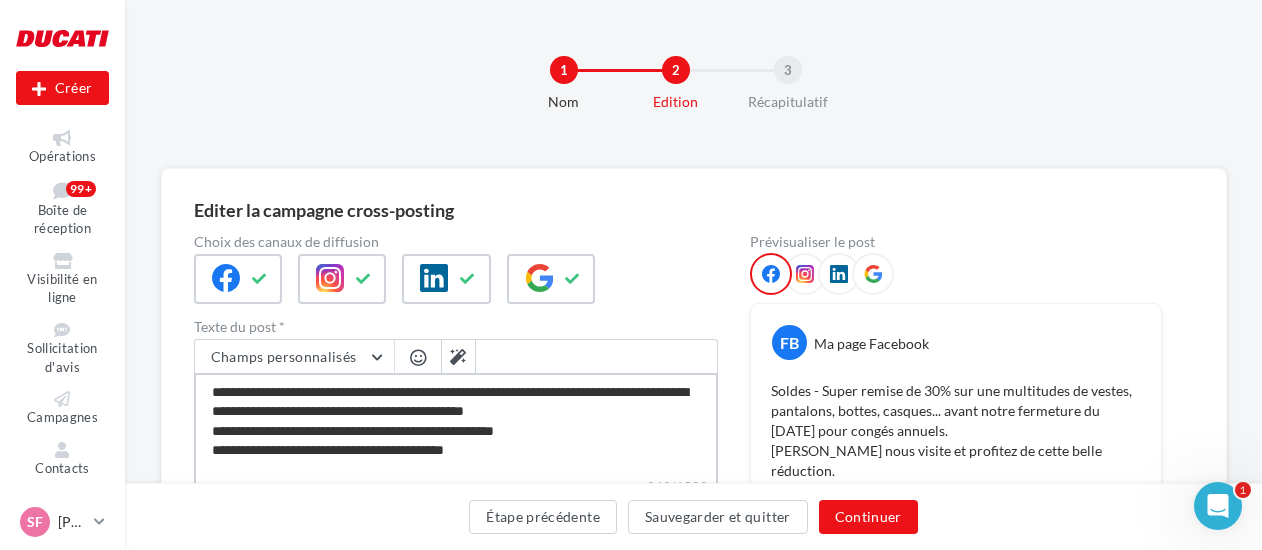 click on "**********" at bounding box center [456, 425] 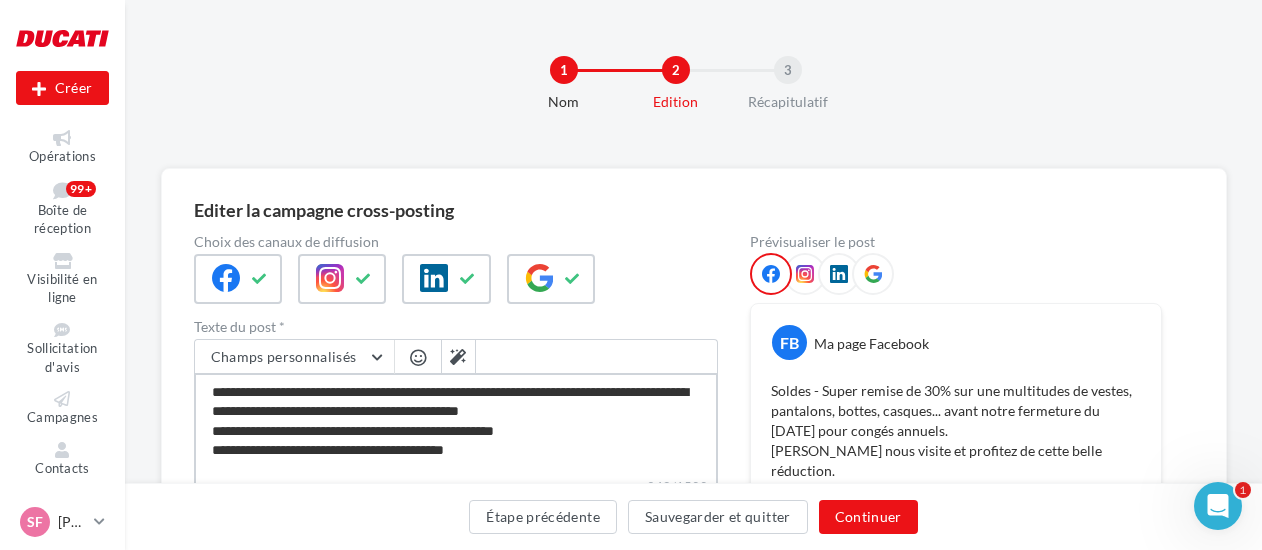 click on "**********" at bounding box center (456, 425) 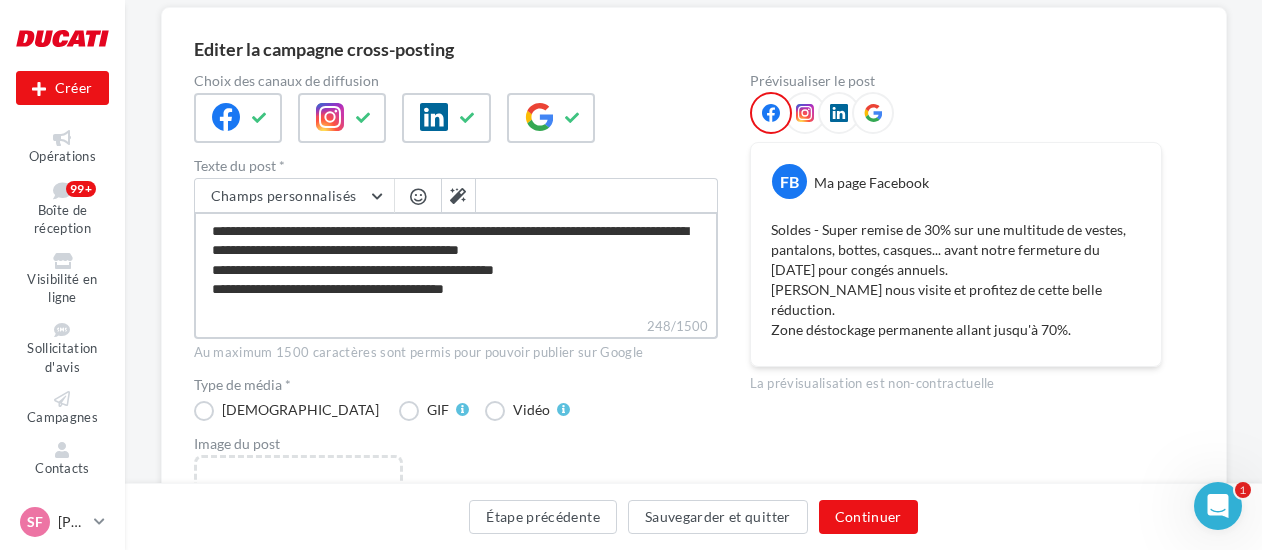scroll, scrollTop: 166, scrollLeft: 0, axis: vertical 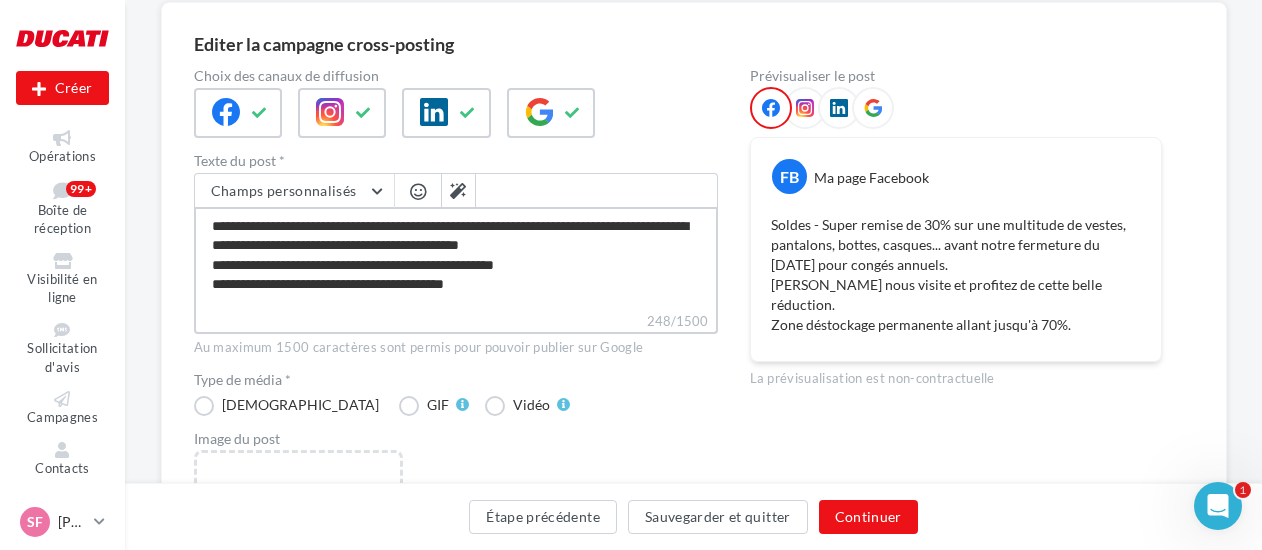 click on "**********" at bounding box center [456, 259] 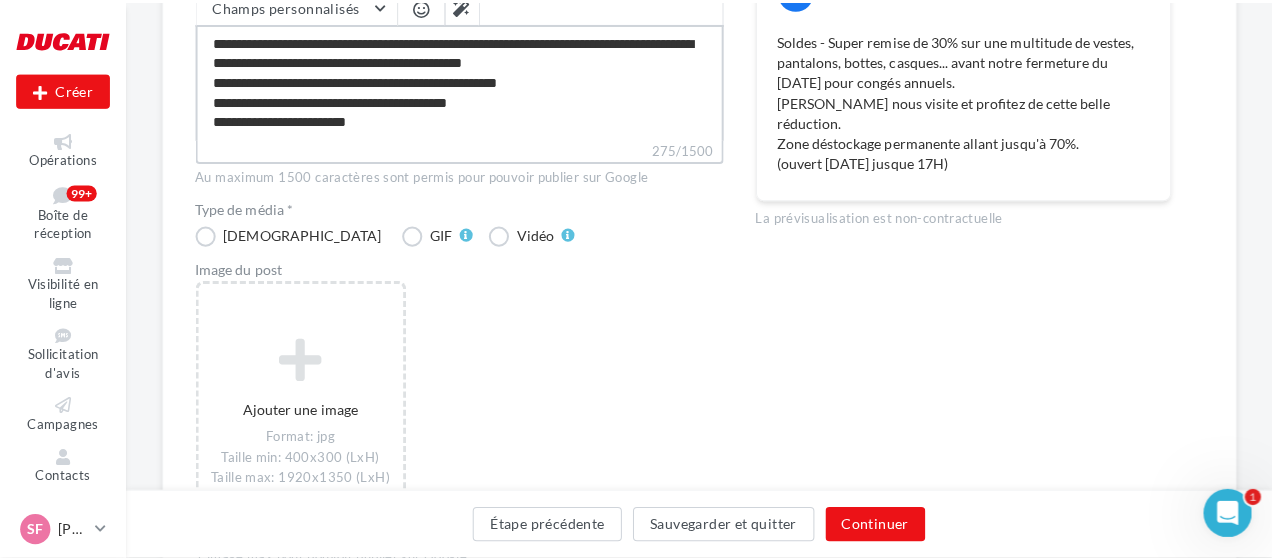 scroll, scrollTop: 352, scrollLeft: 0, axis: vertical 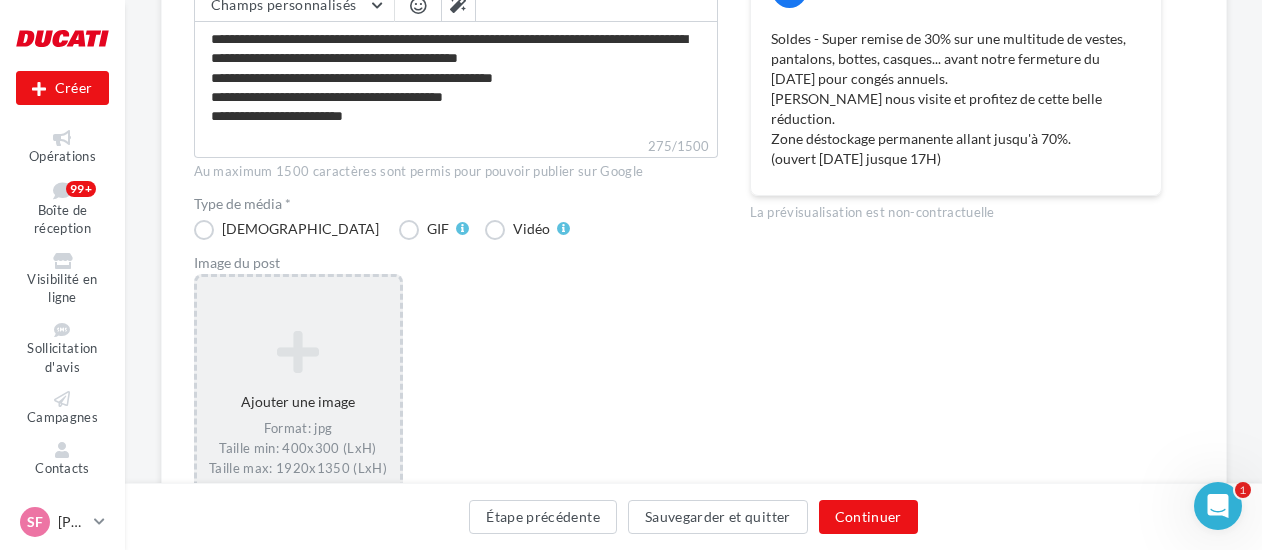 click at bounding box center (298, 352) 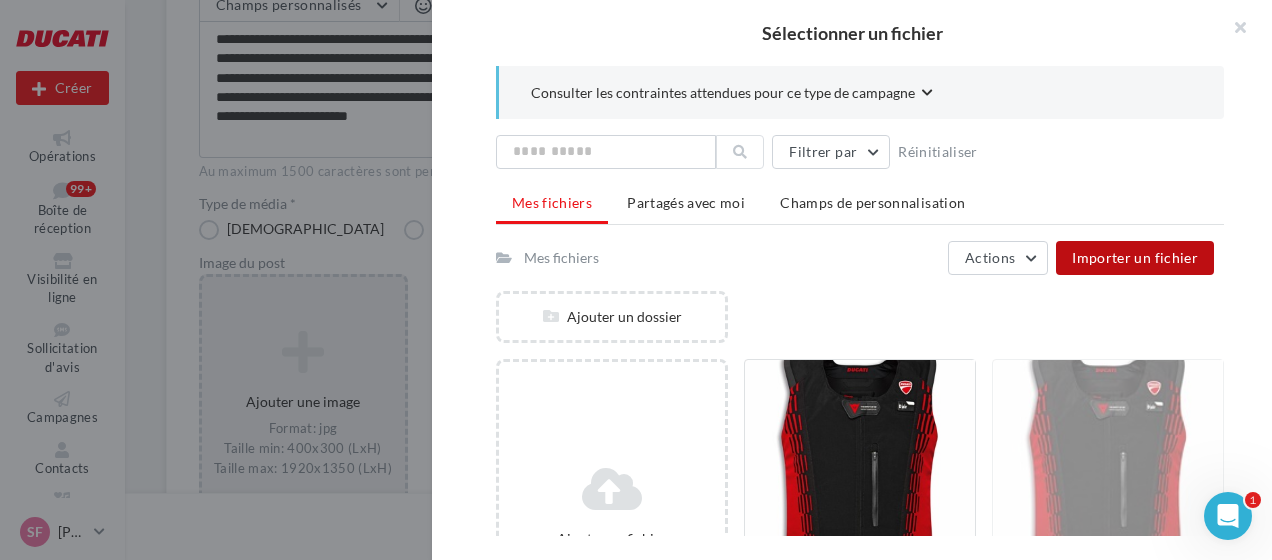 click on "Importer un fichier" at bounding box center (1135, 257) 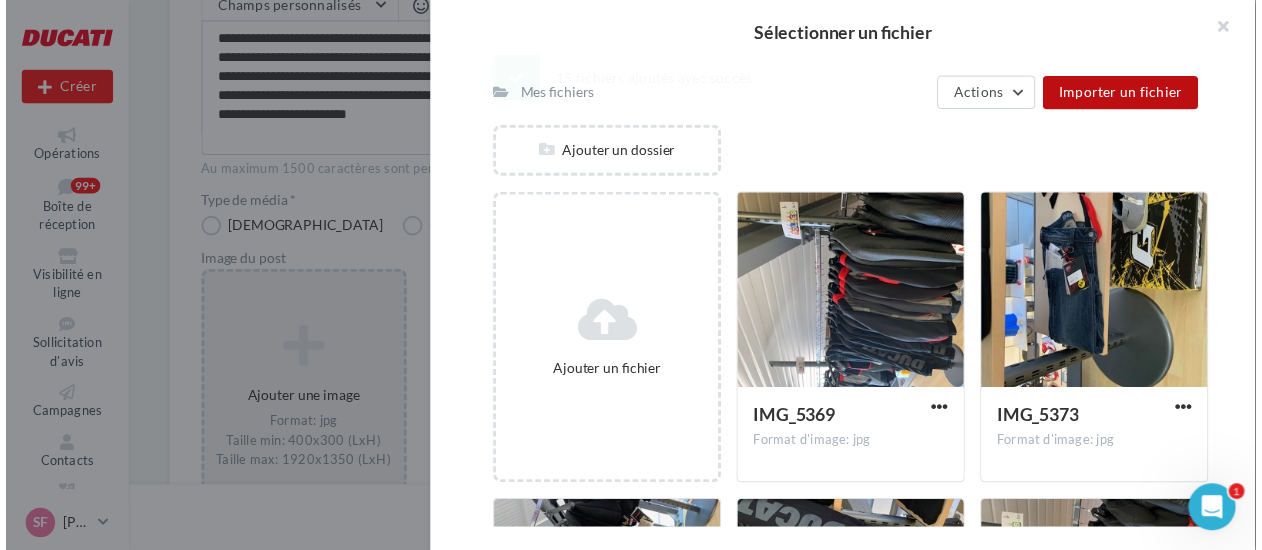 scroll, scrollTop: 165, scrollLeft: 0, axis: vertical 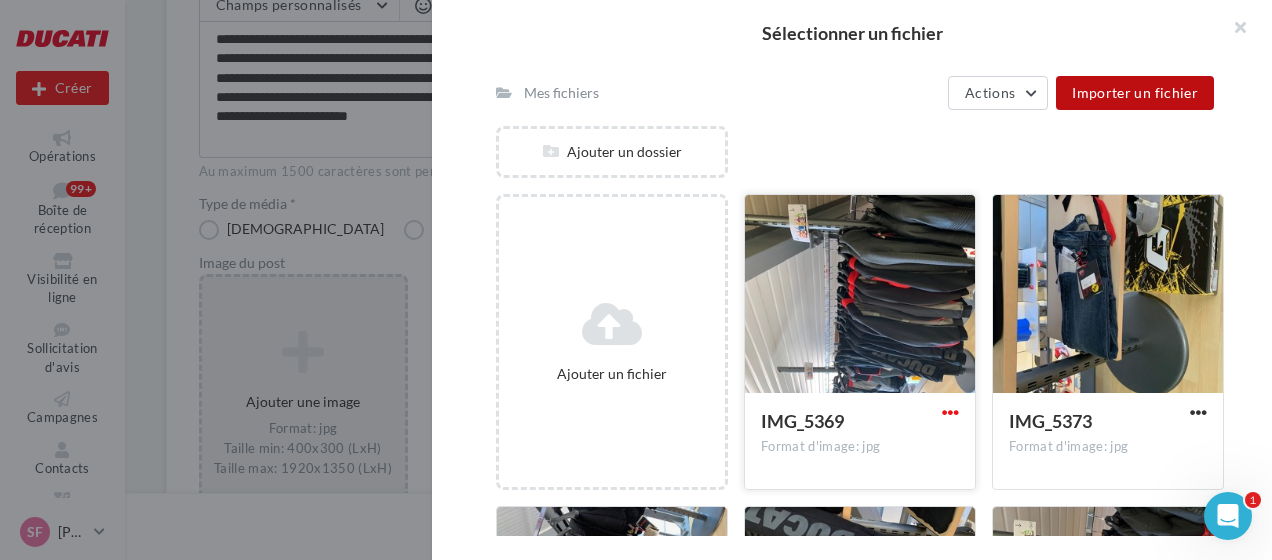 click at bounding box center (950, 412) 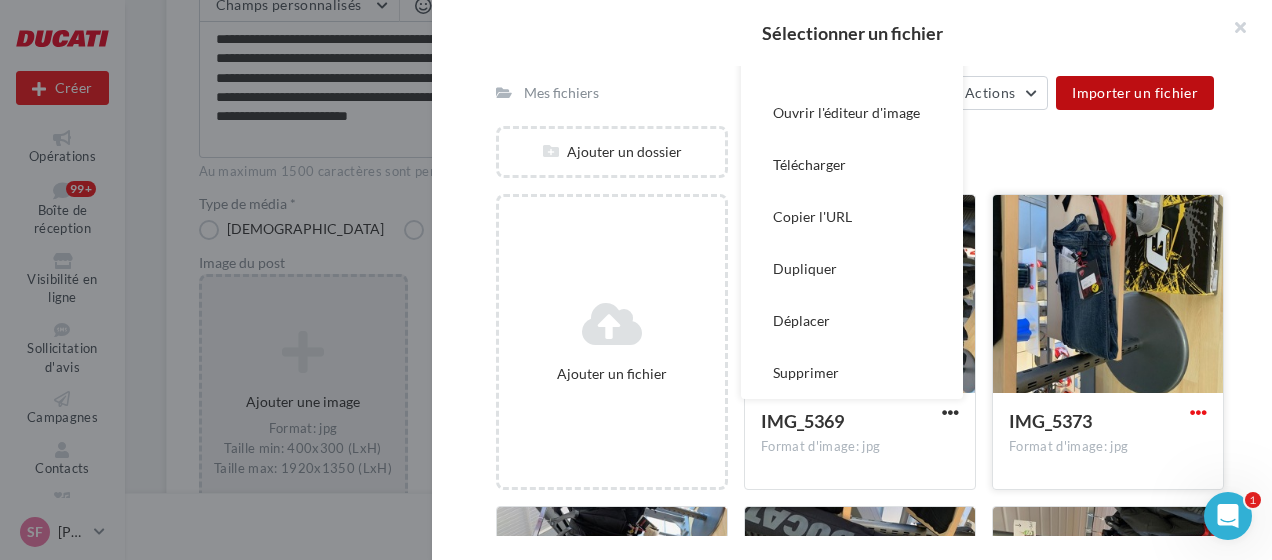 click at bounding box center [1198, 412] 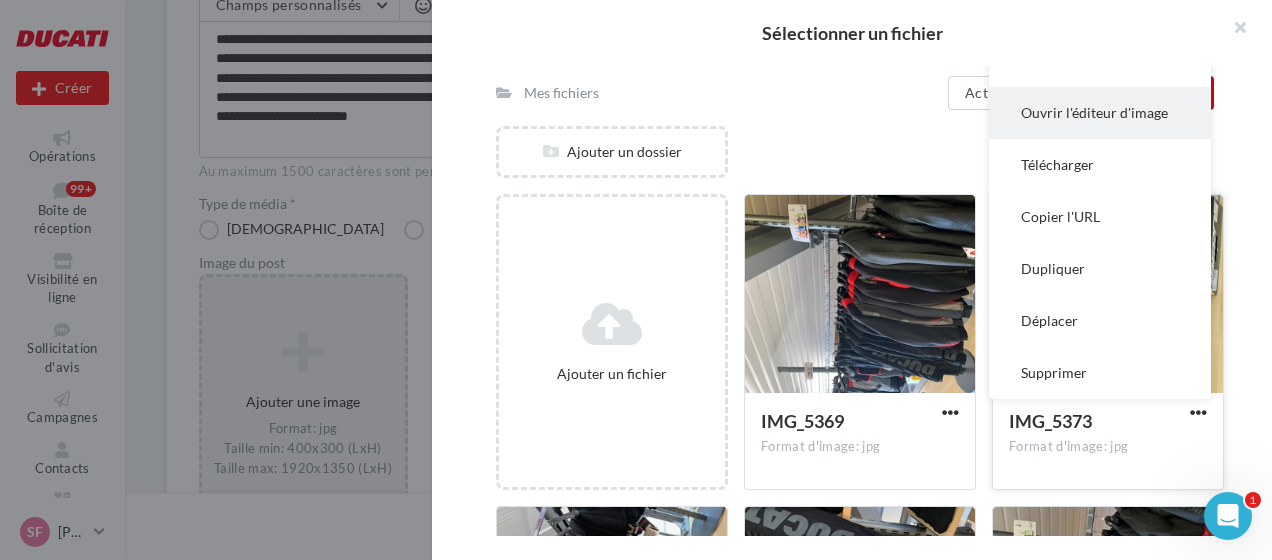 click on "Ouvrir l'éditeur d'image" at bounding box center [1100, 113] 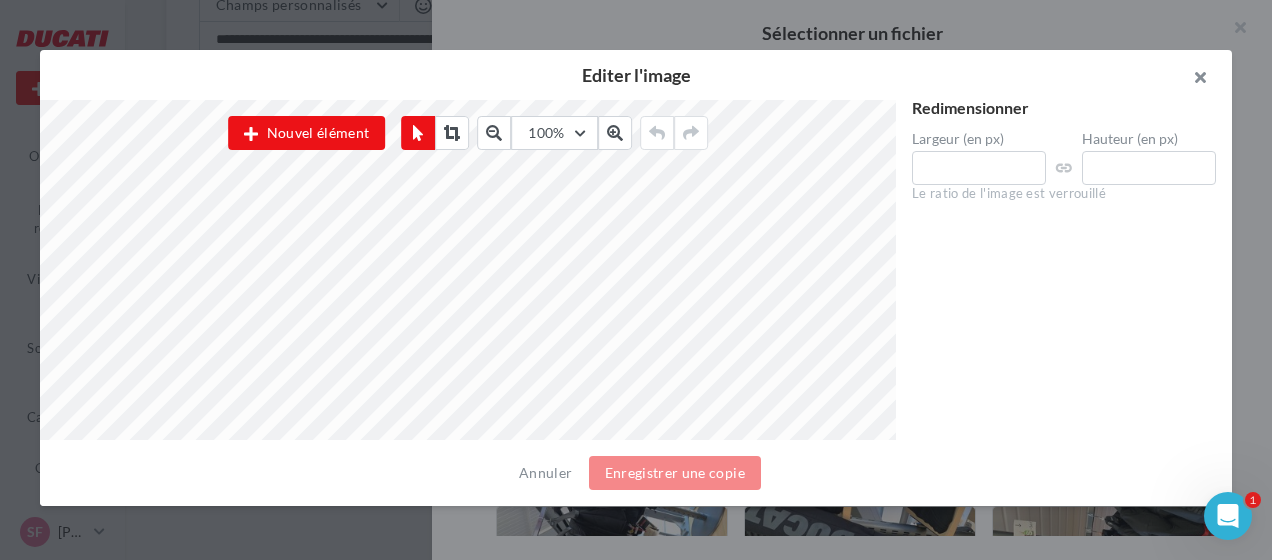 click at bounding box center (1192, 80) 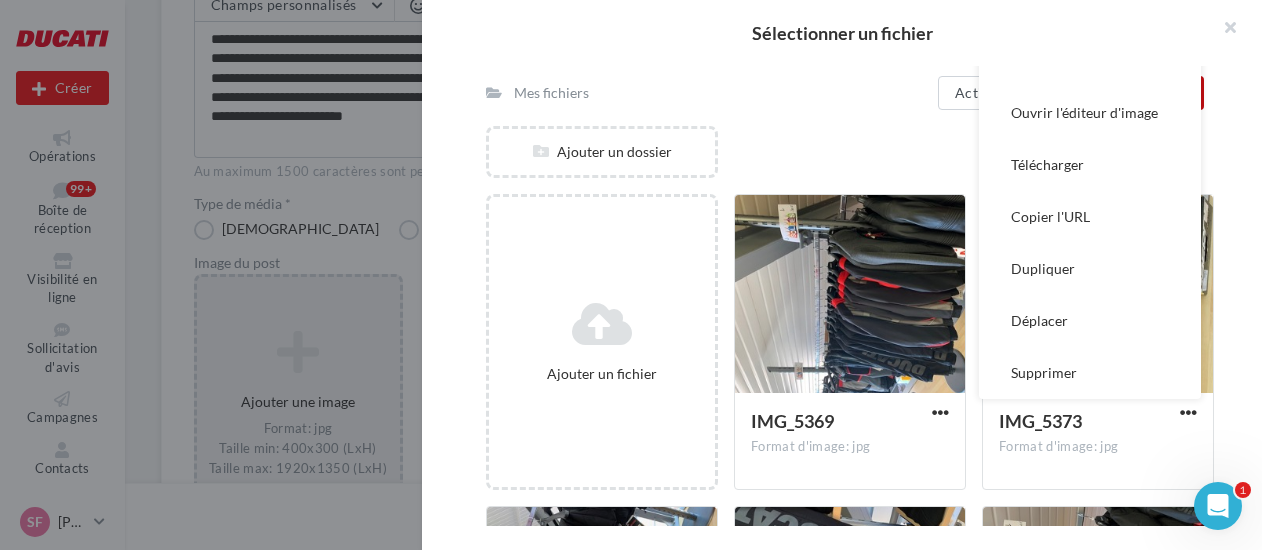 click on "Ajouter un dossier" at bounding box center [858, 160] 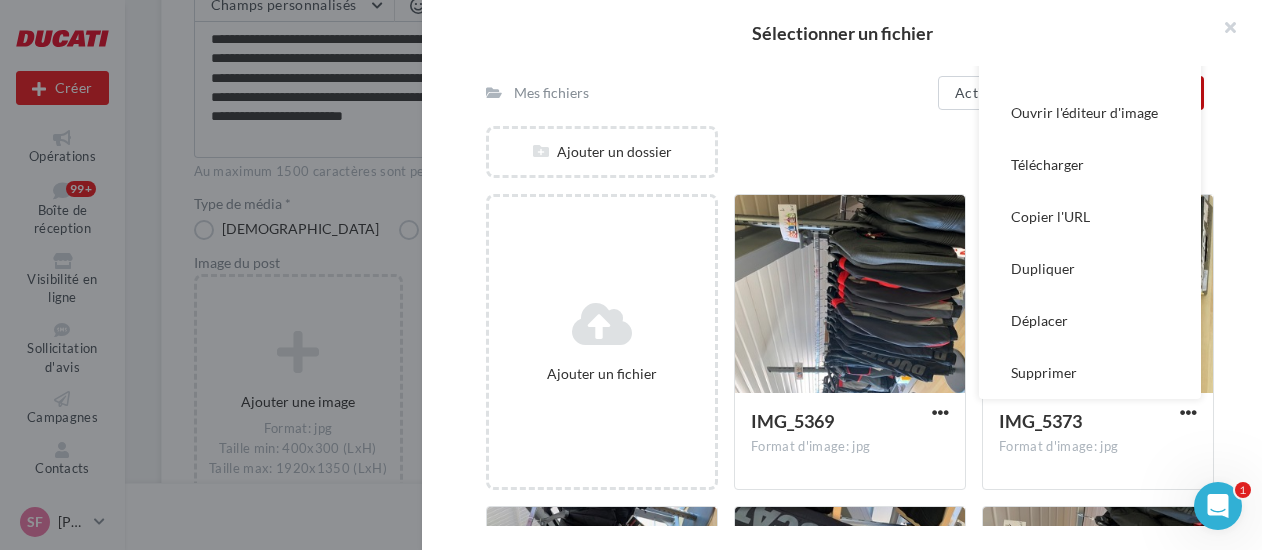 click on "Mes fichiers                 Actions                Importer un fichier" at bounding box center [845, 93] 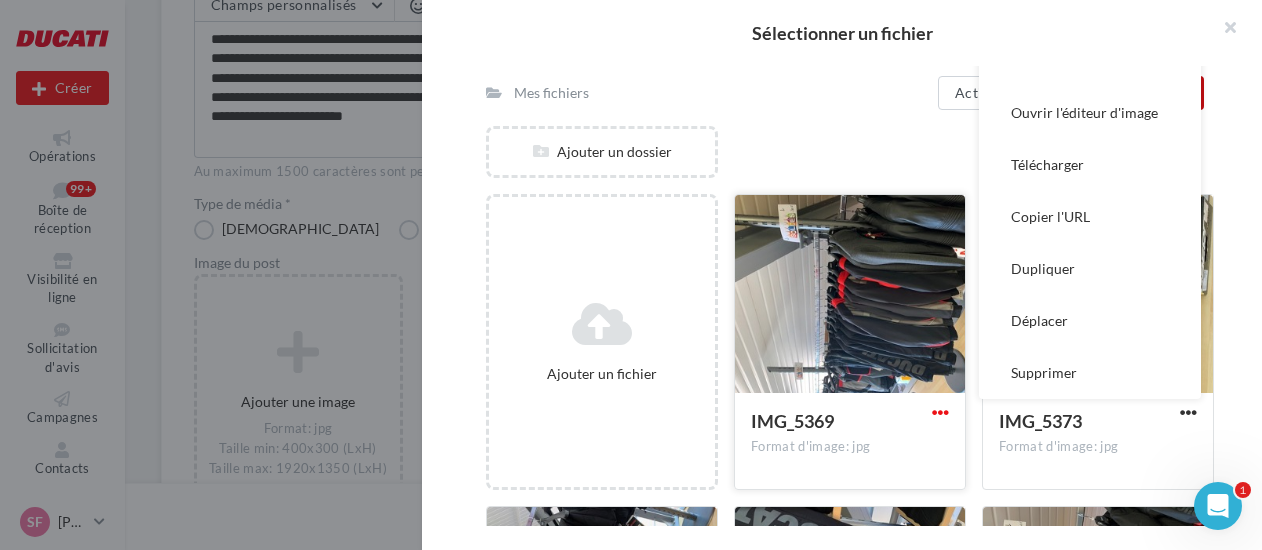 click at bounding box center [940, 412] 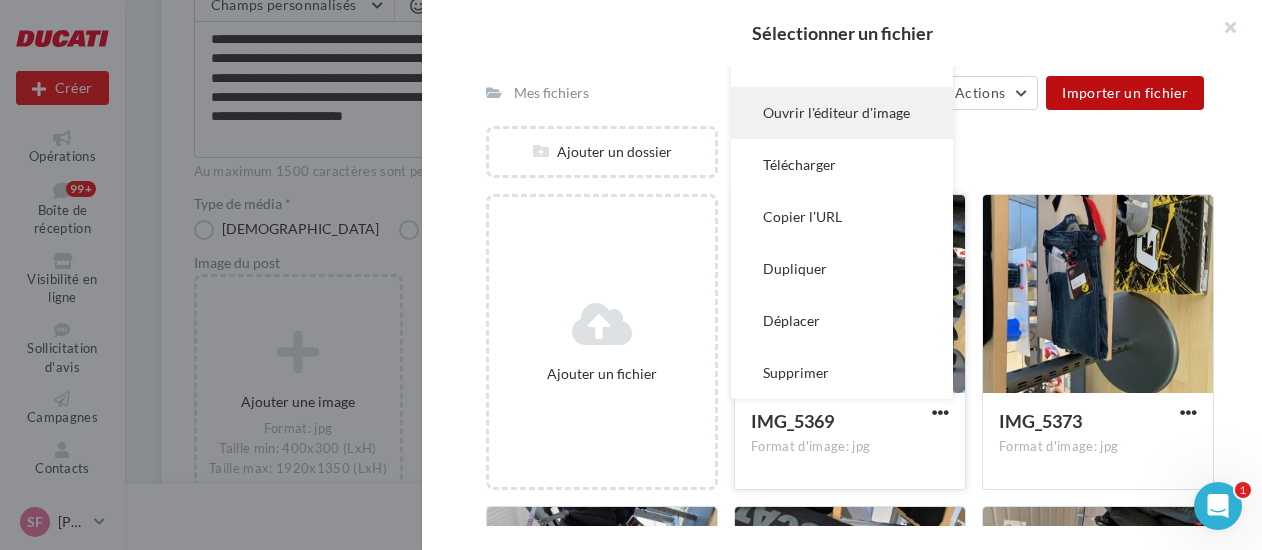 click on "Ouvrir l'éditeur d'image" at bounding box center [842, 113] 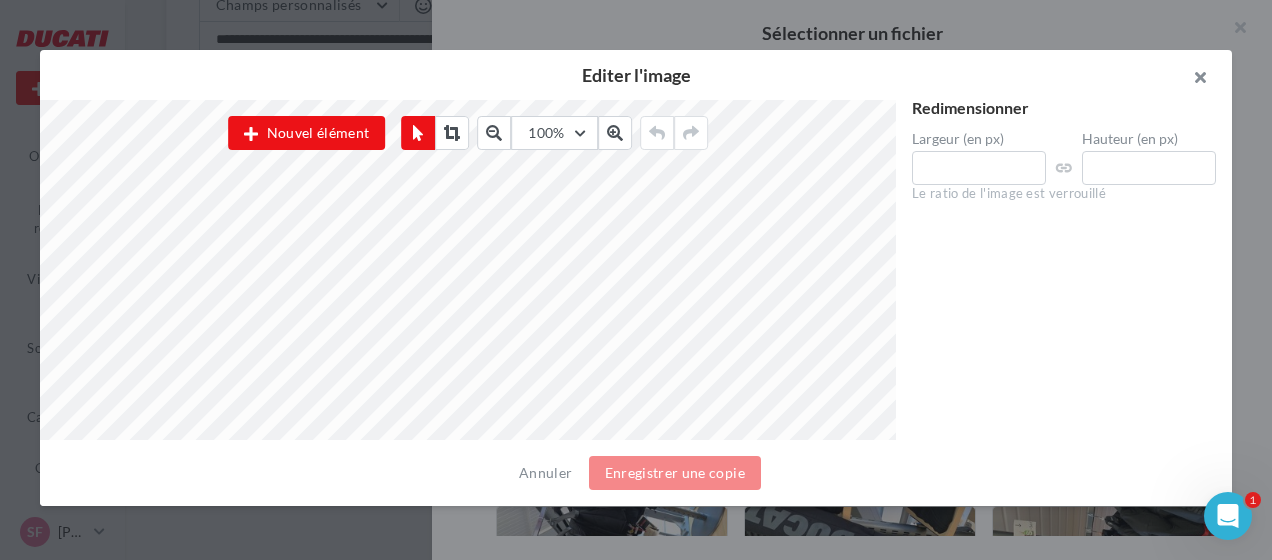 click at bounding box center (1192, 80) 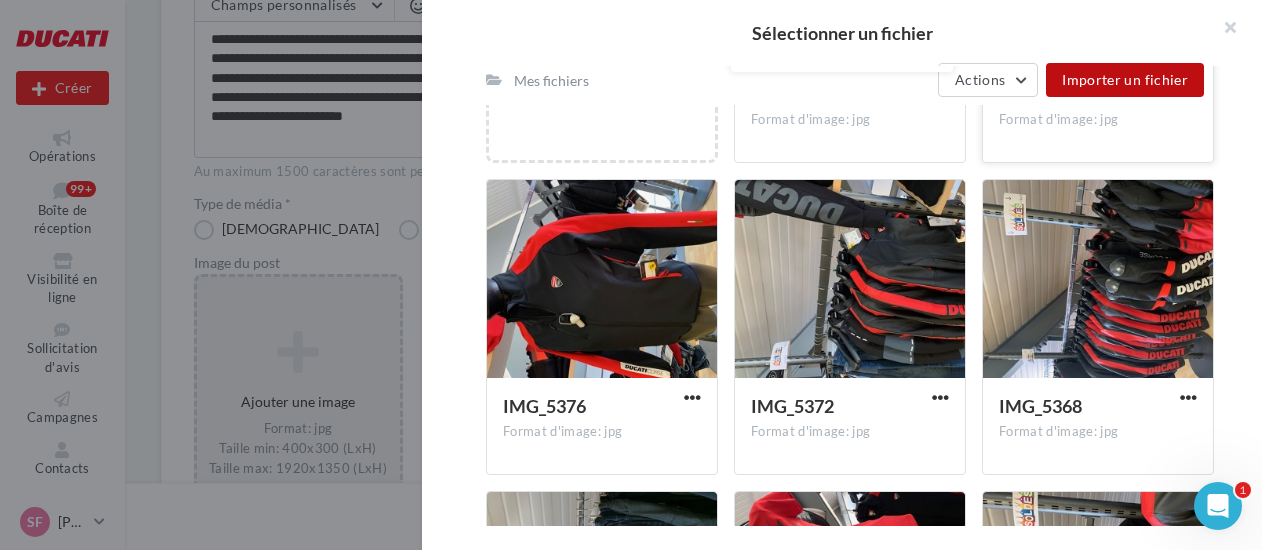 scroll, scrollTop: 493, scrollLeft: 0, axis: vertical 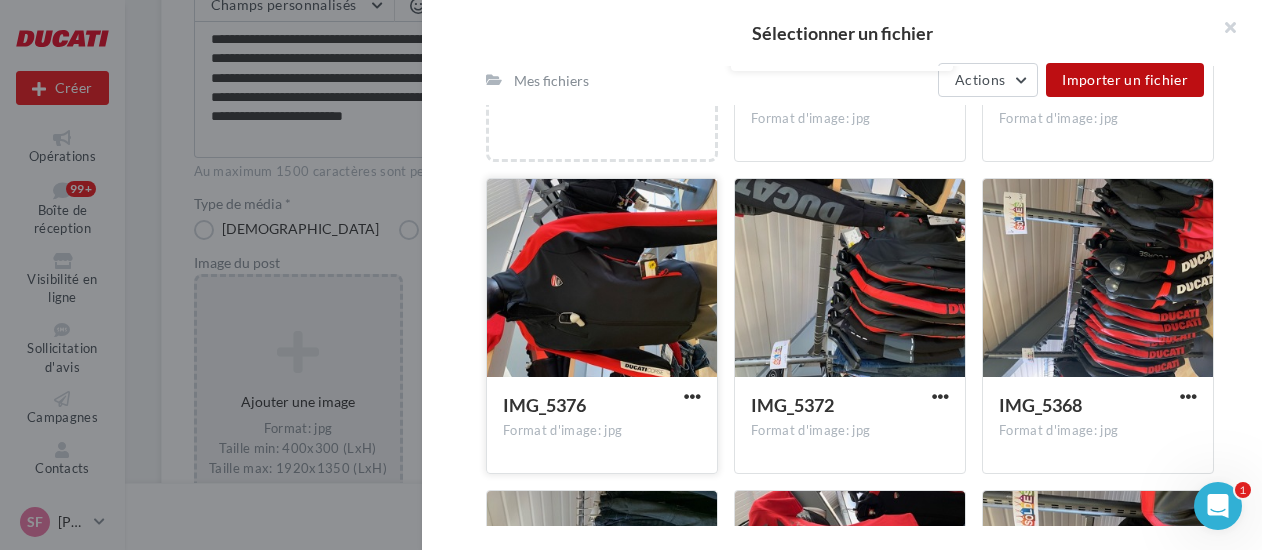 click at bounding box center [602, 279] 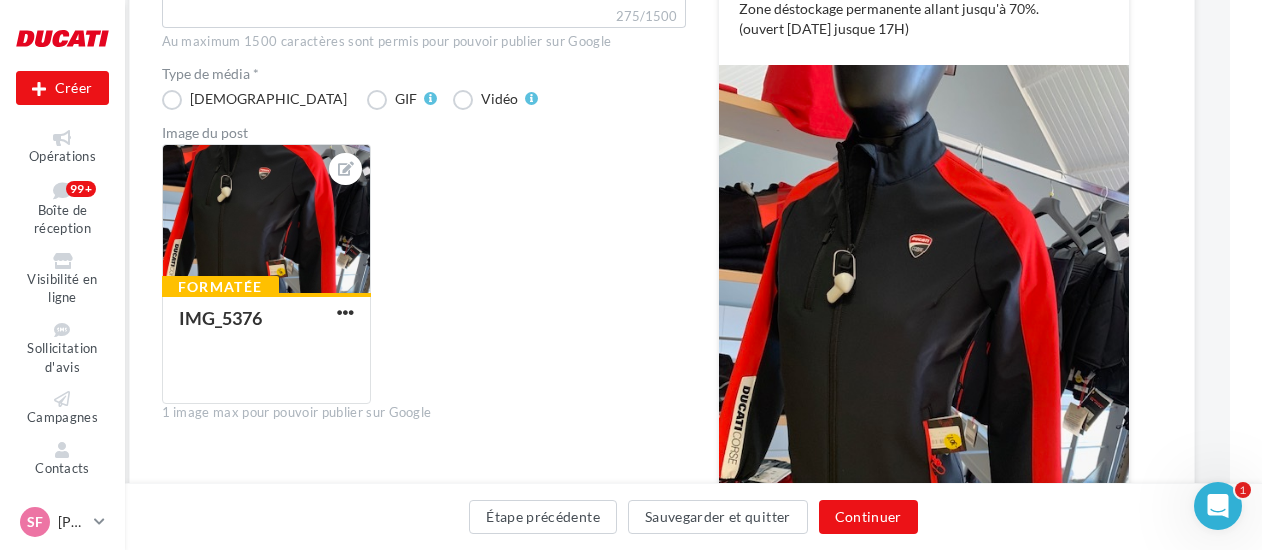 scroll, scrollTop: 474, scrollLeft: 32, axis: both 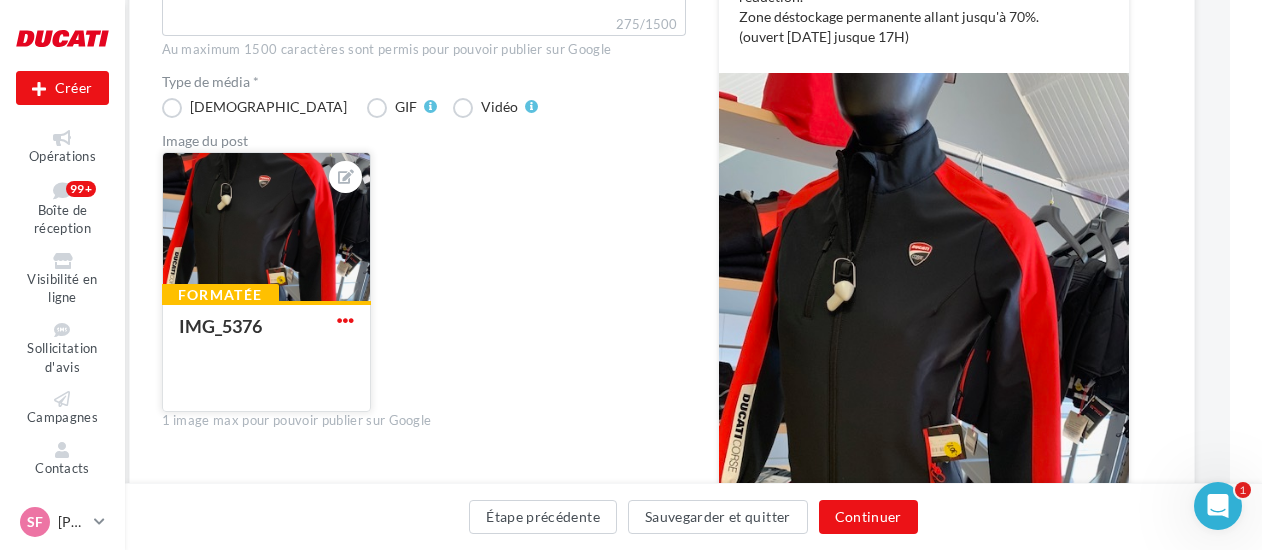 click at bounding box center [345, 320] 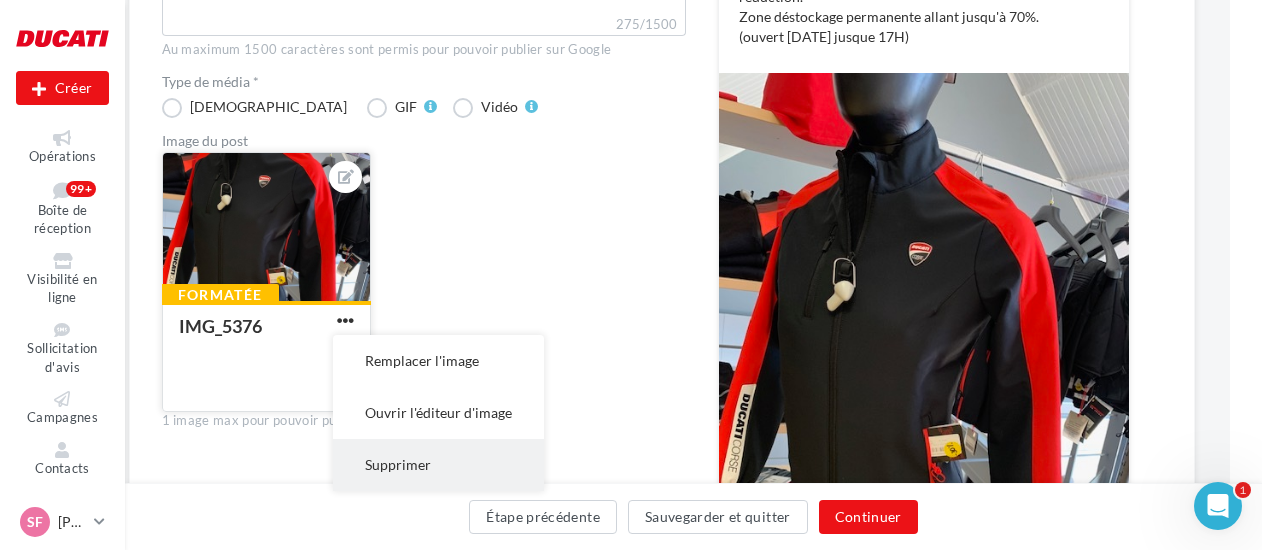 click on "Supprimer" at bounding box center (438, 465) 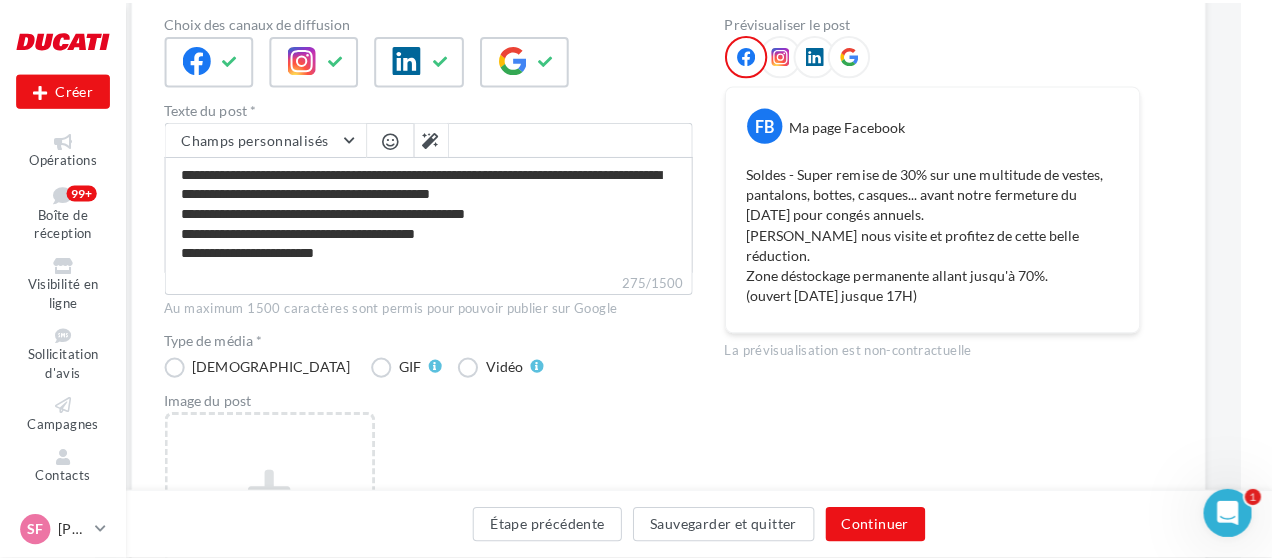 scroll, scrollTop: 384, scrollLeft: 19, axis: both 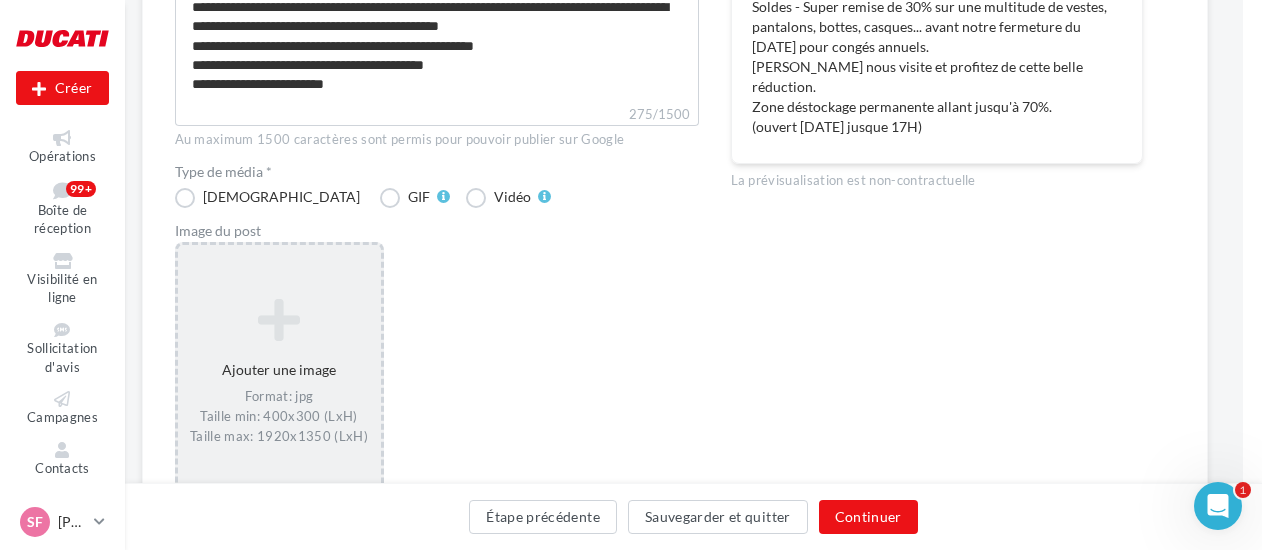 click at bounding box center [279, 320] 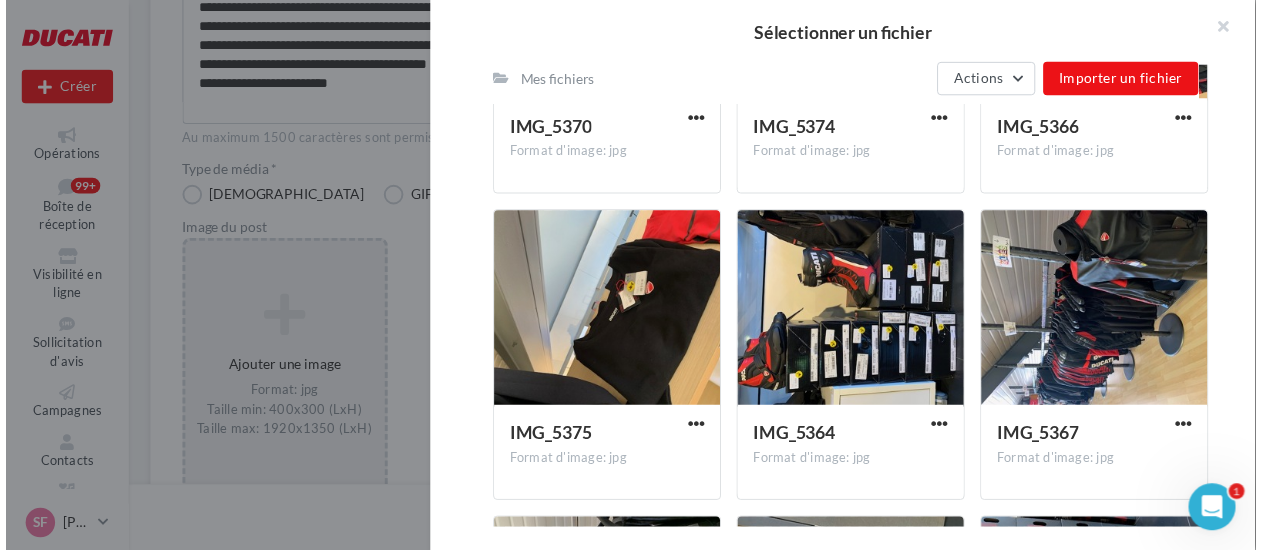 scroll, scrollTop: 1085, scrollLeft: 0, axis: vertical 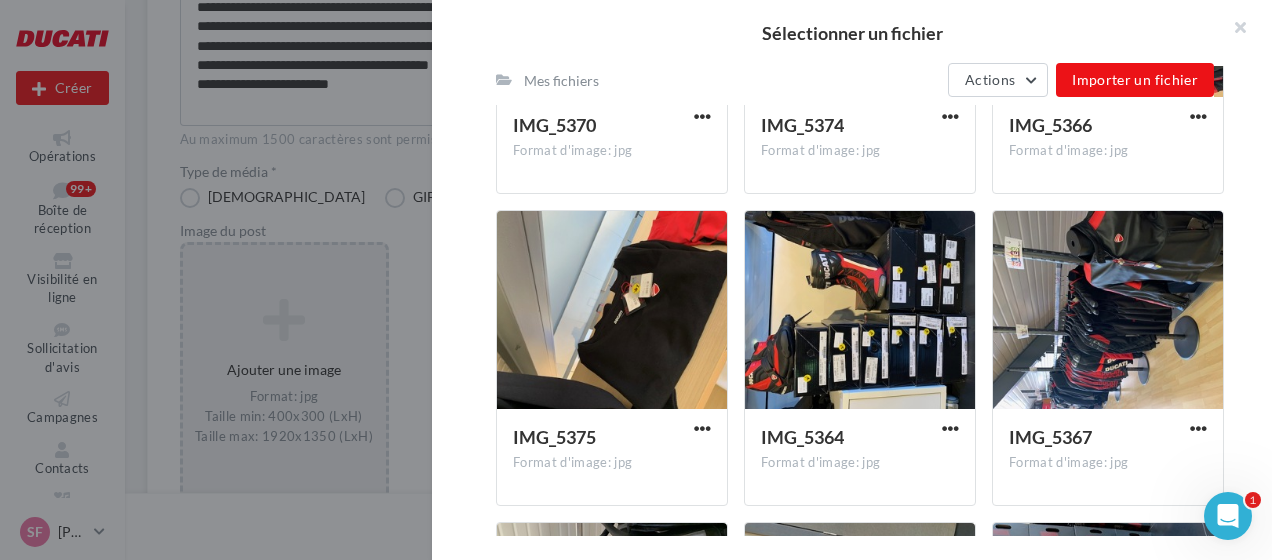 click at bounding box center (1108, 311) 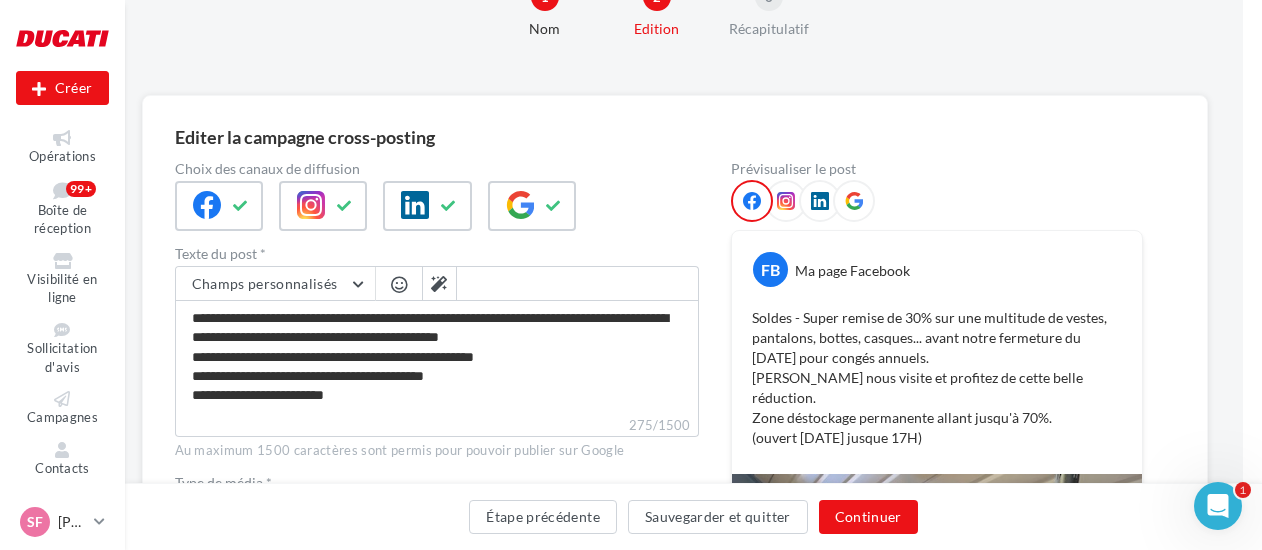 scroll, scrollTop: 71, scrollLeft: 19, axis: both 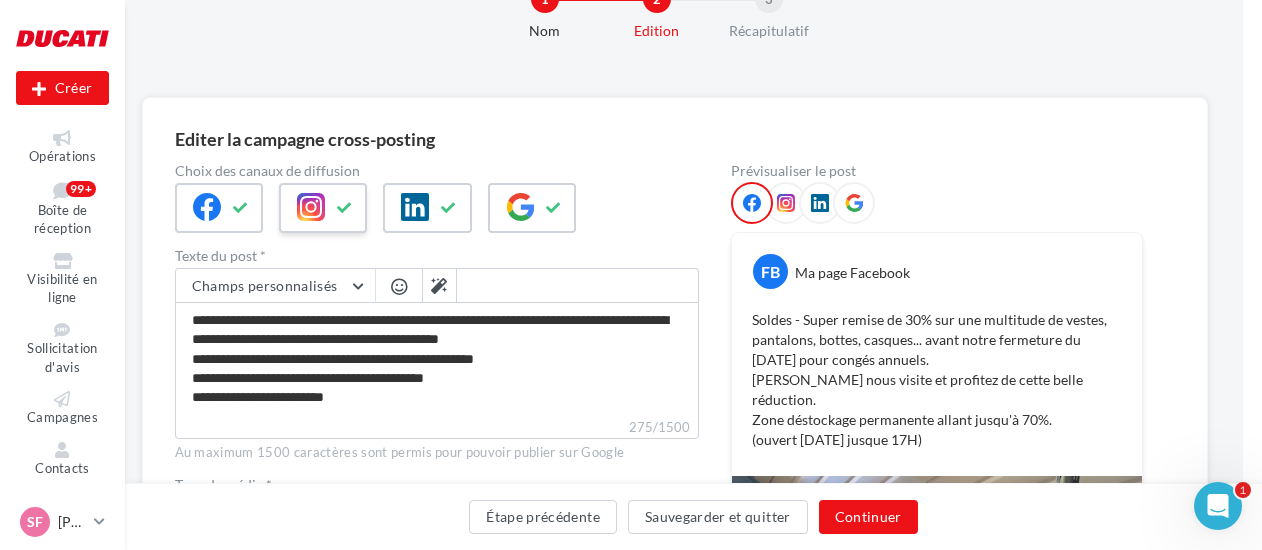 click at bounding box center [345, 208] 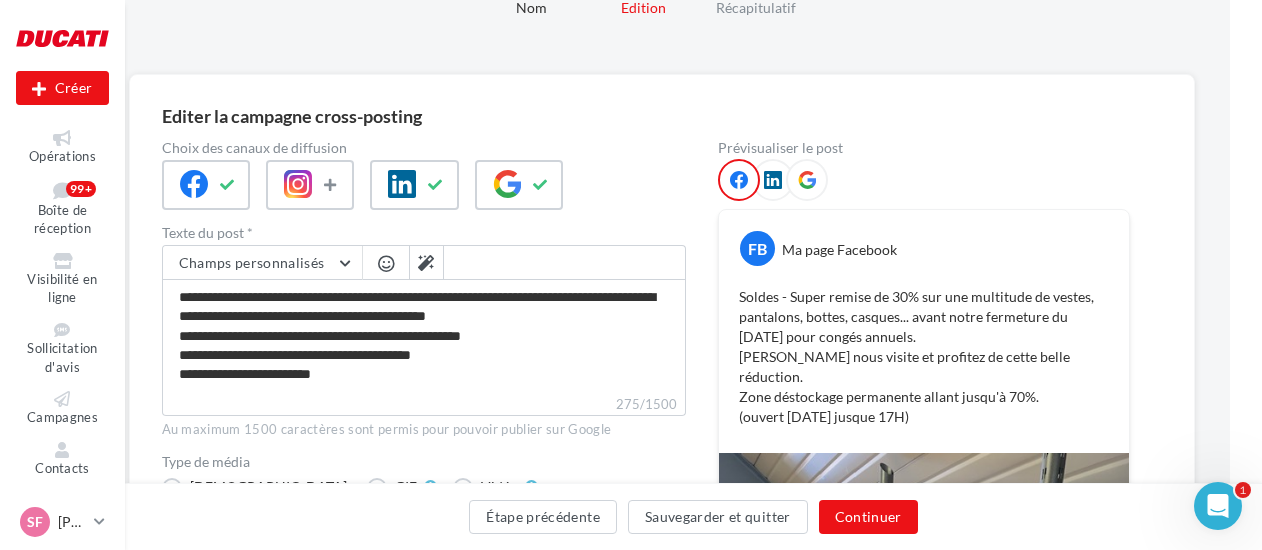 scroll, scrollTop: 0, scrollLeft: 32, axis: horizontal 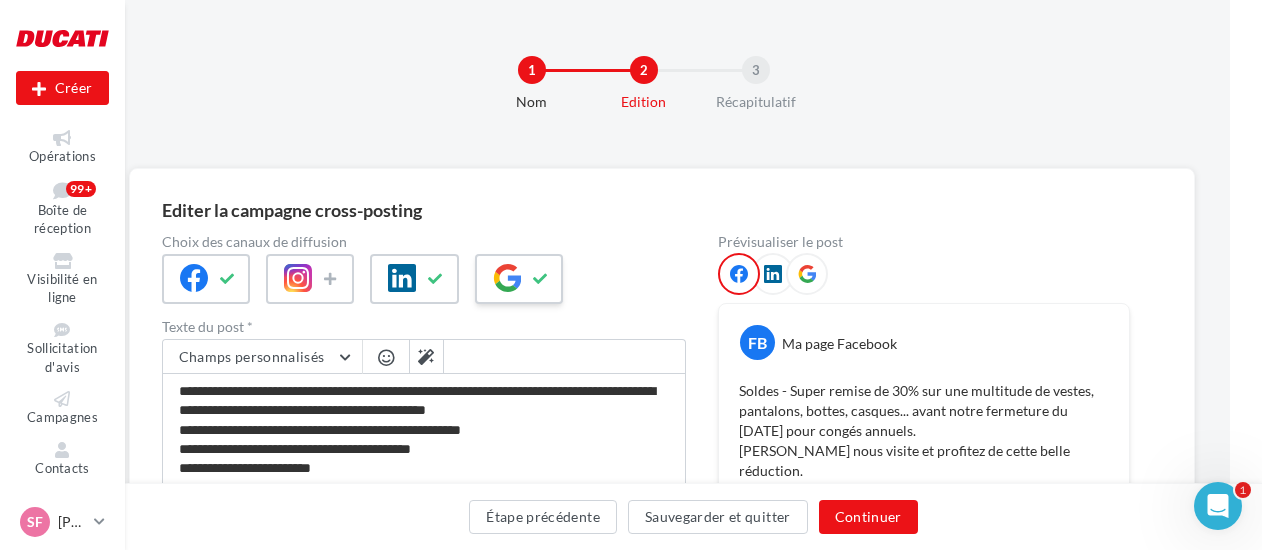 click at bounding box center (541, 279) 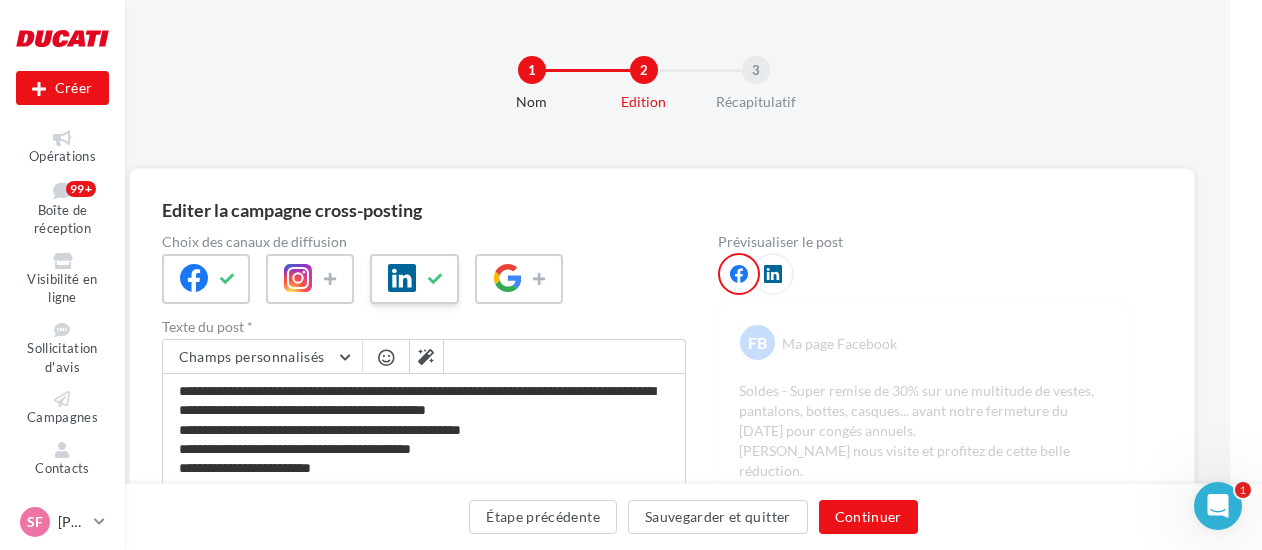 click at bounding box center (436, 279) 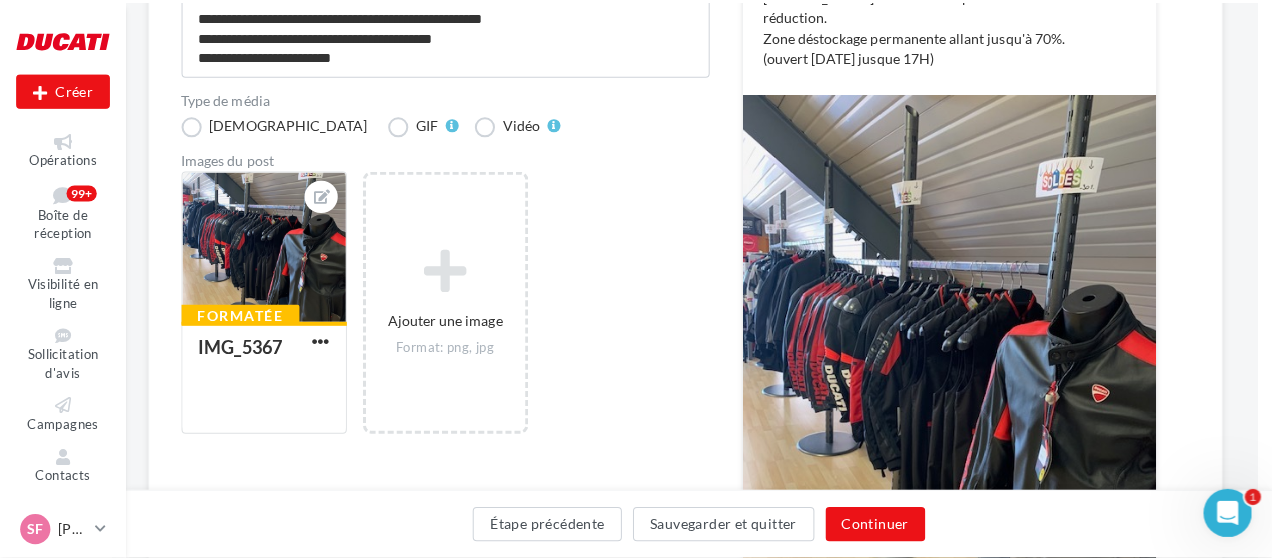 scroll, scrollTop: 415, scrollLeft: 14, axis: both 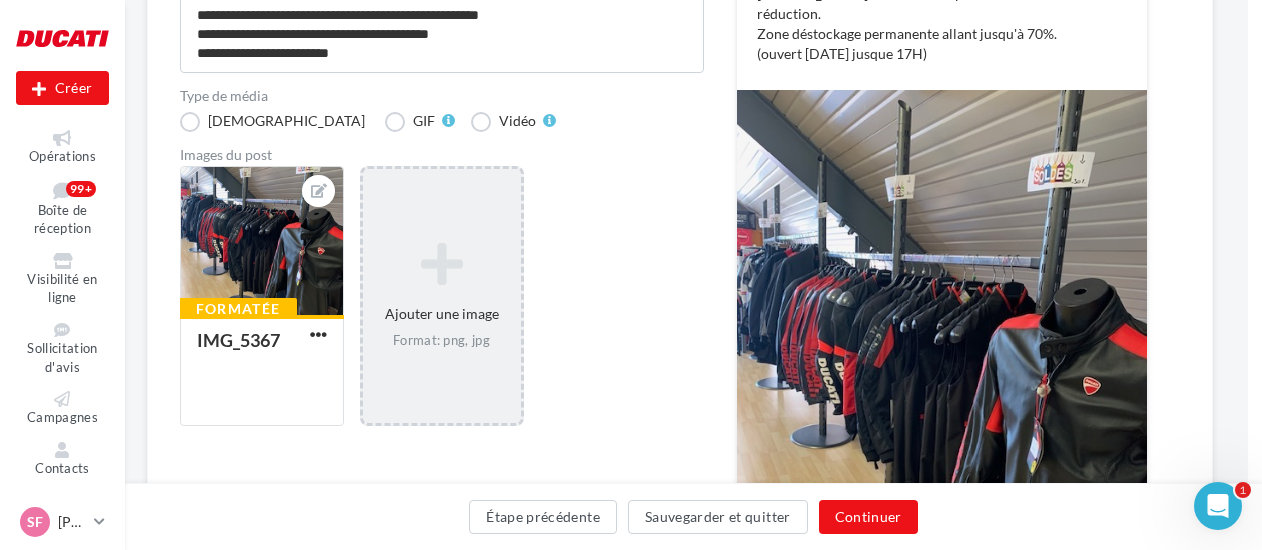 click on "Ajouter une image     Format: png, jpg" at bounding box center (442, 296) 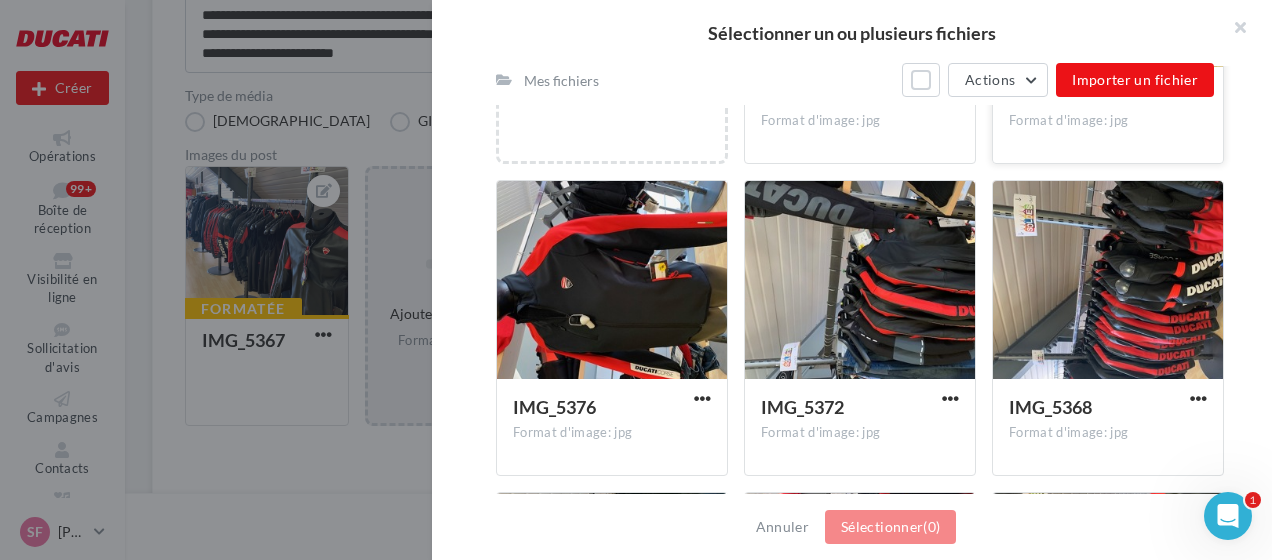 scroll, scrollTop: 492, scrollLeft: 0, axis: vertical 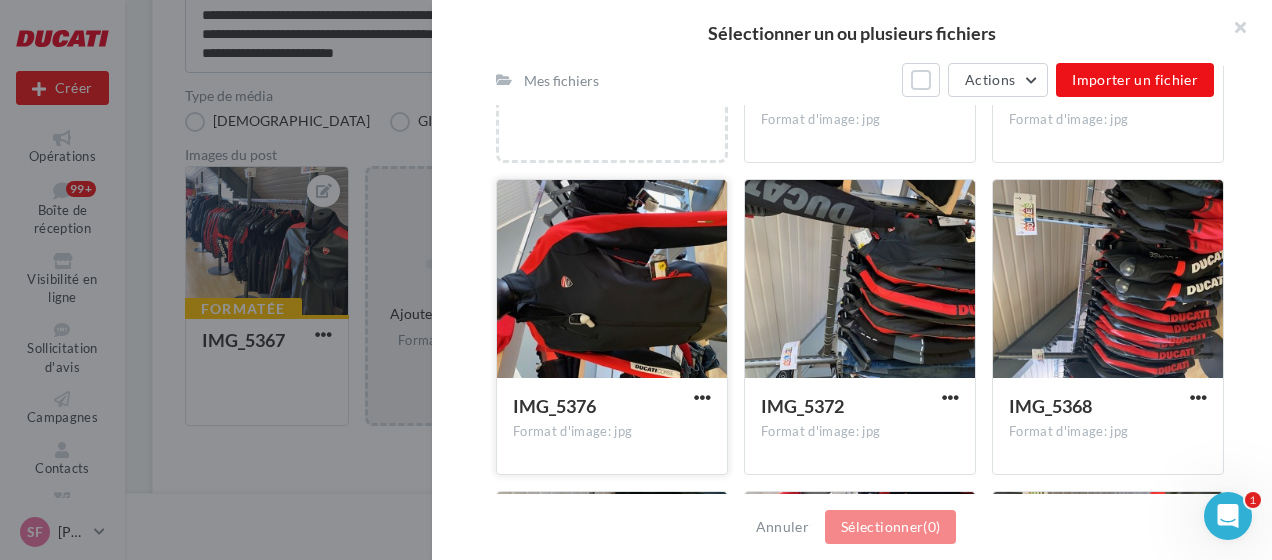 click at bounding box center [612, 280] 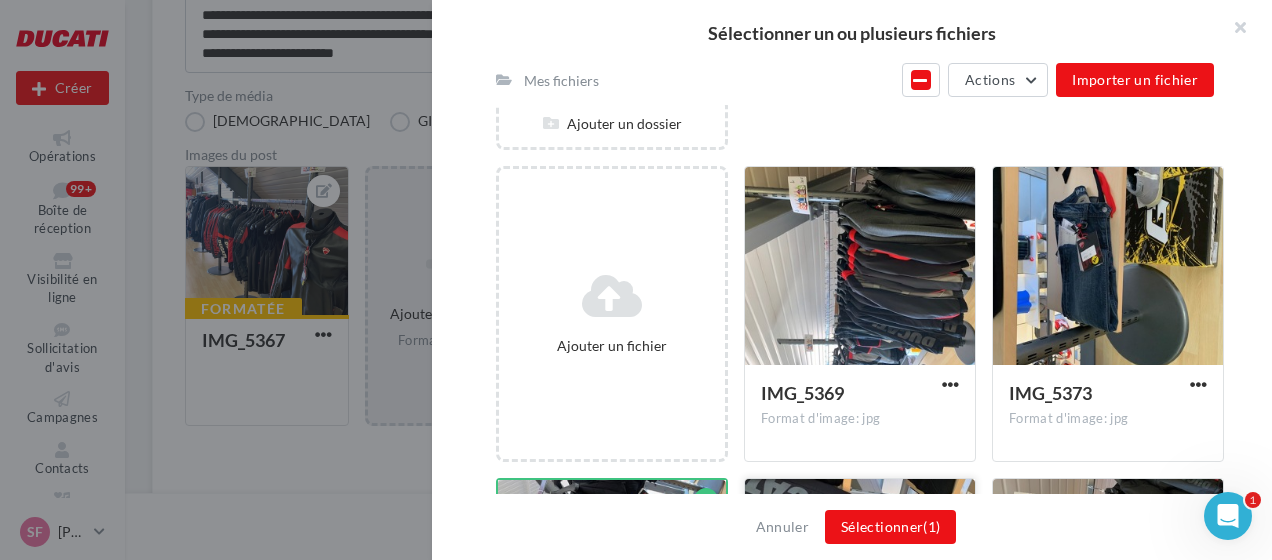 scroll, scrollTop: 191, scrollLeft: 0, axis: vertical 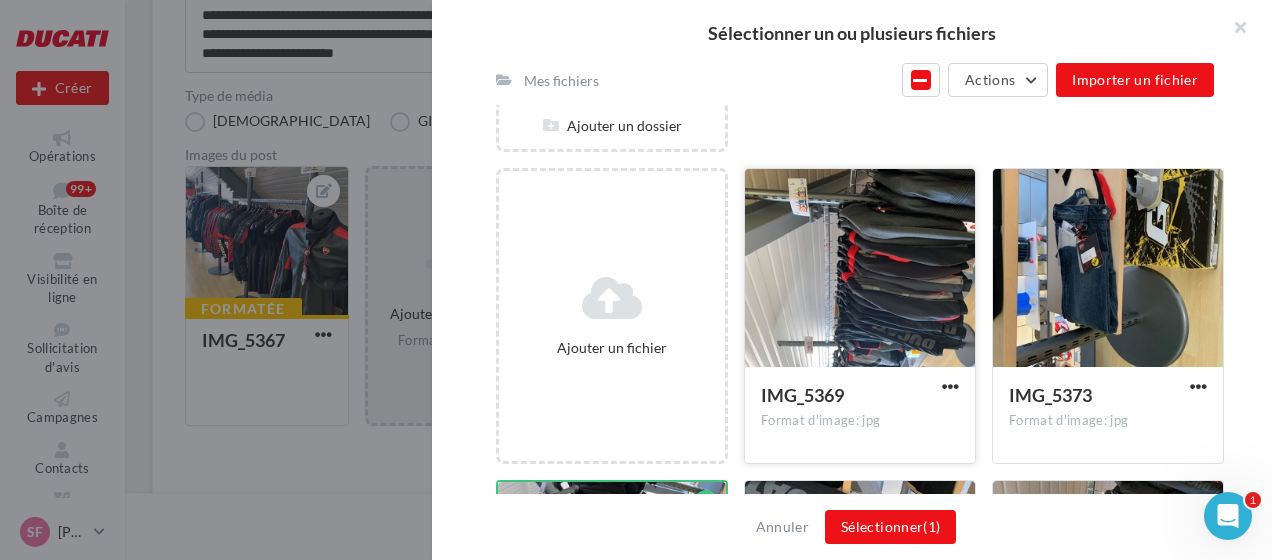 click at bounding box center [860, 269] 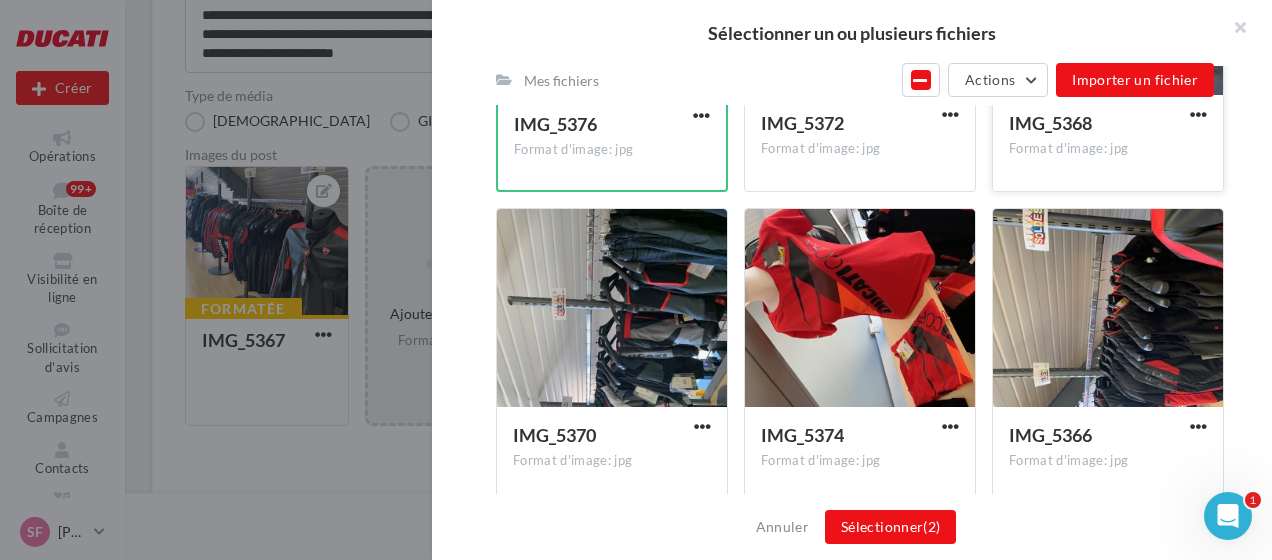 scroll, scrollTop: 776, scrollLeft: 0, axis: vertical 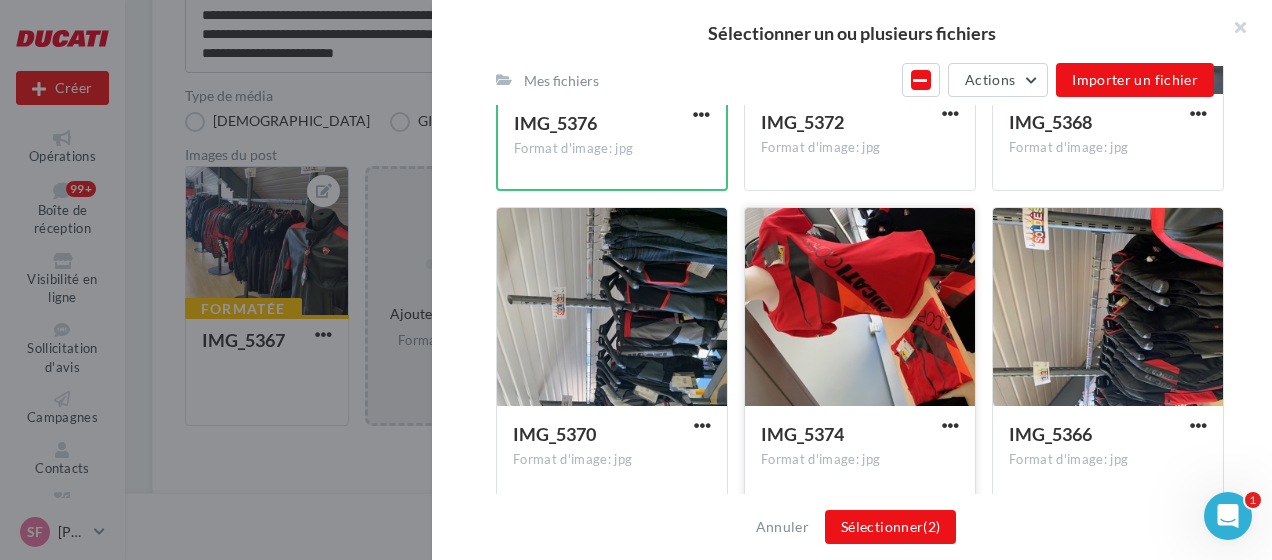 click at bounding box center [860, 308] 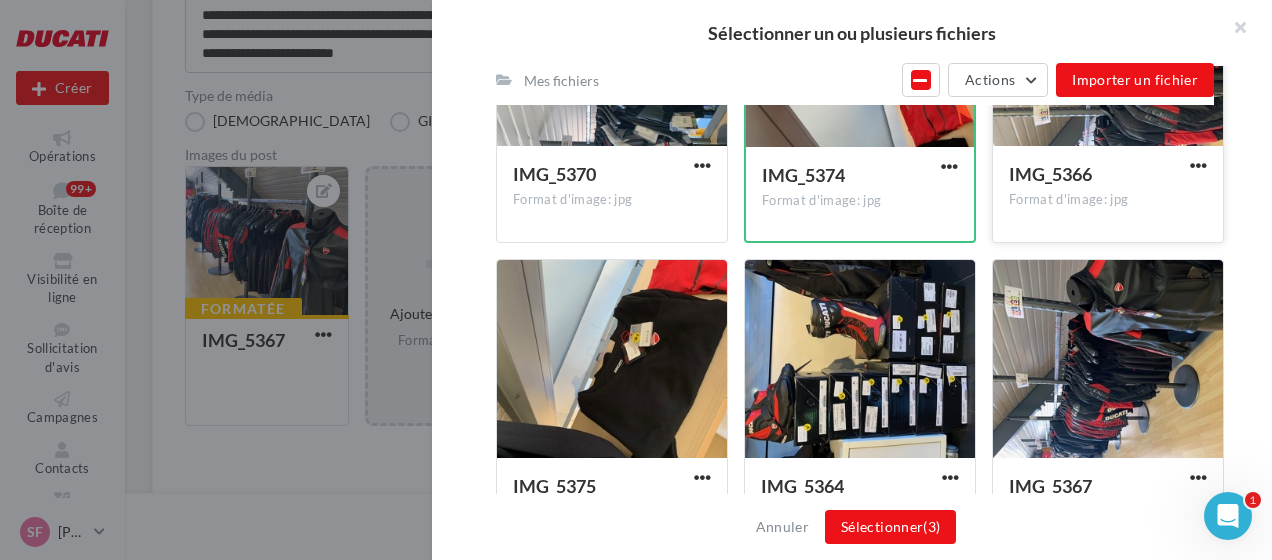 scroll, scrollTop: 1037, scrollLeft: 0, axis: vertical 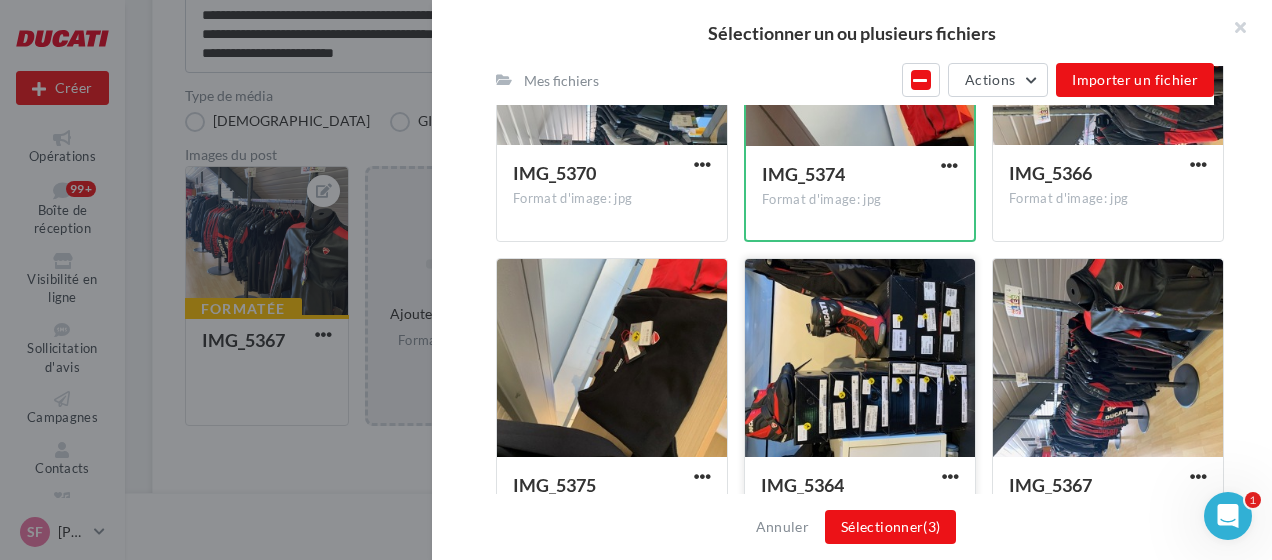 click at bounding box center [860, 359] 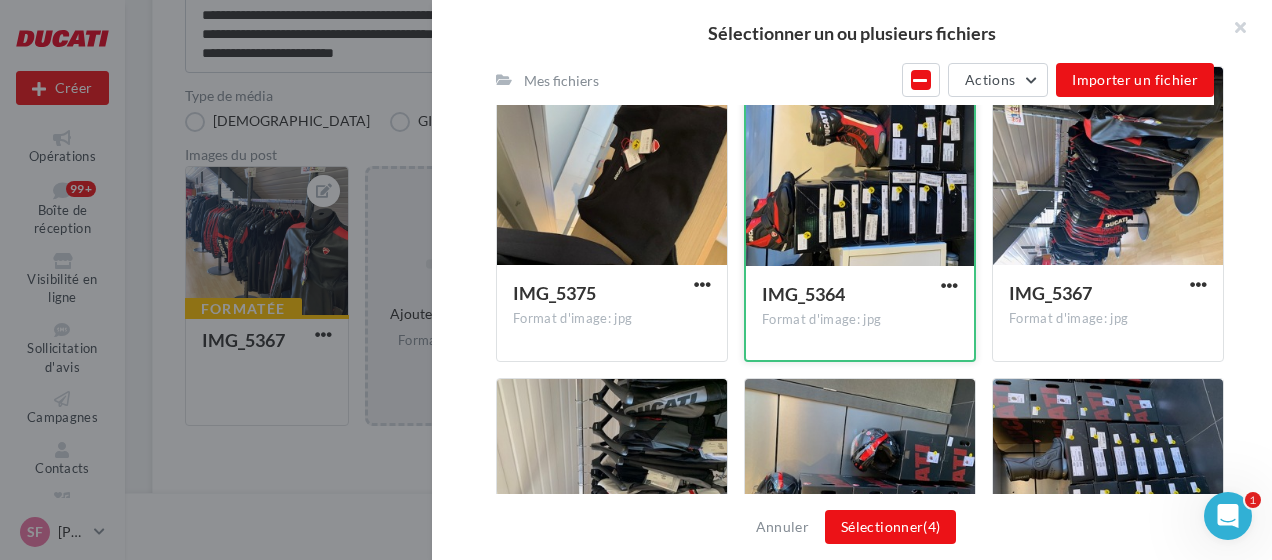 scroll, scrollTop: 1237, scrollLeft: 0, axis: vertical 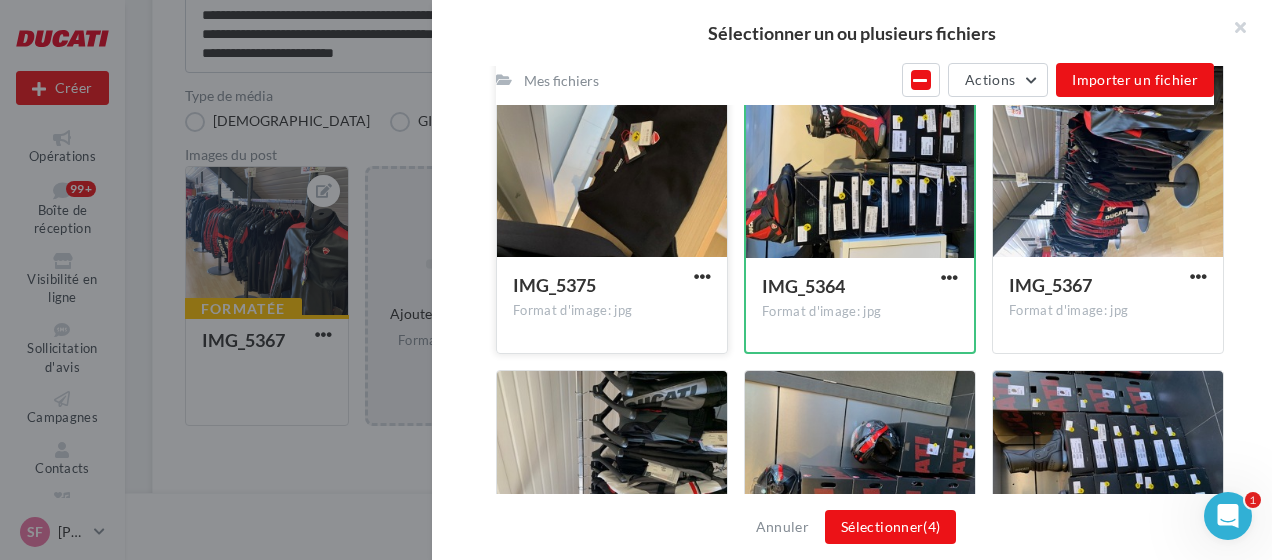 click at bounding box center (612, 159) 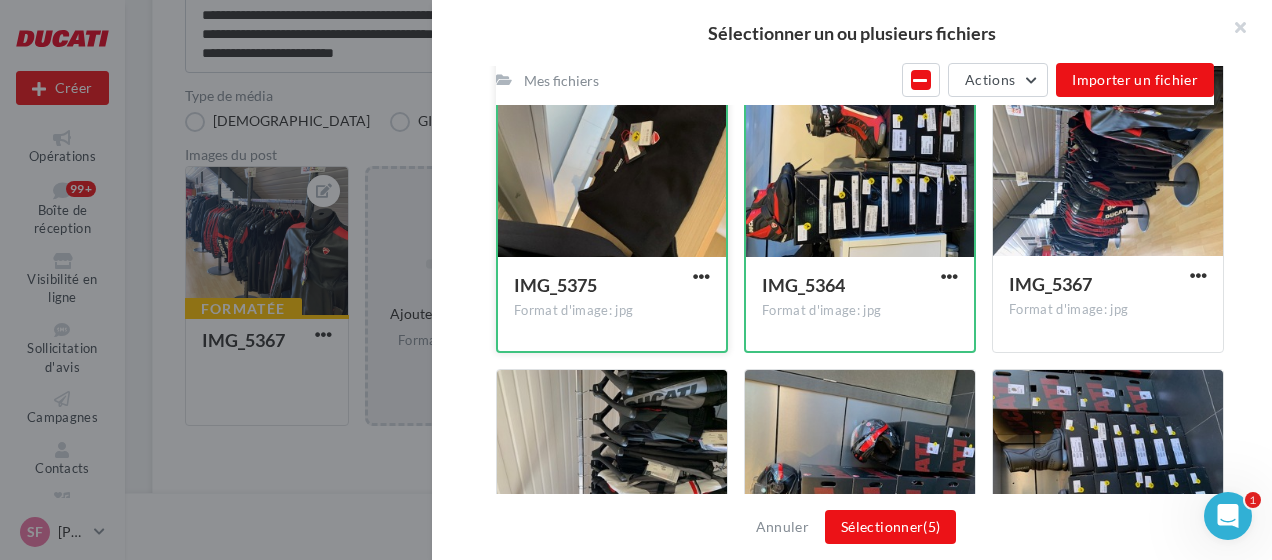 scroll, scrollTop: 1366, scrollLeft: 0, axis: vertical 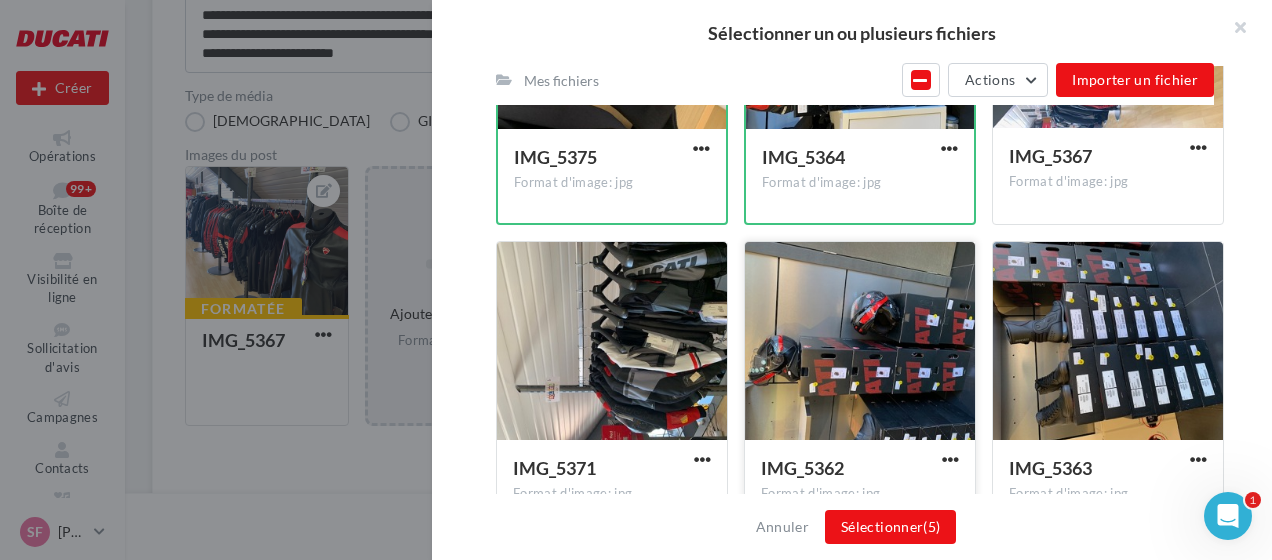 click at bounding box center (860, 342) 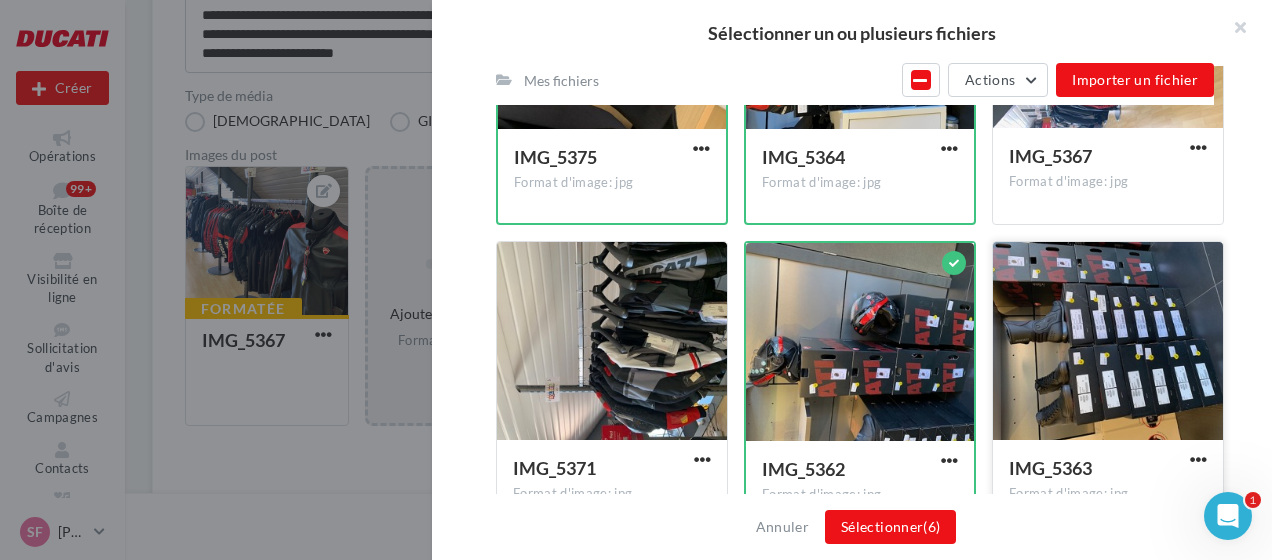 click at bounding box center (1108, 342) 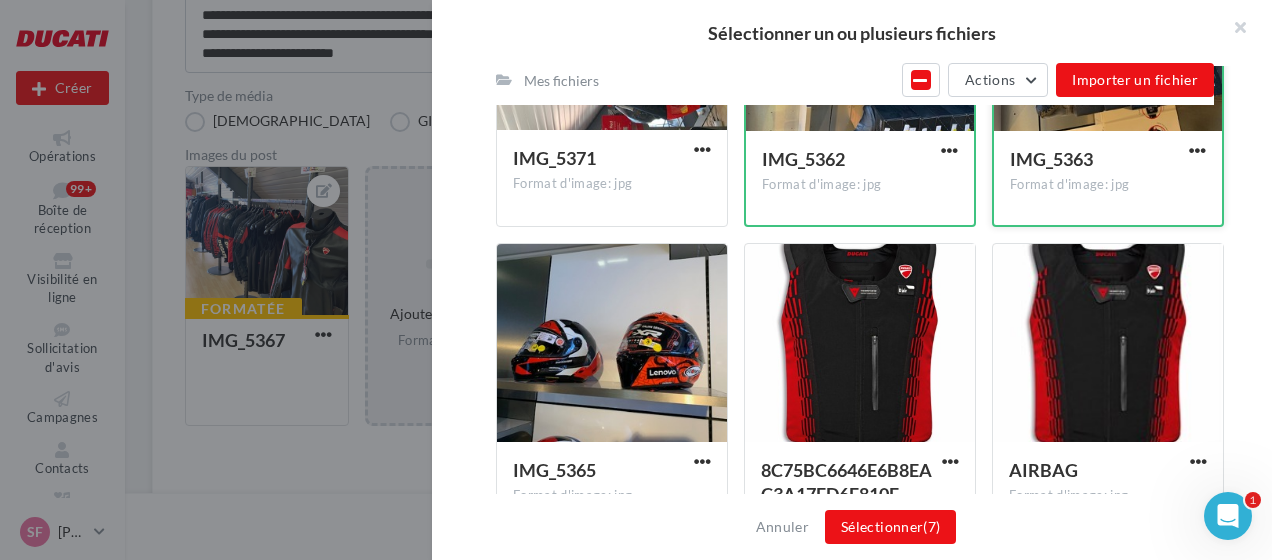 scroll, scrollTop: 1678, scrollLeft: 0, axis: vertical 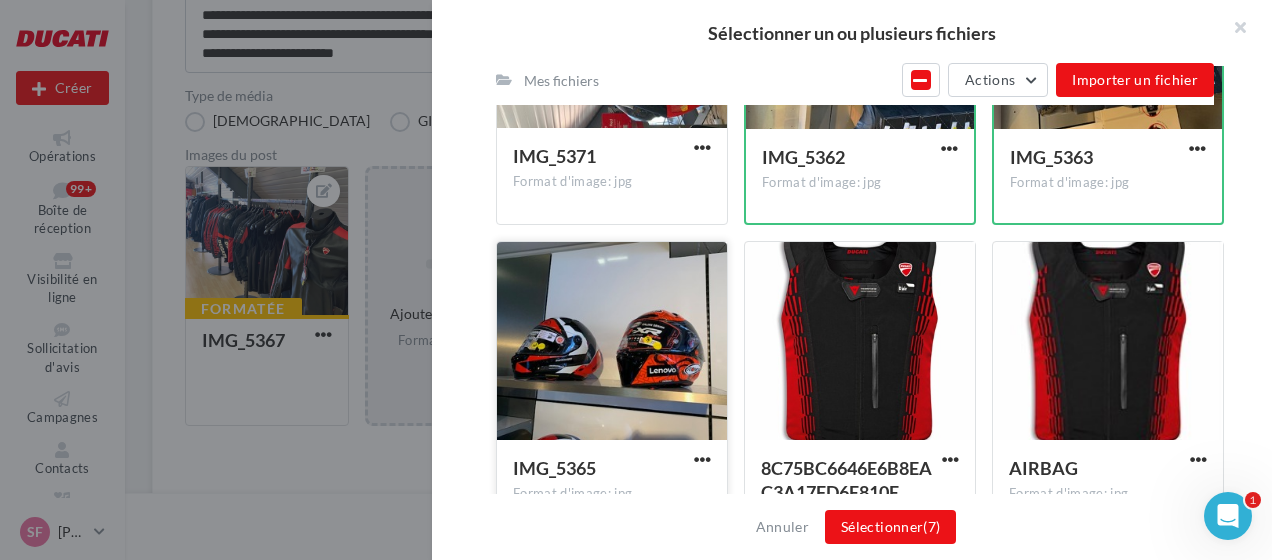 click at bounding box center [612, 342] 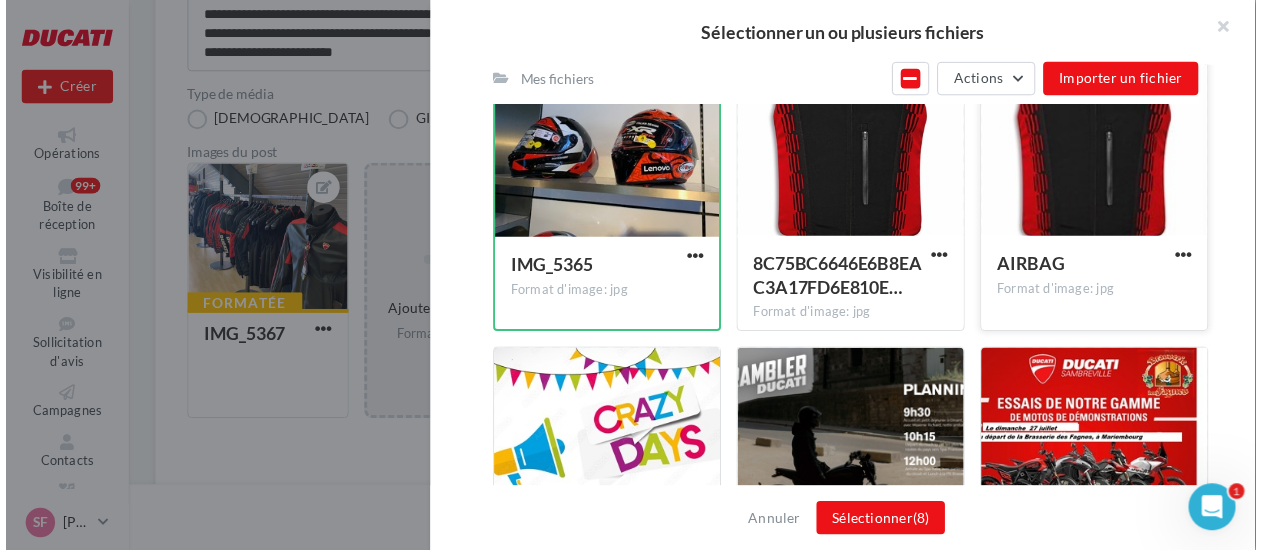 scroll, scrollTop: 1880, scrollLeft: 0, axis: vertical 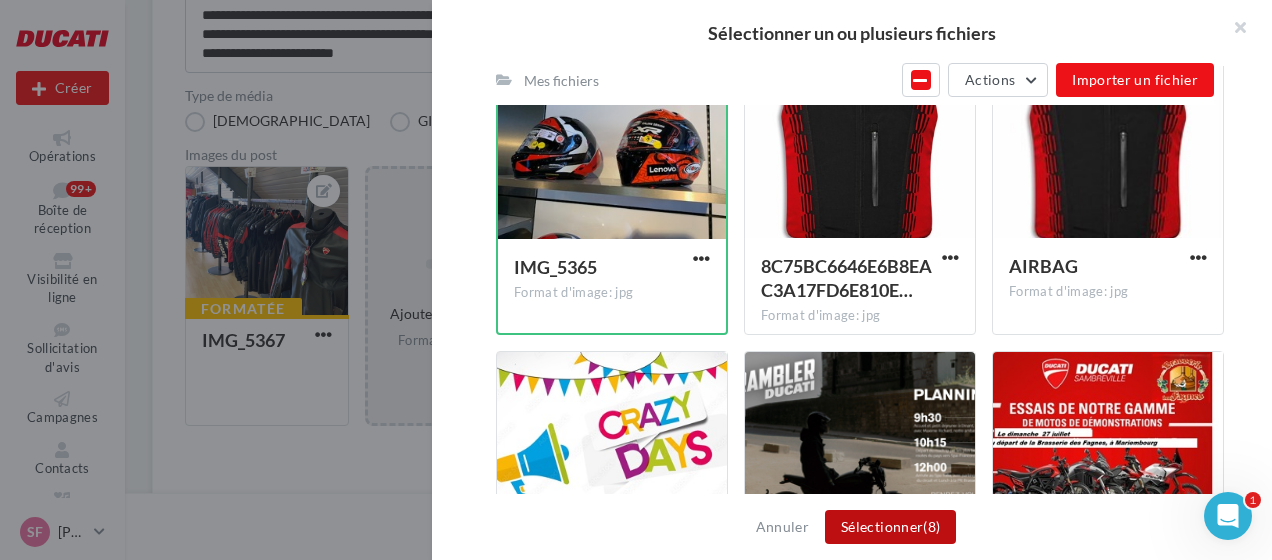click on "(8)" at bounding box center (931, 526) 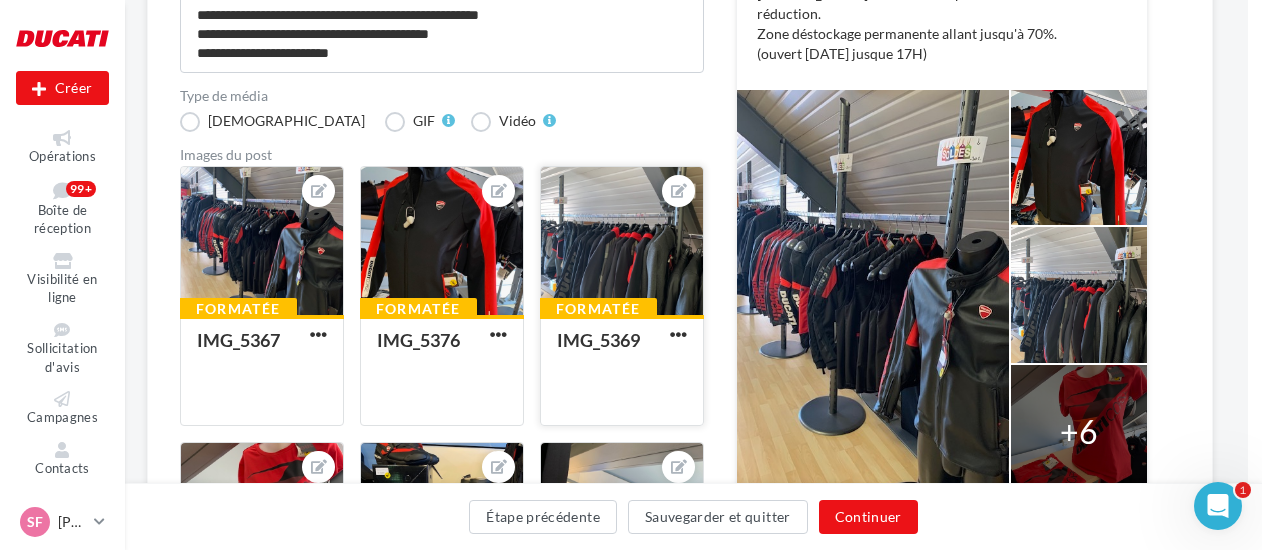 click at bounding box center [622, 242] 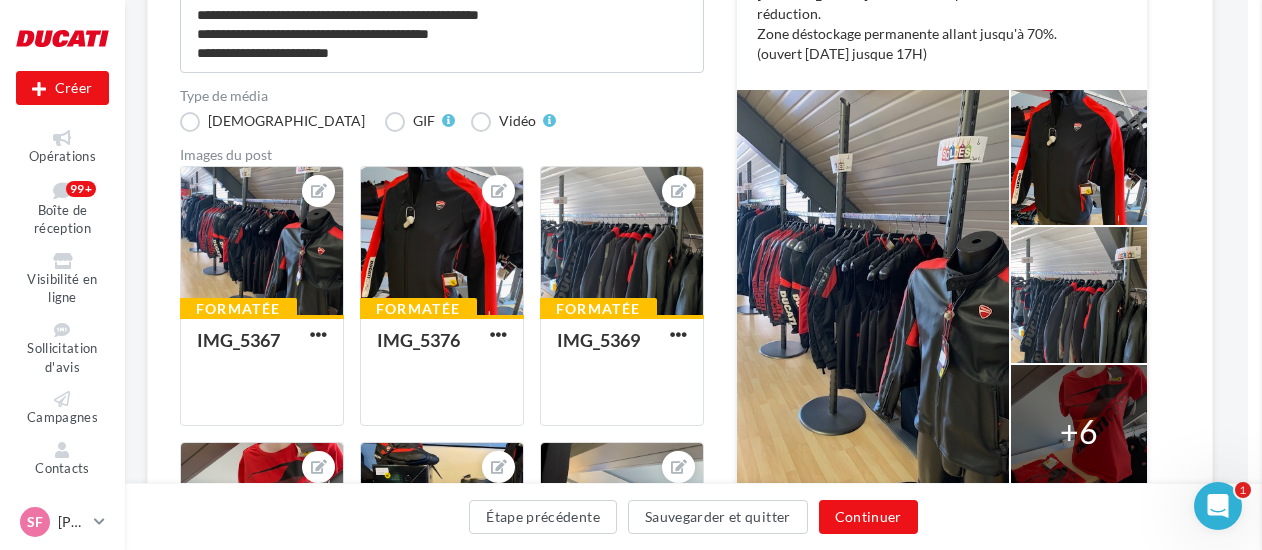 click on "Sélectionner un fichier
Consulter les contraintes attendues pour ce type de campagne                   Filtrer par        Réinitialiser
Mes fichiers
Partagés avec moi
Champs de personnalisation
Mes fichiers                 Actions                Importer un fichier     Ajouter un dossier     Ajouter un fichier                  IMG_5369  Format d'image: jpg                   IMG_5369                      IMG_5373  Format d'image: jpg                   IMG_5373" at bounding box center [262, 426] 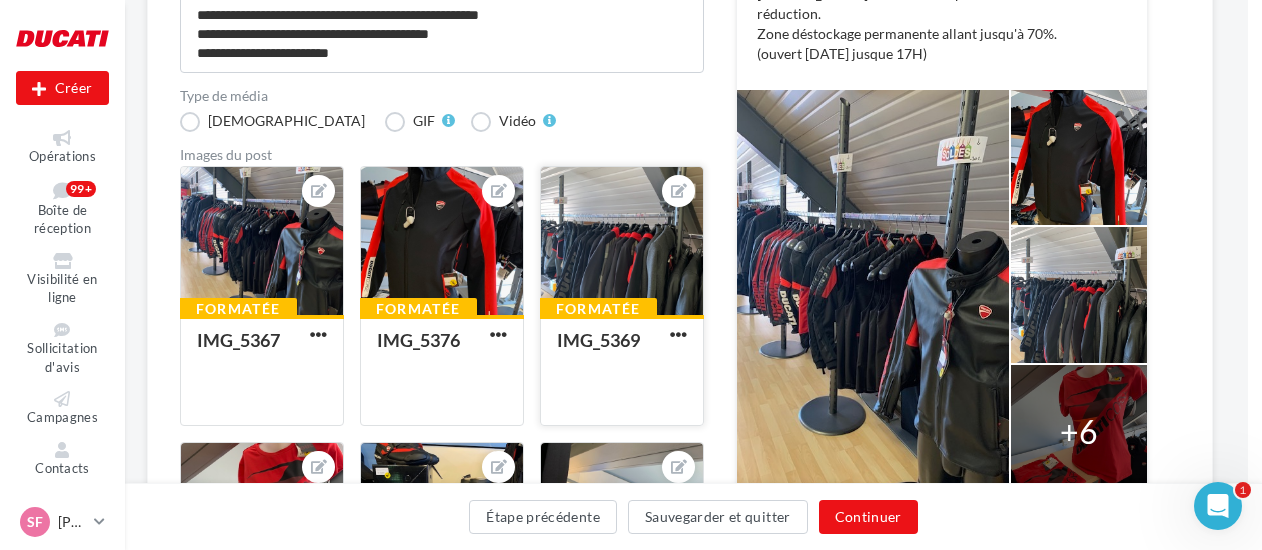 click at bounding box center [678, 336] 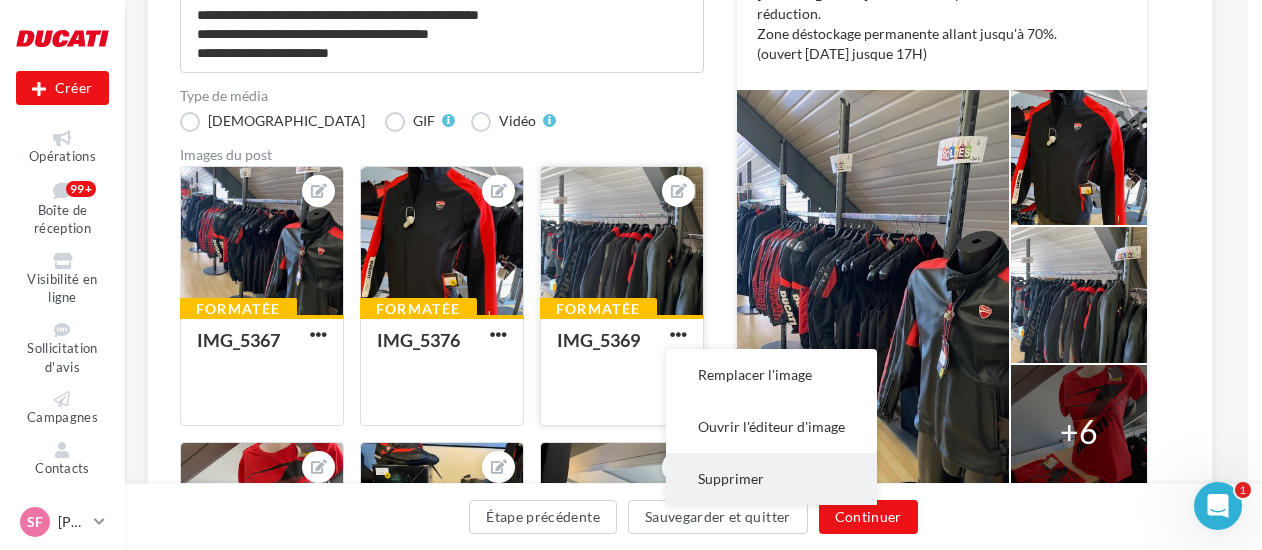 click on "Supprimer" at bounding box center [771, 479] 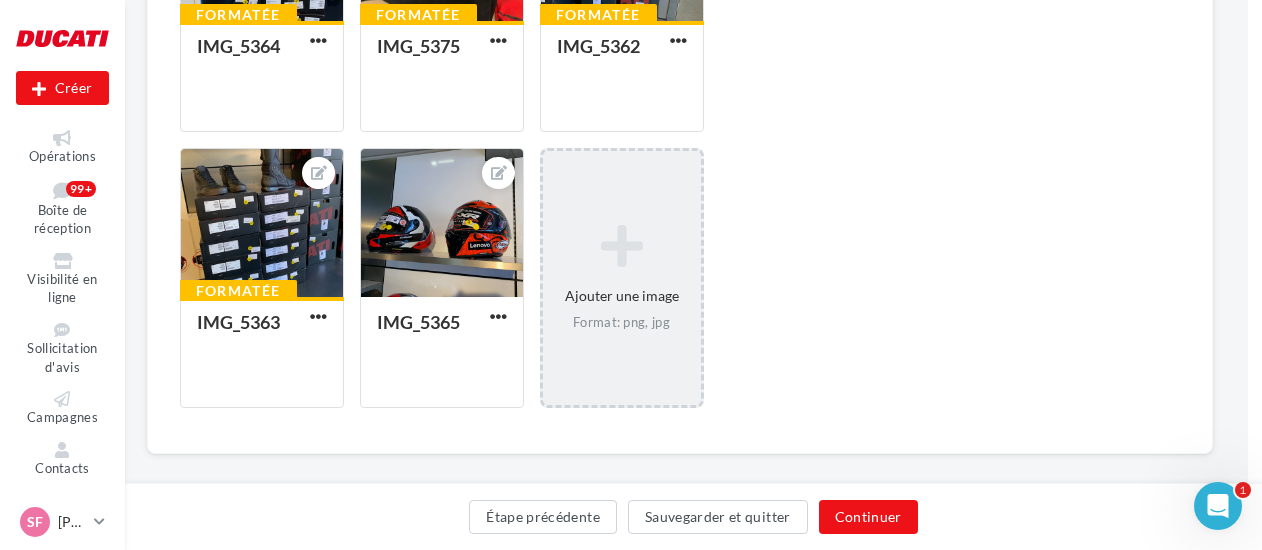 scroll, scrollTop: 1006, scrollLeft: 14, axis: both 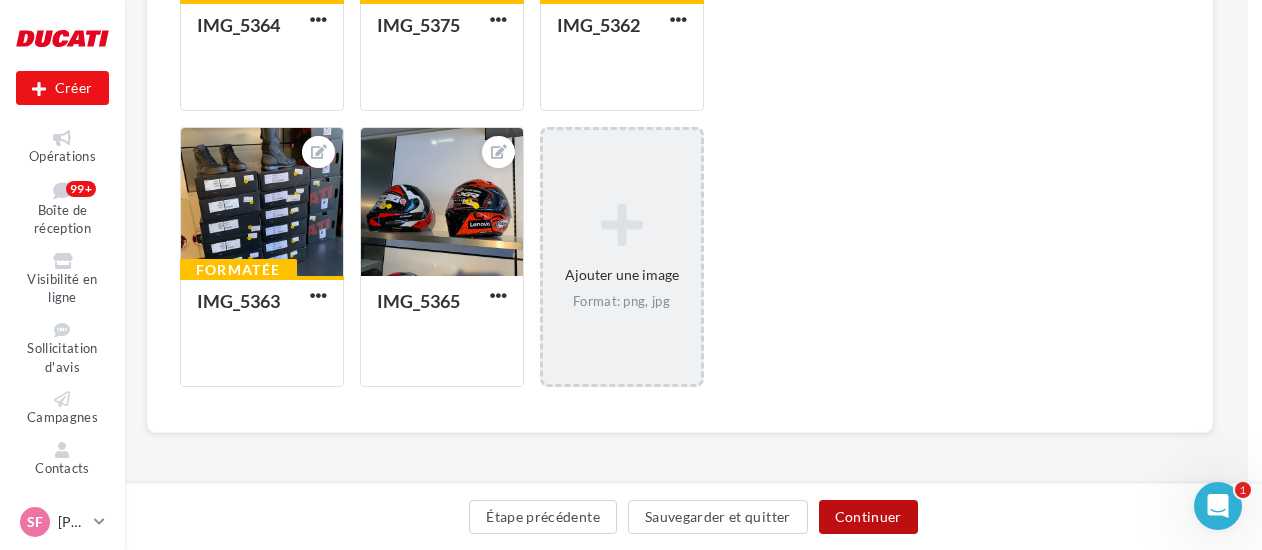 click on "Continuer" at bounding box center (868, 517) 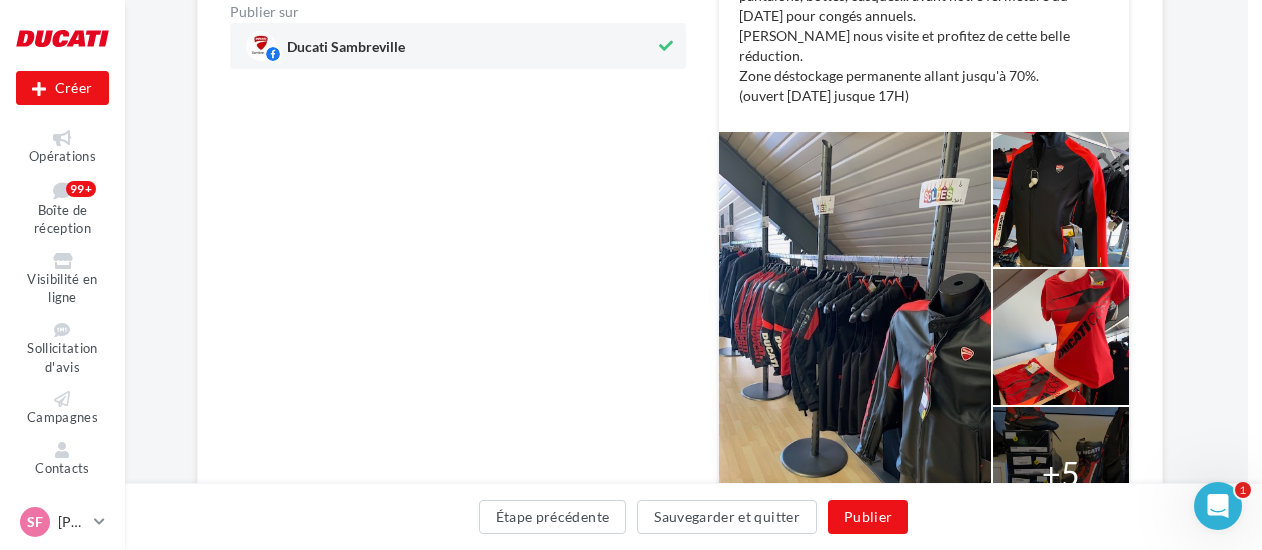 scroll, scrollTop: 504, scrollLeft: 14, axis: both 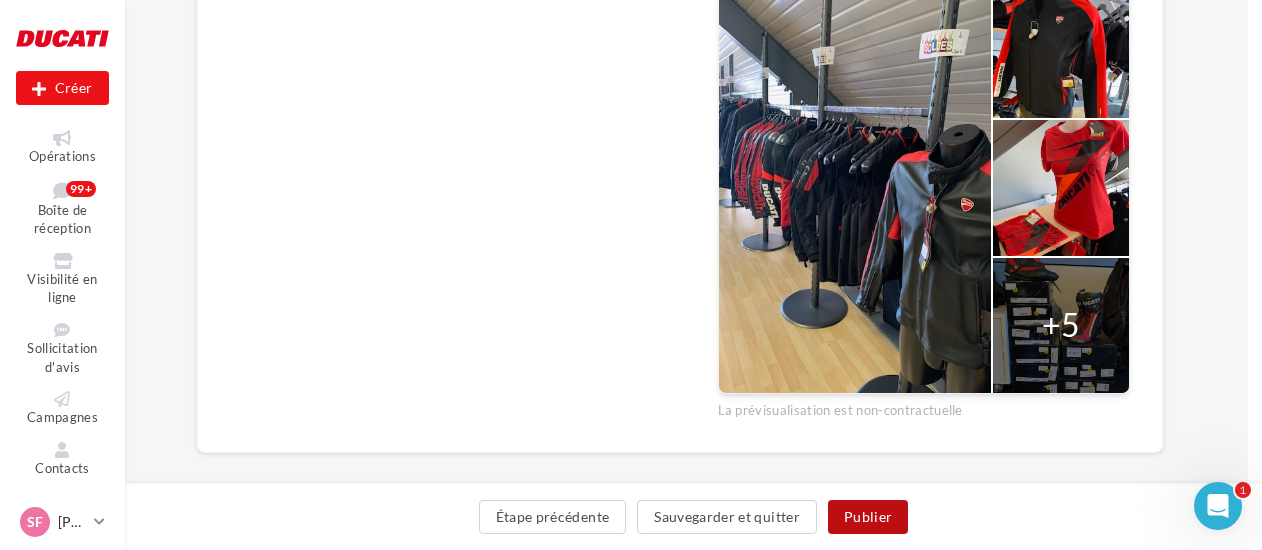 click on "Publier" at bounding box center [868, 517] 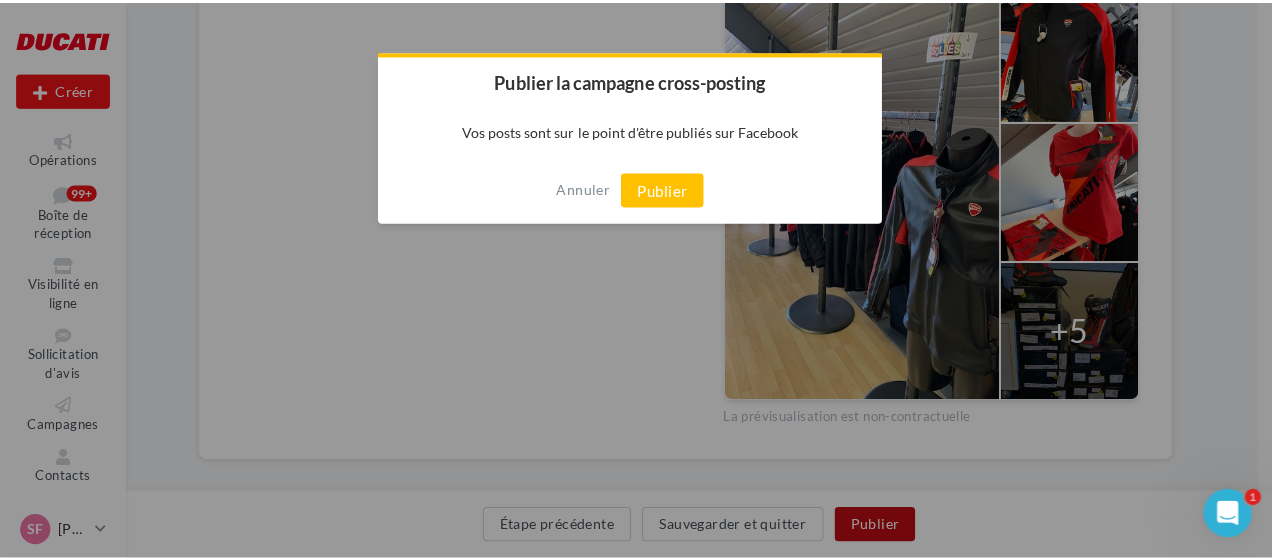scroll, scrollTop: 494, scrollLeft: 14, axis: both 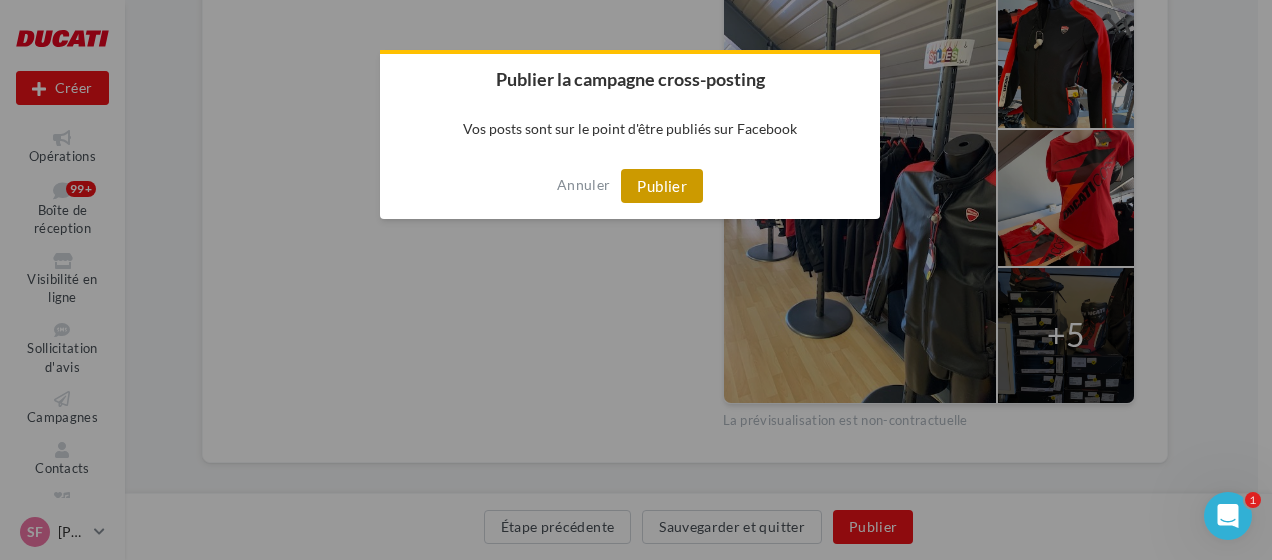 click on "Publier" at bounding box center (662, 186) 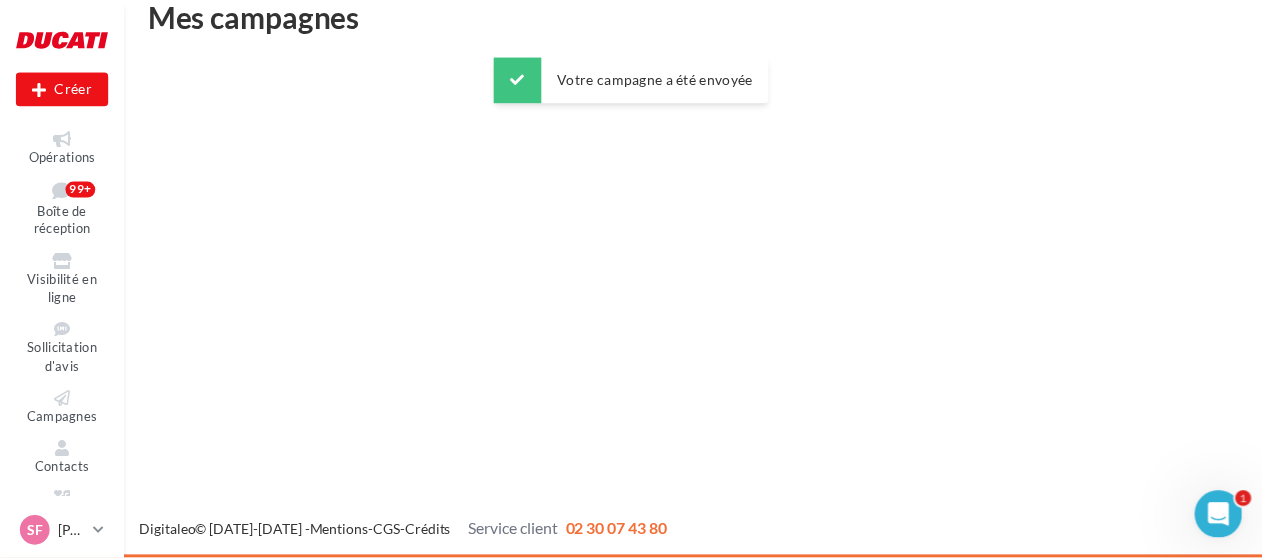 scroll, scrollTop: 32, scrollLeft: 0, axis: vertical 